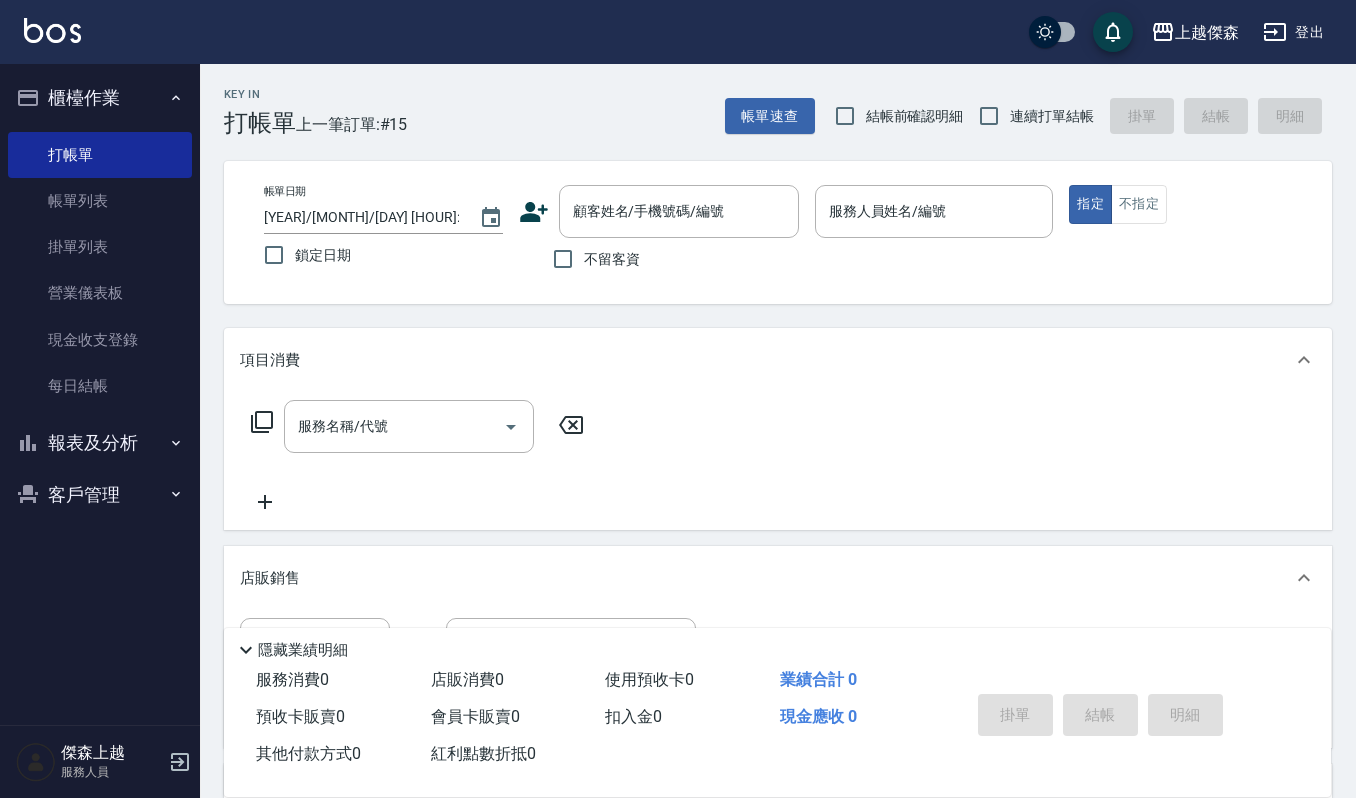 scroll, scrollTop: 133, scrollLeft: 0, axis: vertical 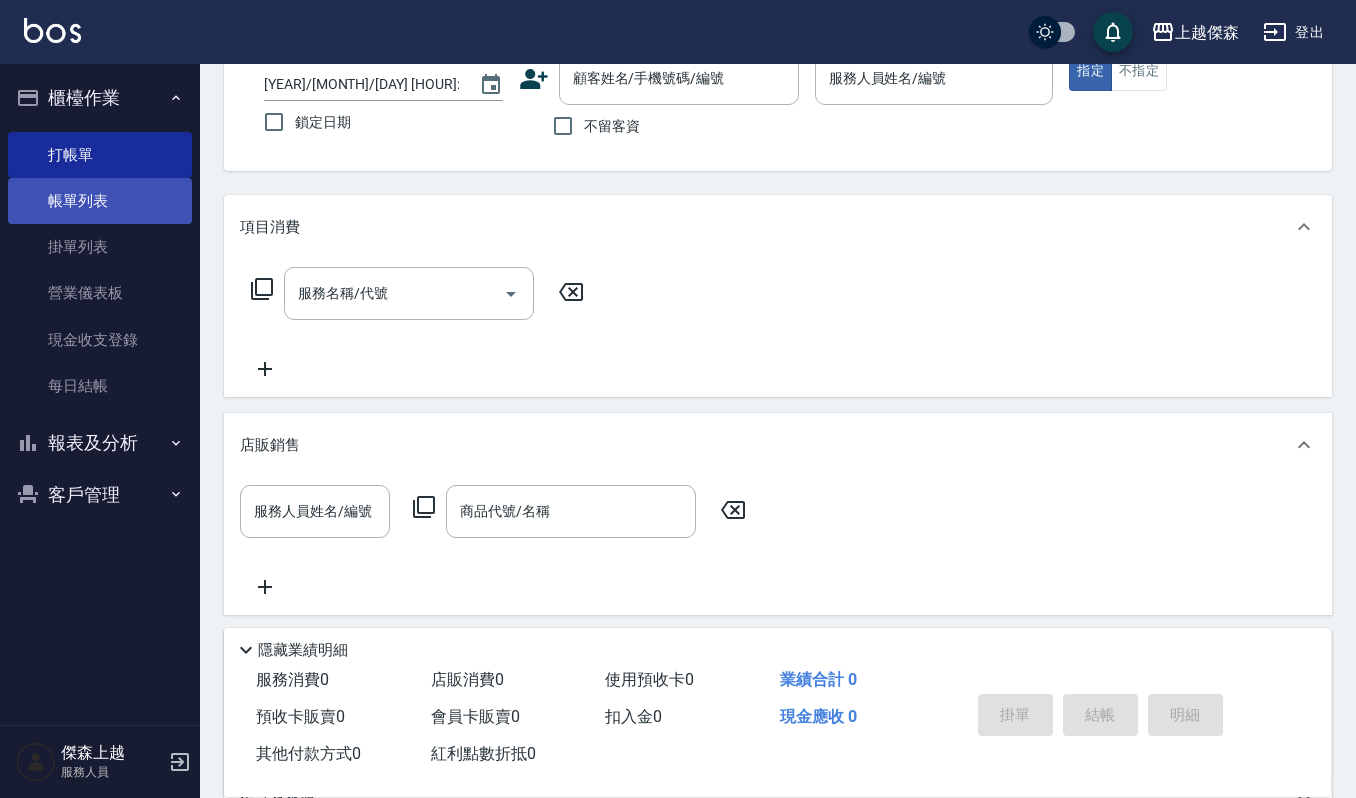 click on "帳單列表" at bounding box center (100, 201) 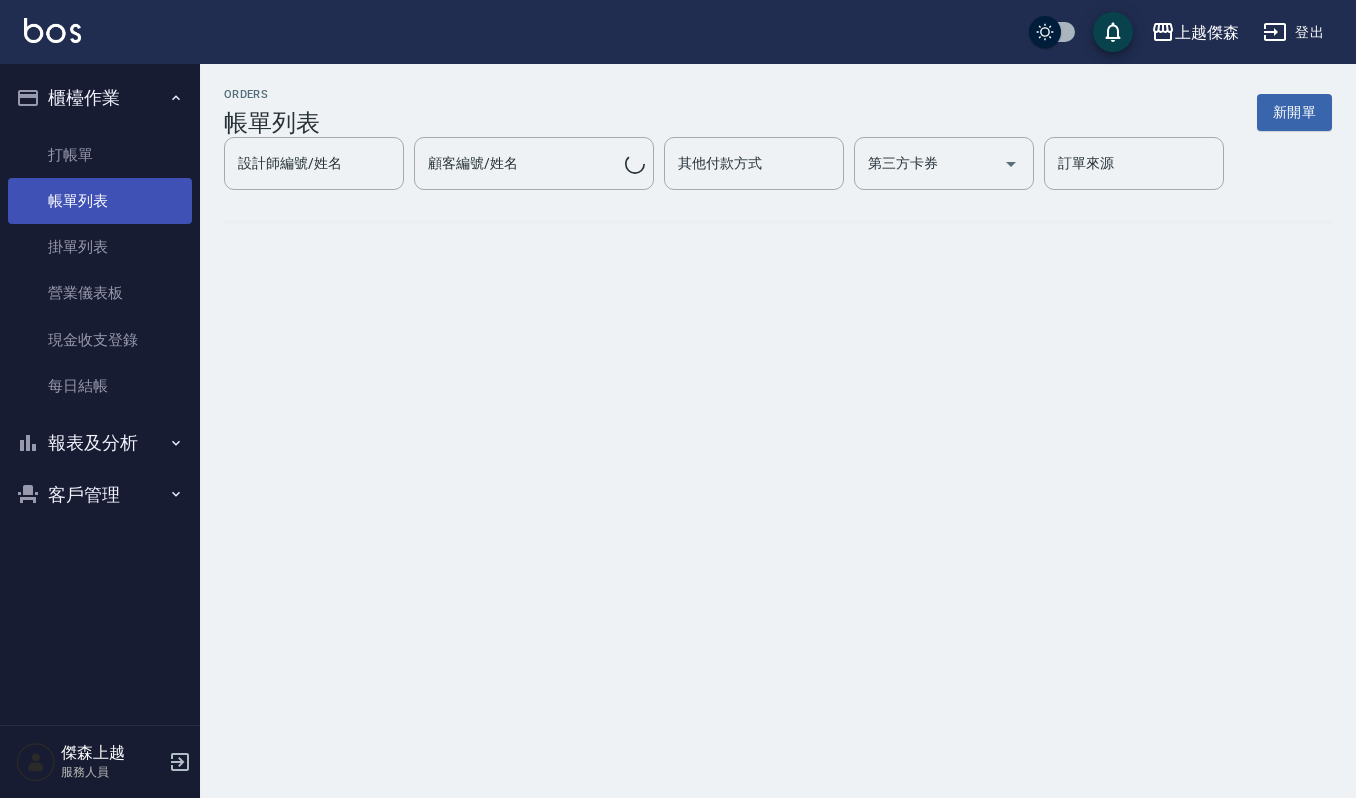 scroll, scrollTop: 0, scrollLeft: 0, axis: both 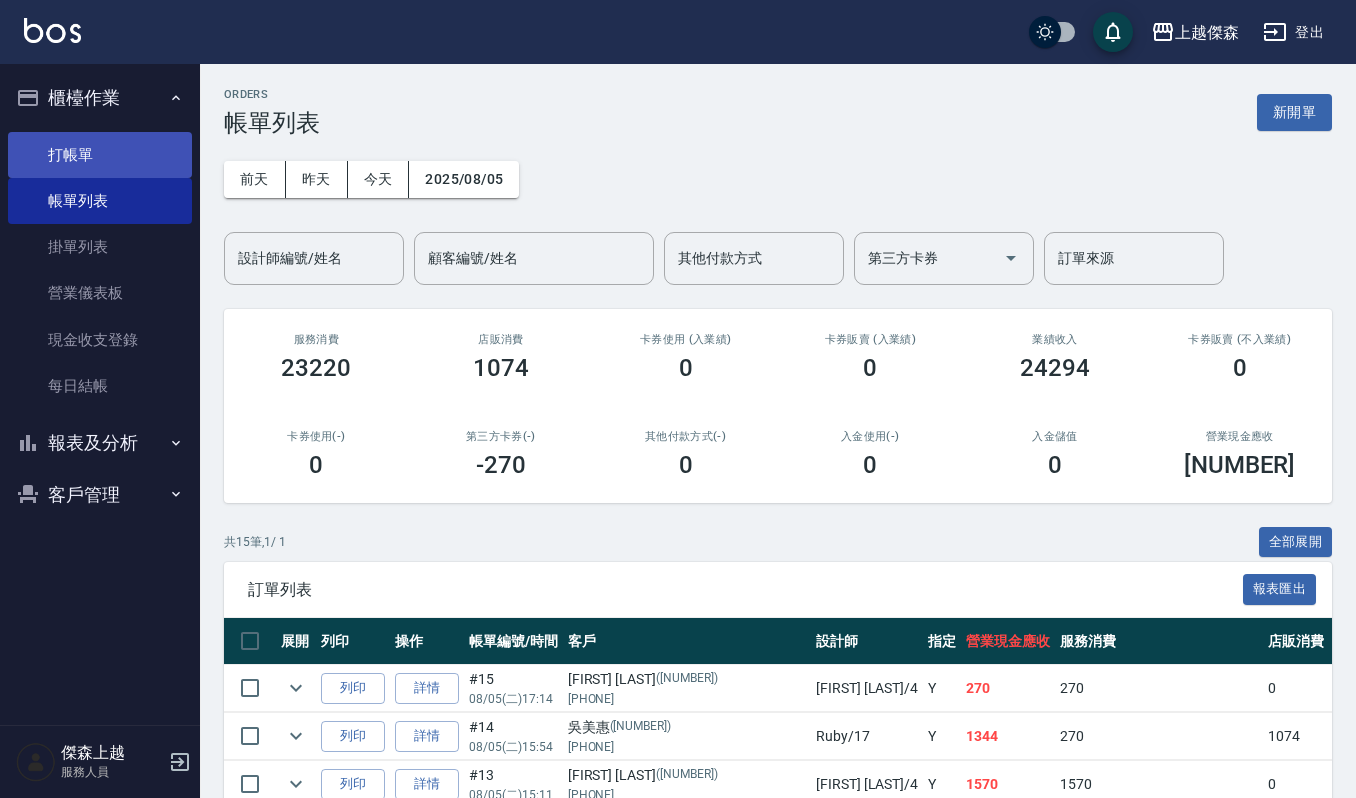 drag, startPoint x: 84, startPoint y: 141, endPoint x: 134, endPoint y: 157, distance: 52.49762 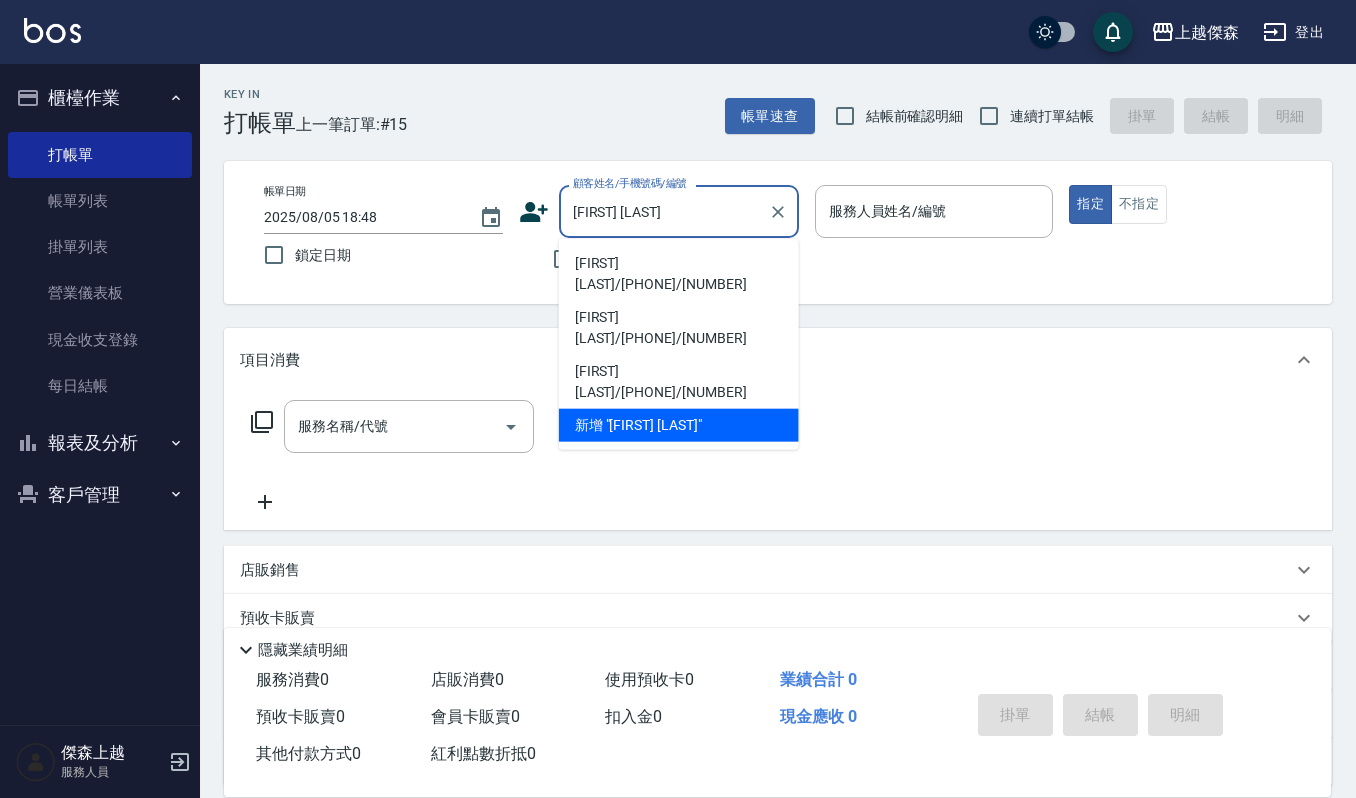 type on "[LAST]/[PHONE]/[NUMBER]" 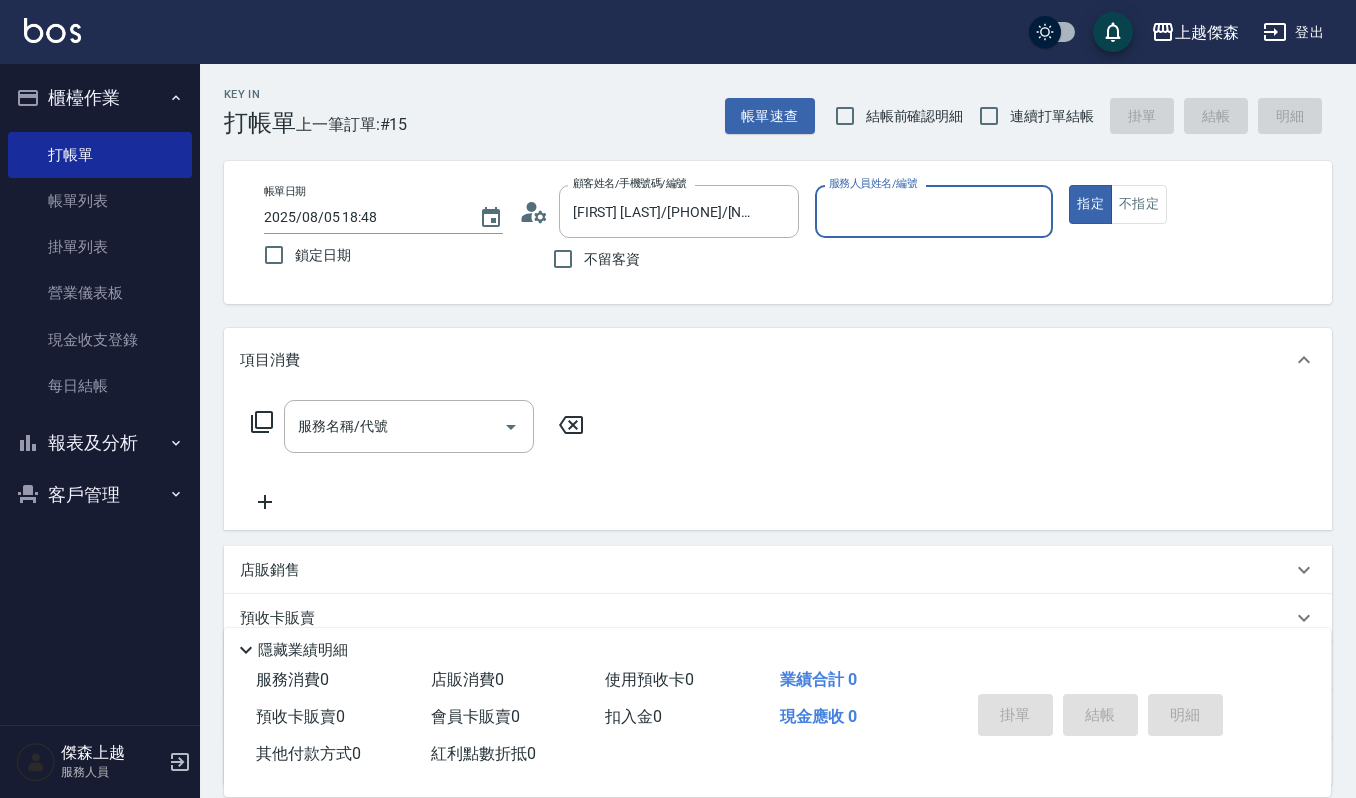 type on "Ruby-17" 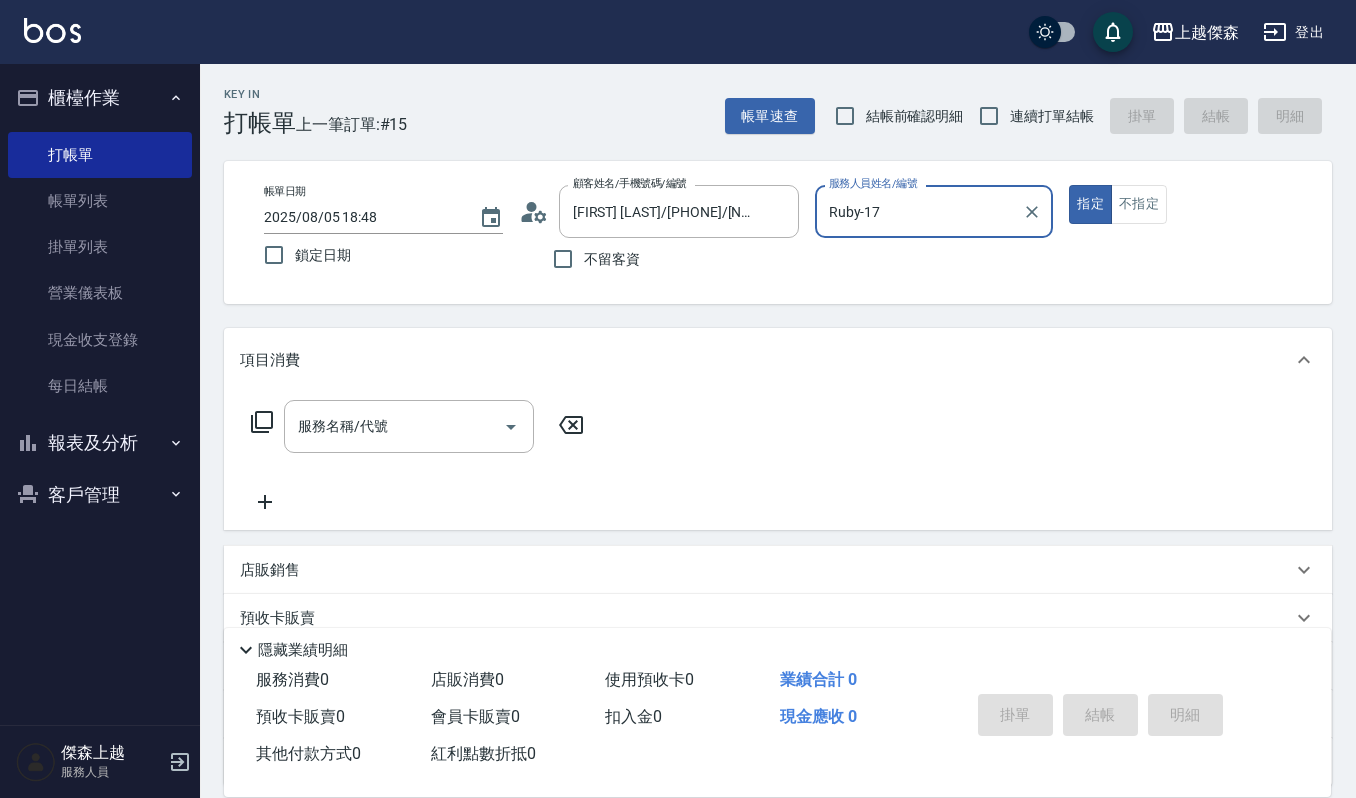 click on "指定" at bounding box center [1090, 204] 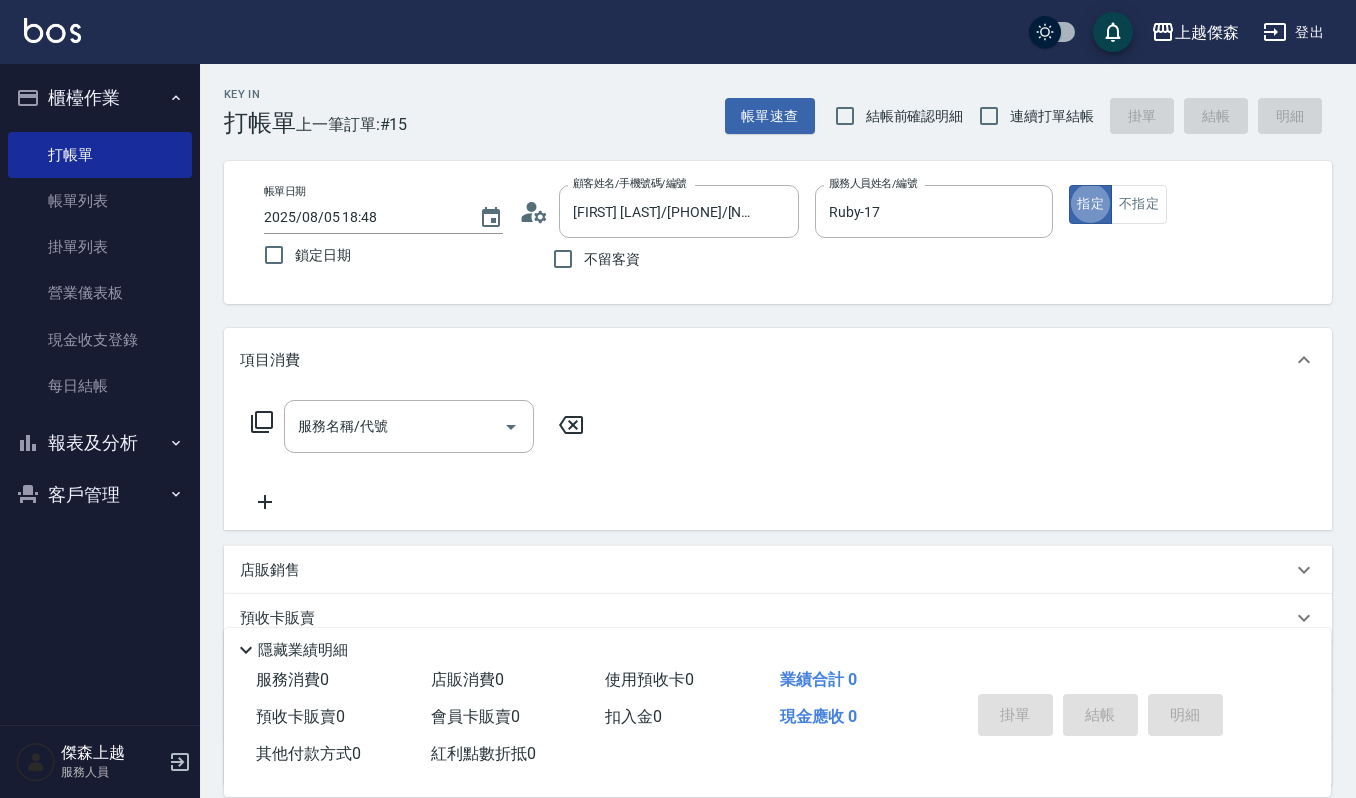type on "true" 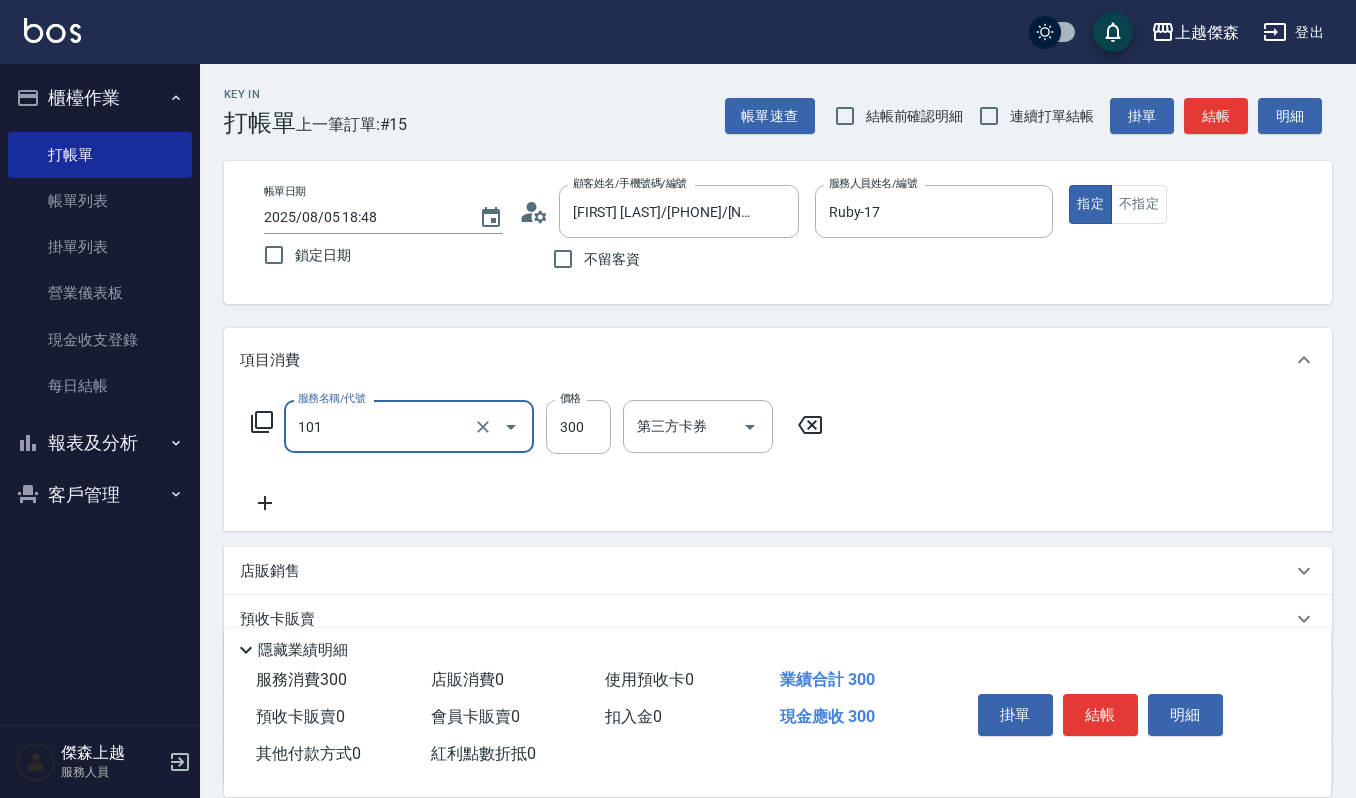 type on "一般洗髮(101)" 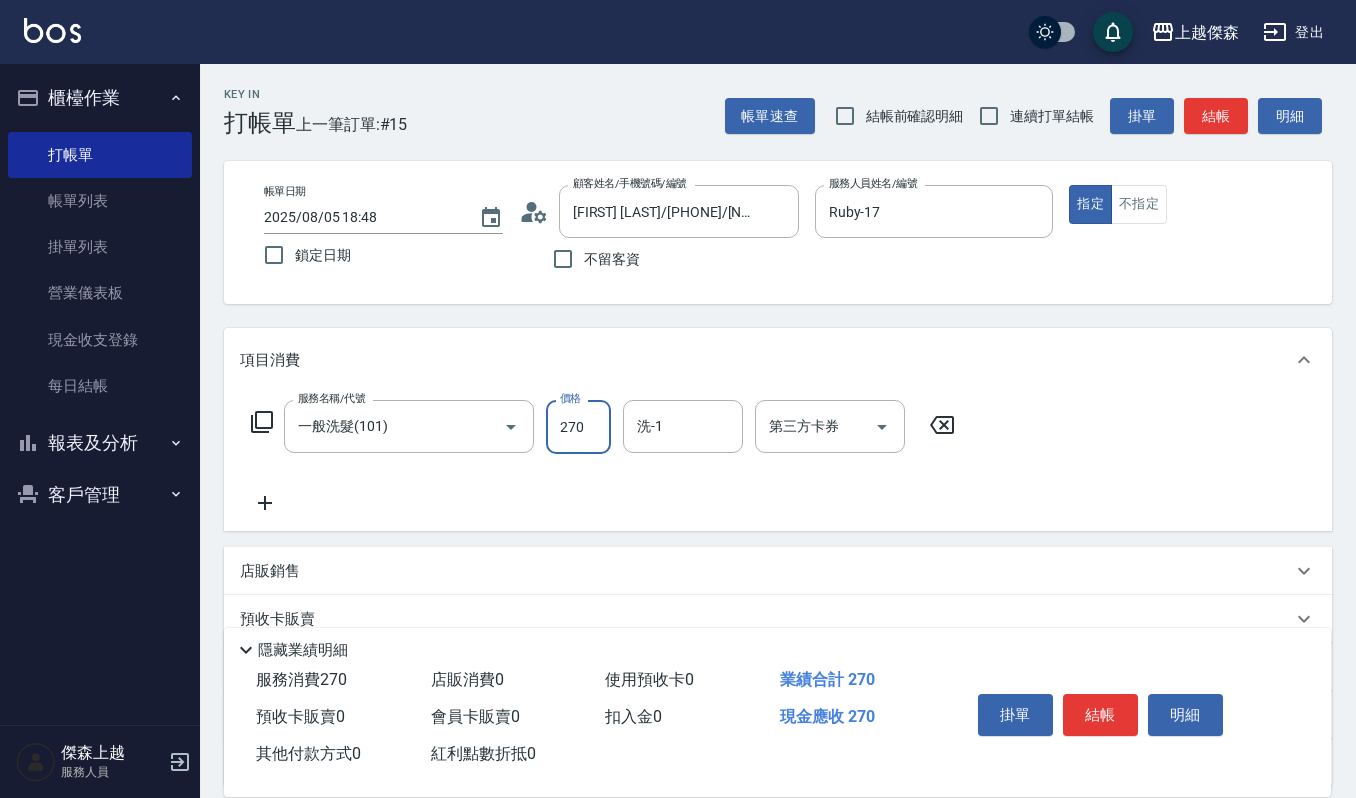 type on "270" 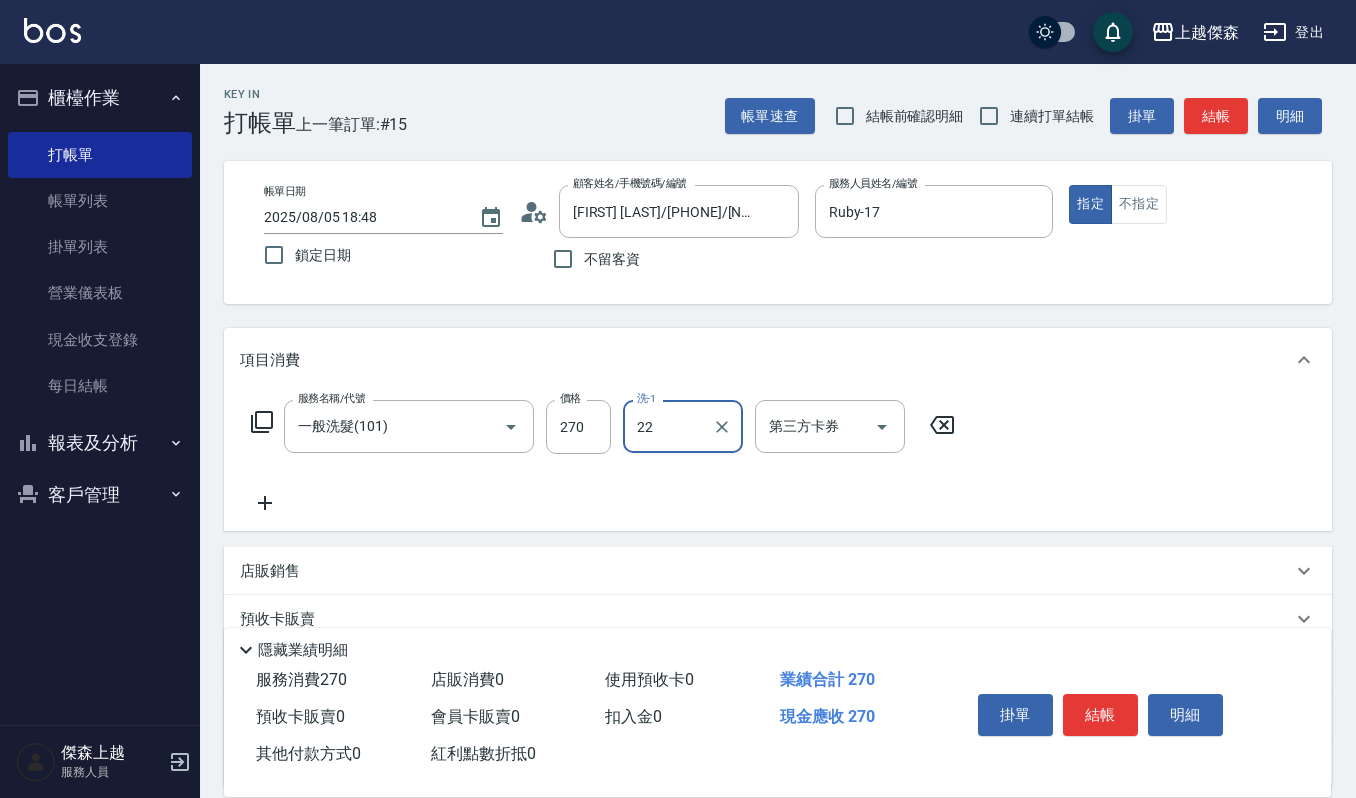 type on "2" 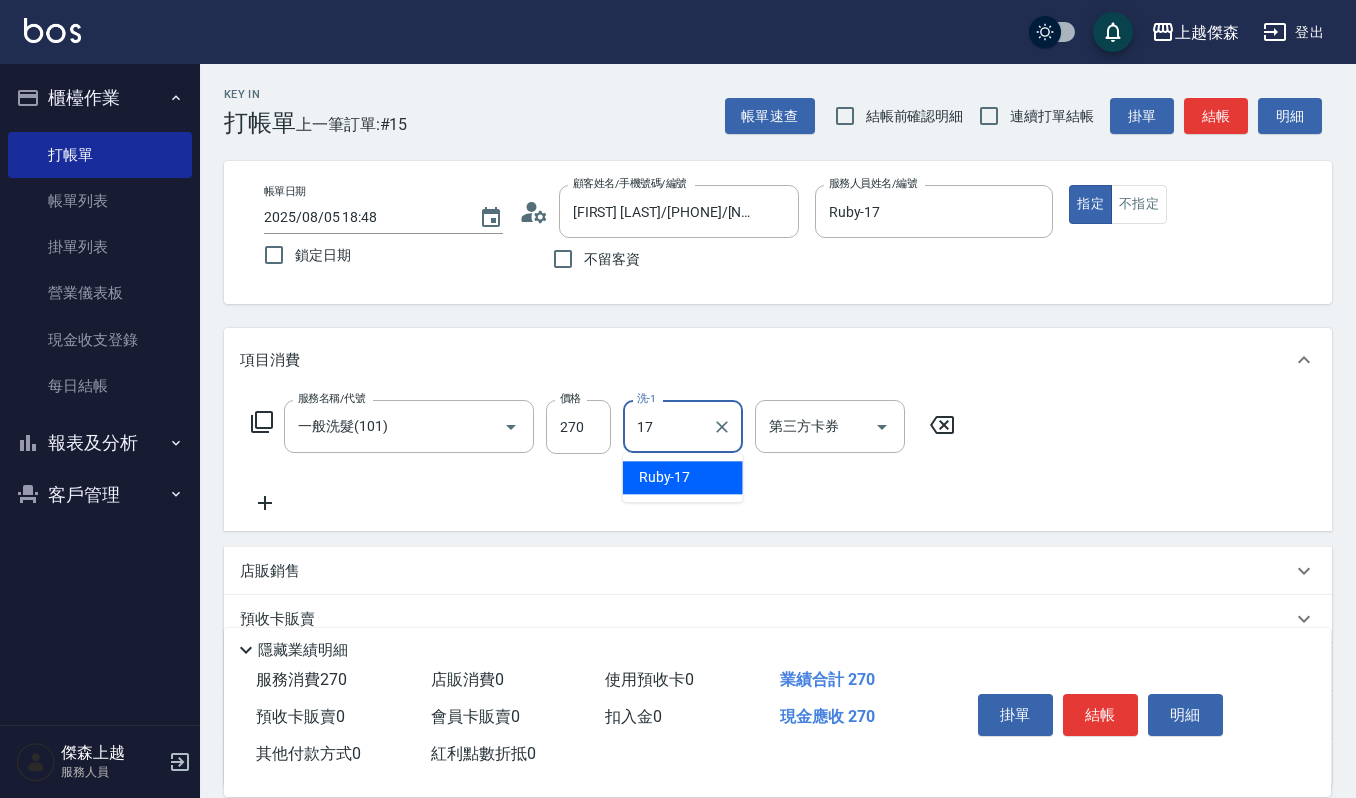 type on "Ruby-17" 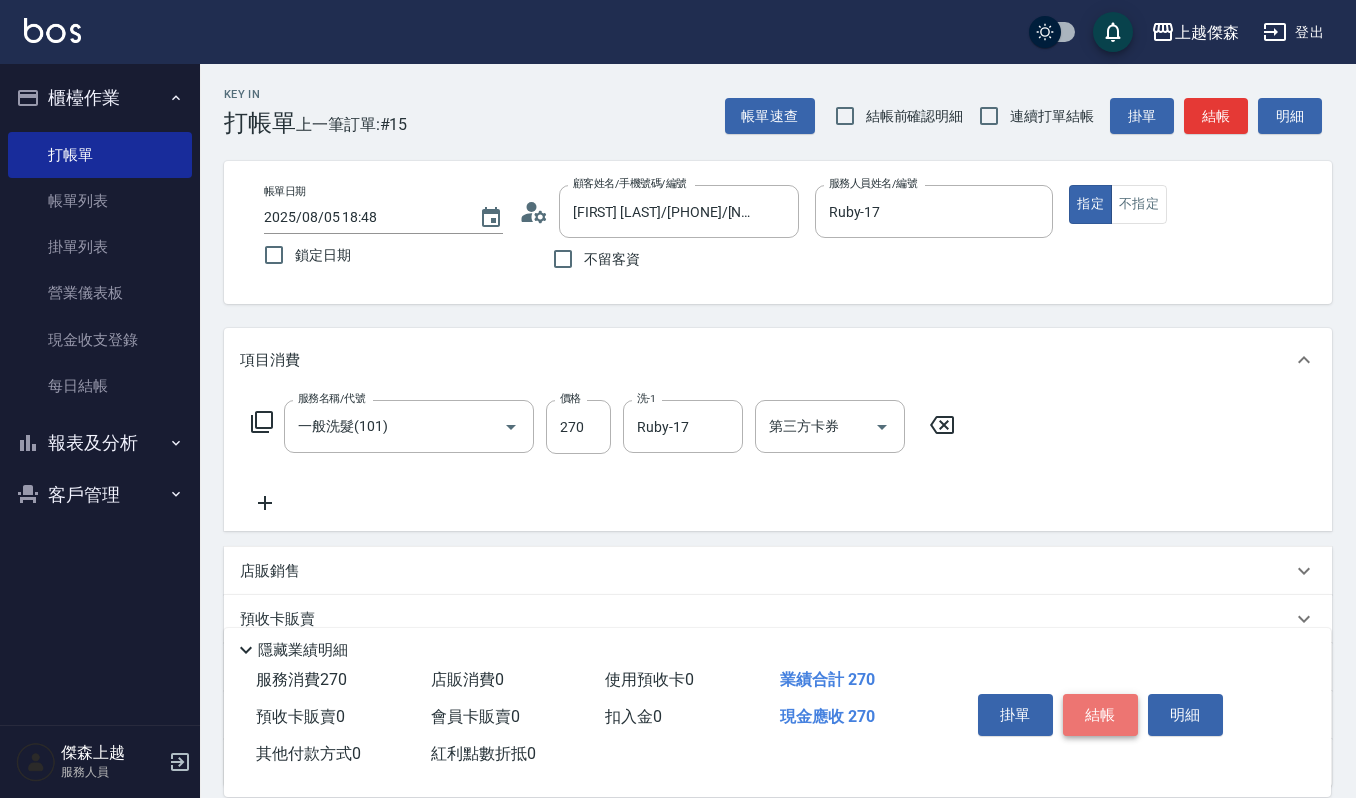 click on "結帳" at bounding box center (1100, 715) 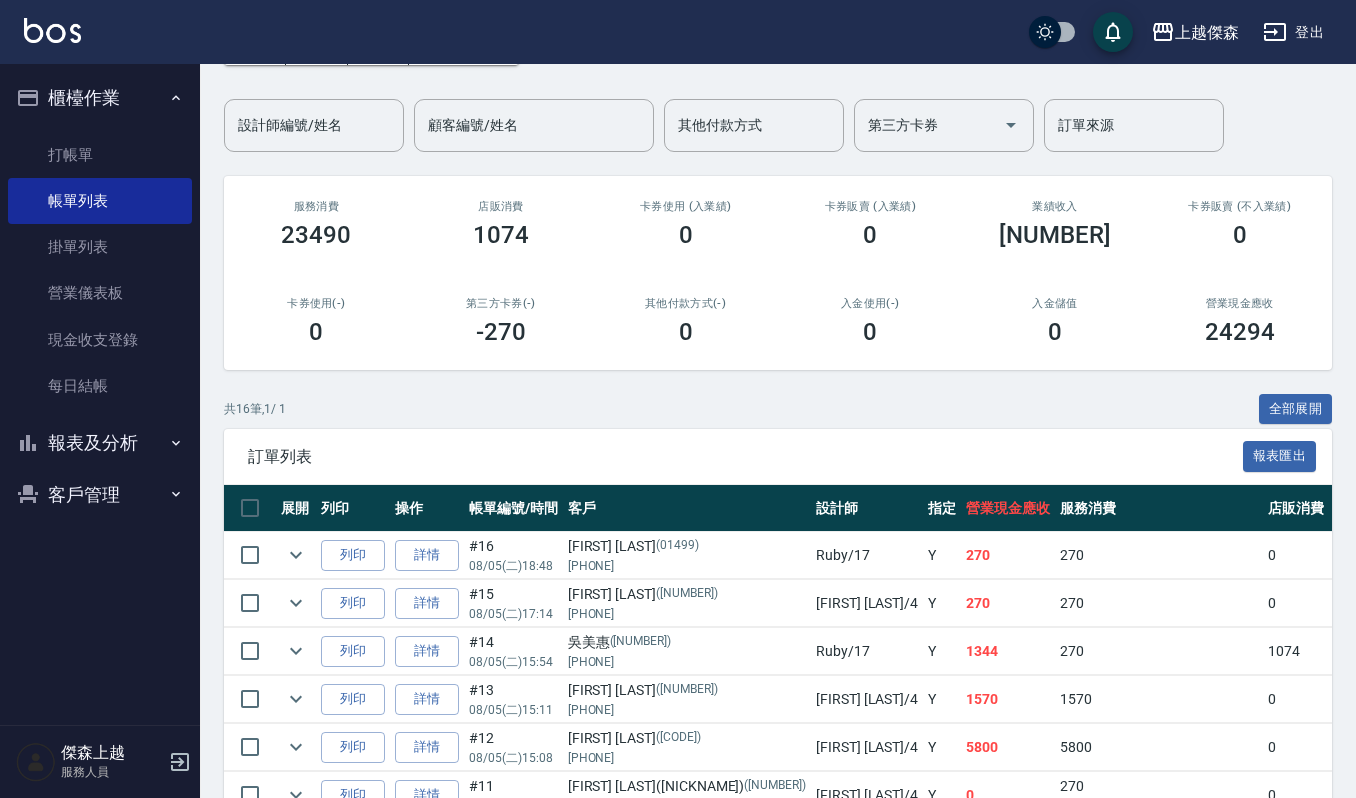 scroll, scrollTop: 266, scrollLeft: 0, axis: vertical 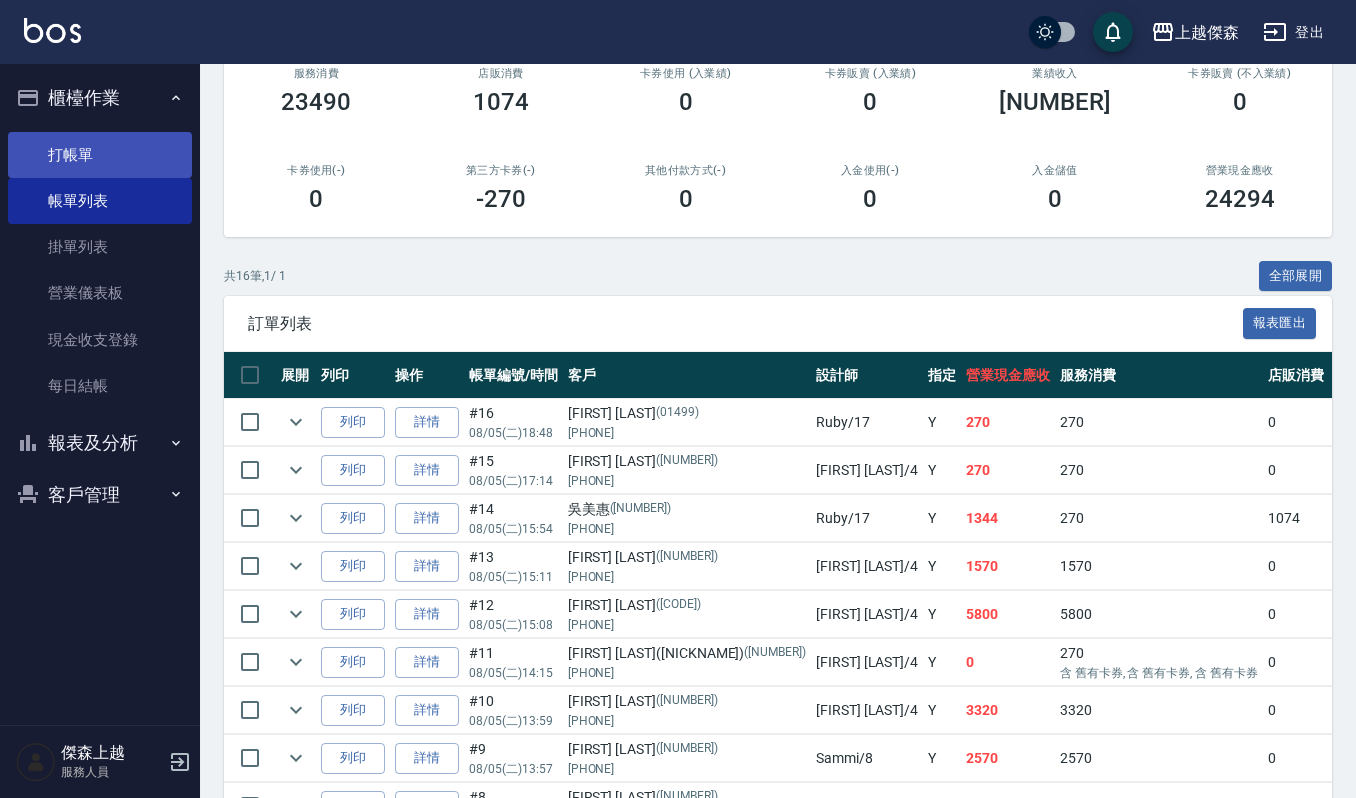 click on "打帳單" at bounding box center (100, 155) 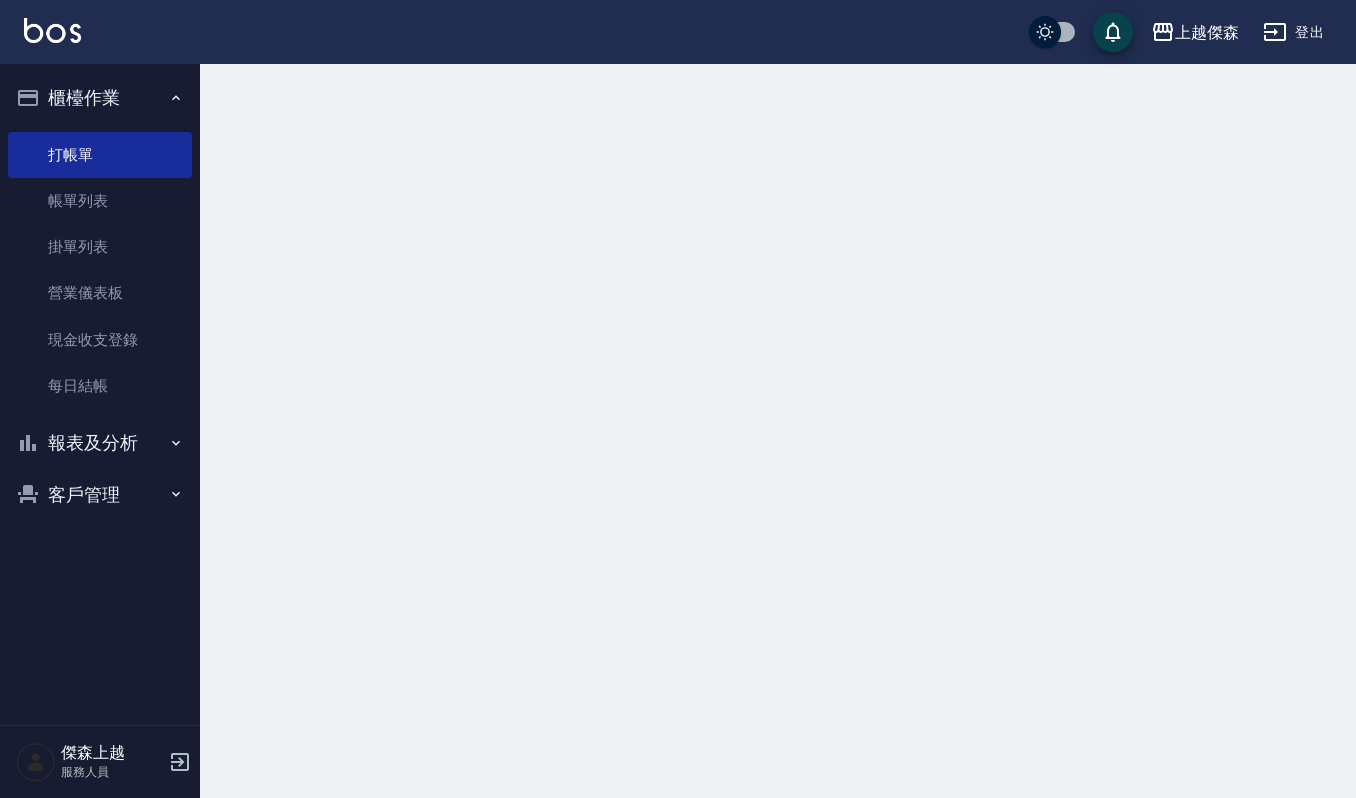 scroll, scrollTop: 0, scrollLeft: 0, axis: both 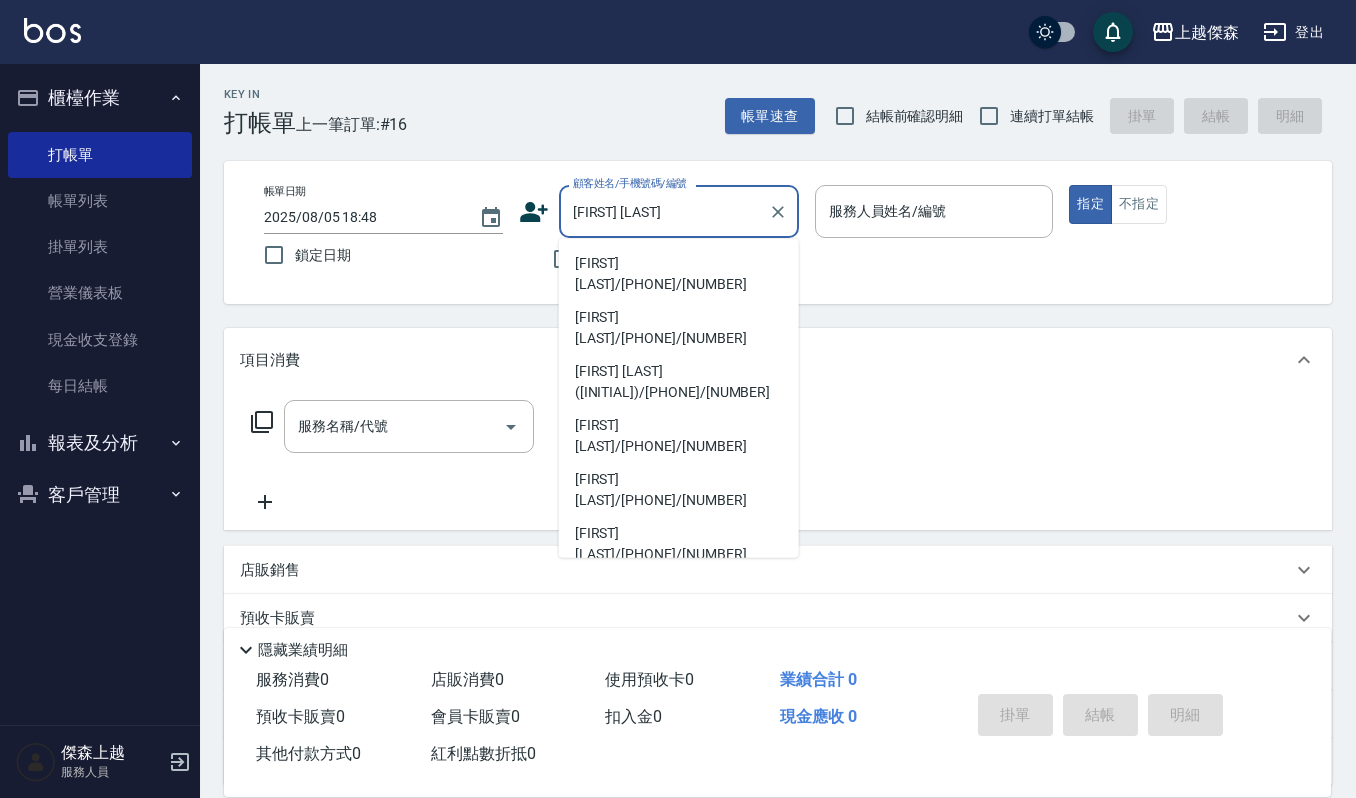 type on "[LAST]/[PHONE]/[NUMBER]" 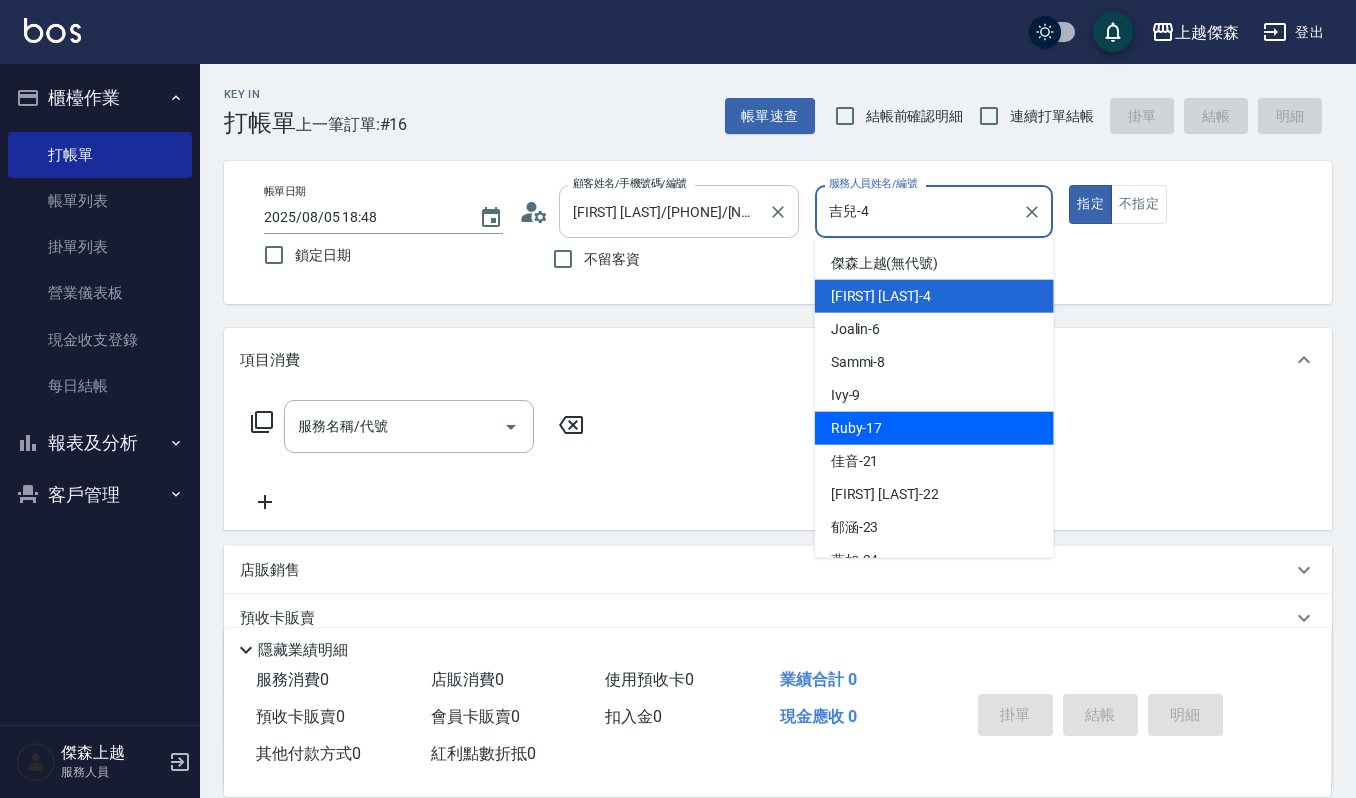 type on "Ruby-17" 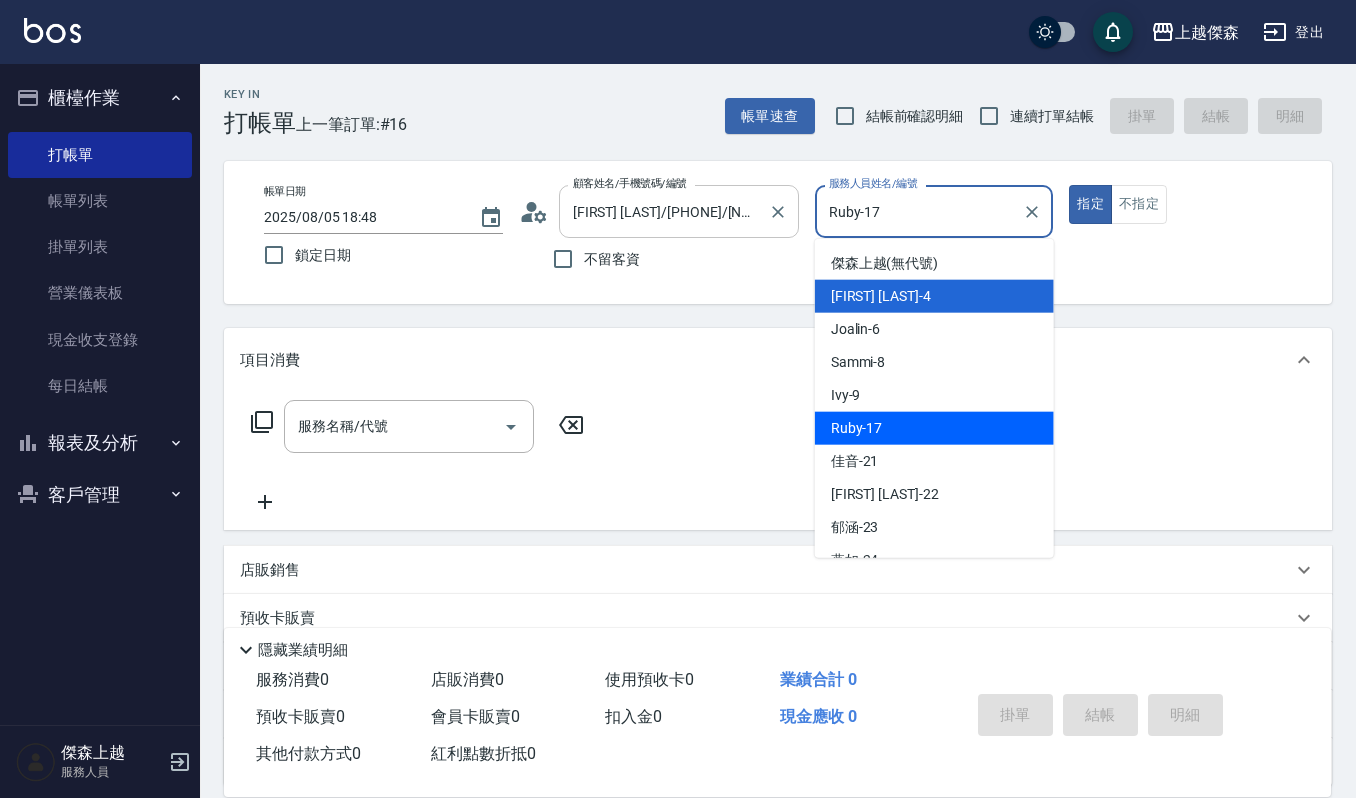 type on "true" 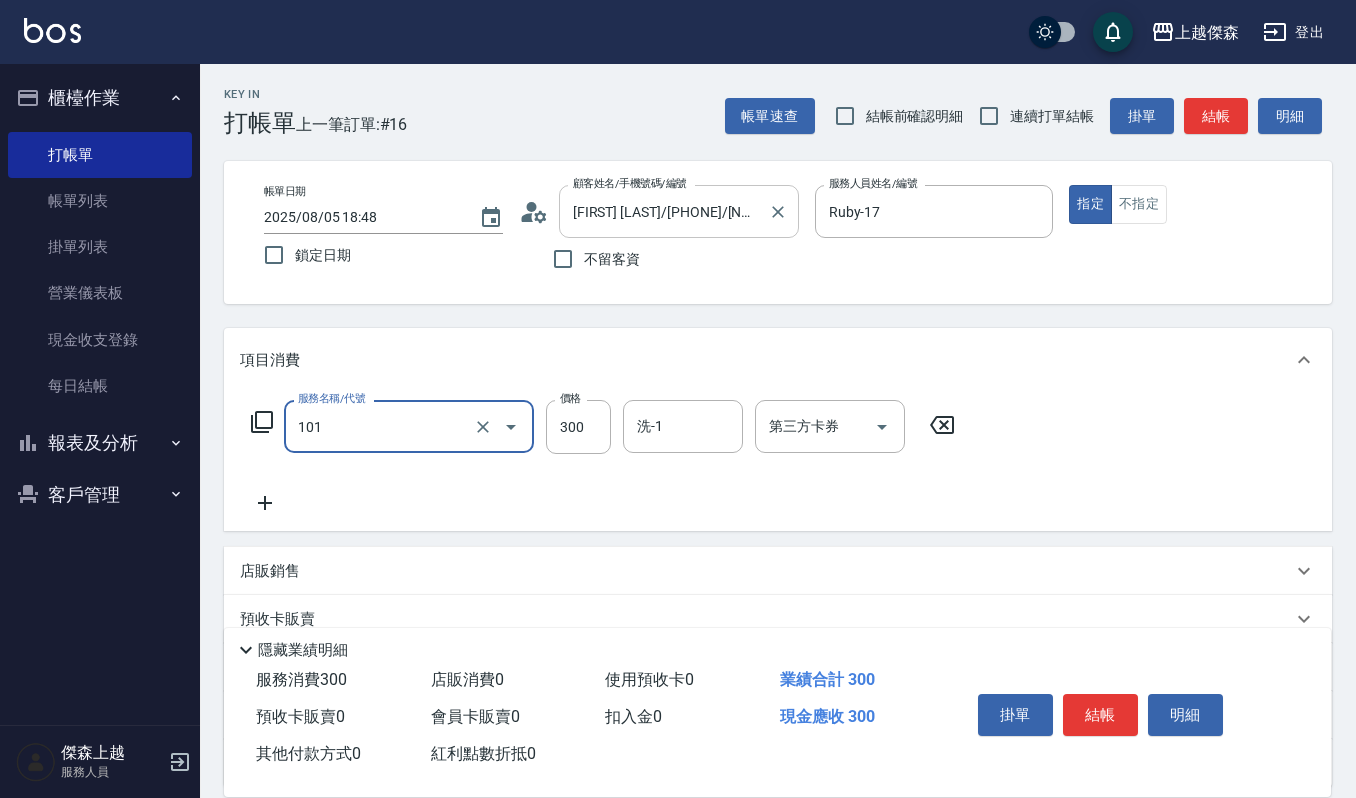 type on "一般洗髮(101)" 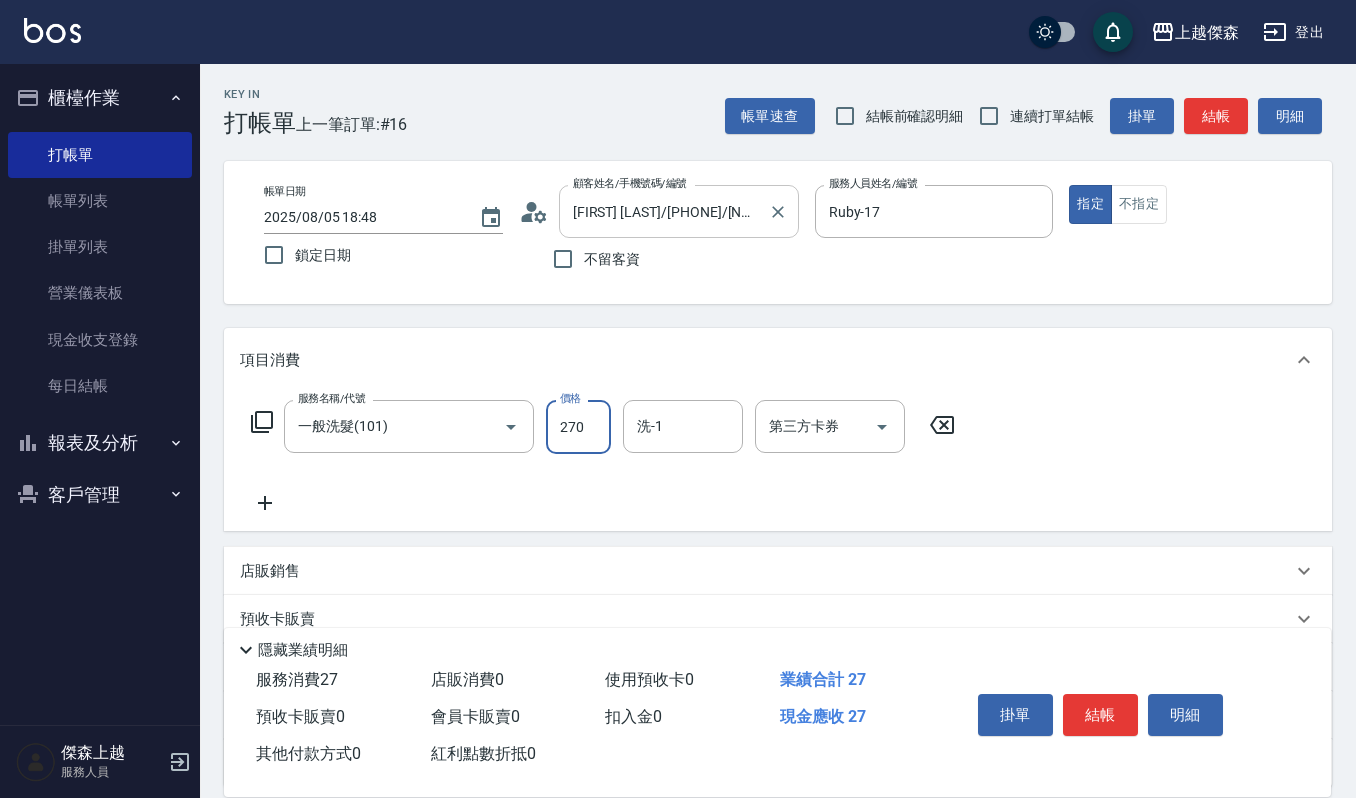 type on "270" 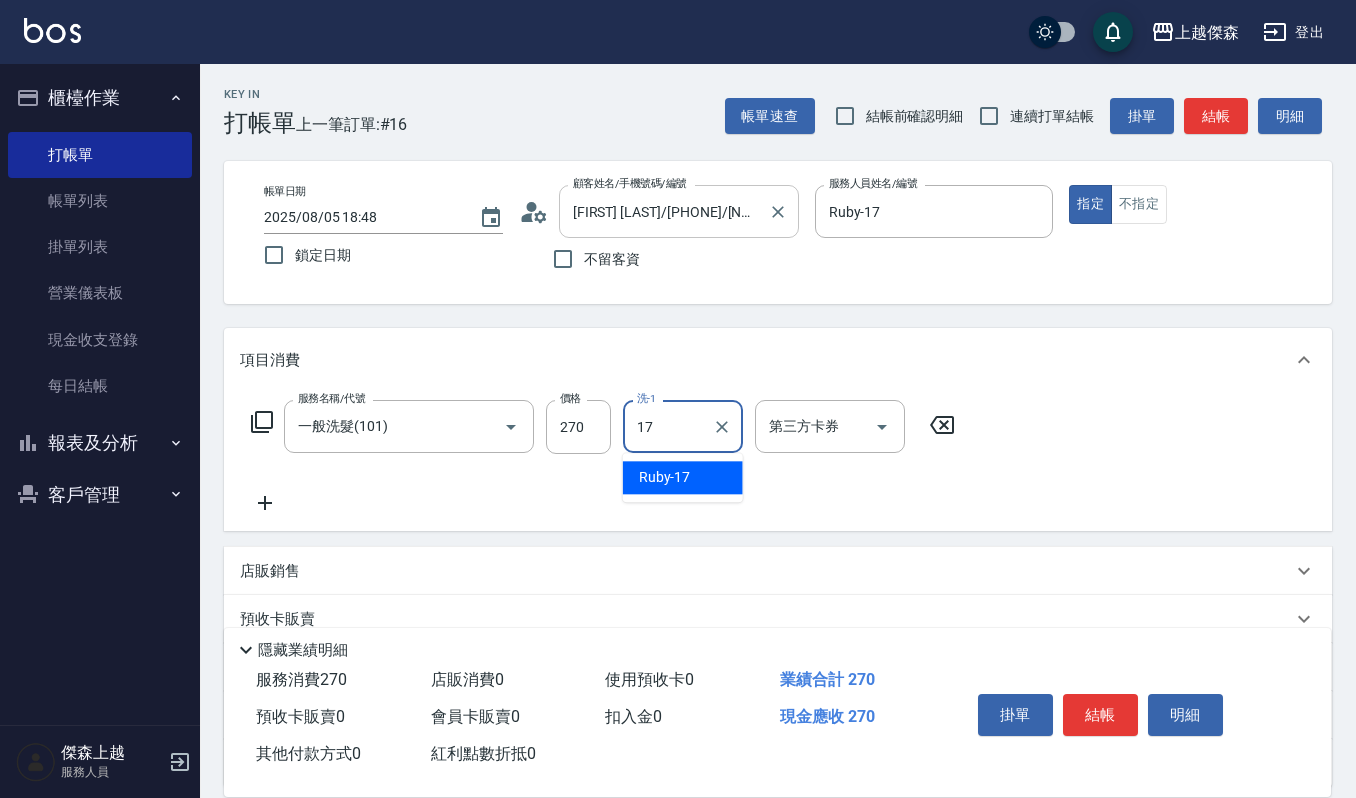 type on "Ruby-17" 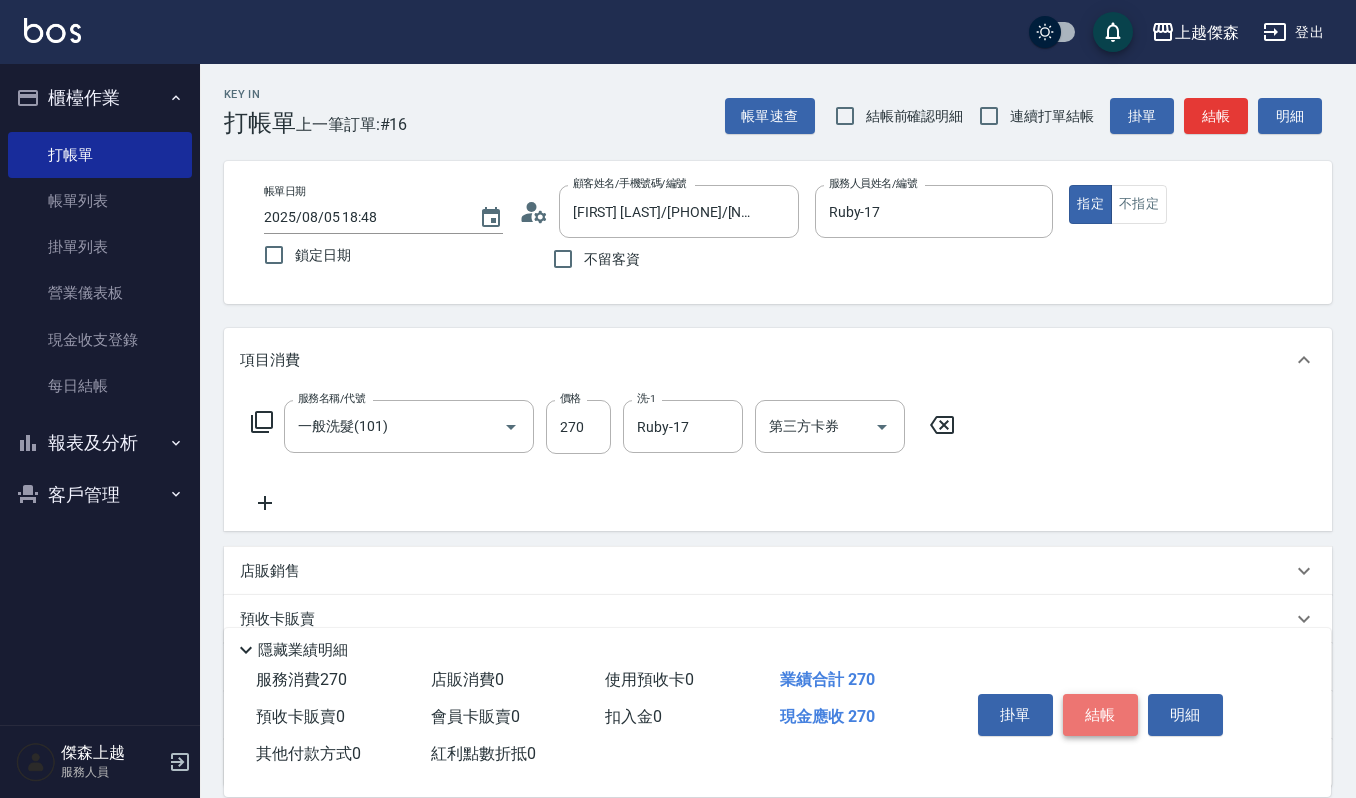 click on "結帳" at bounding box center [1100, 715] 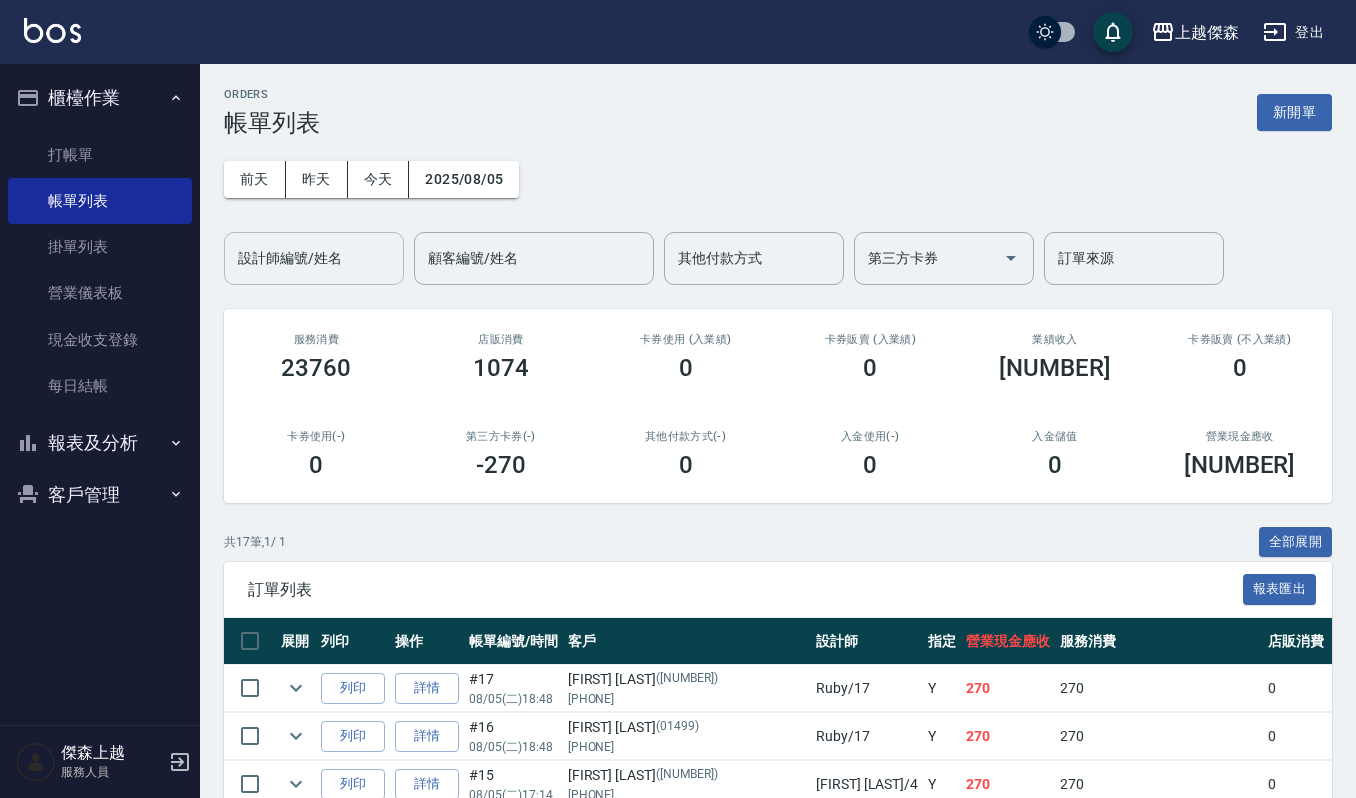 click on "設計師編號/姓名" at bounding box center (314, 258) 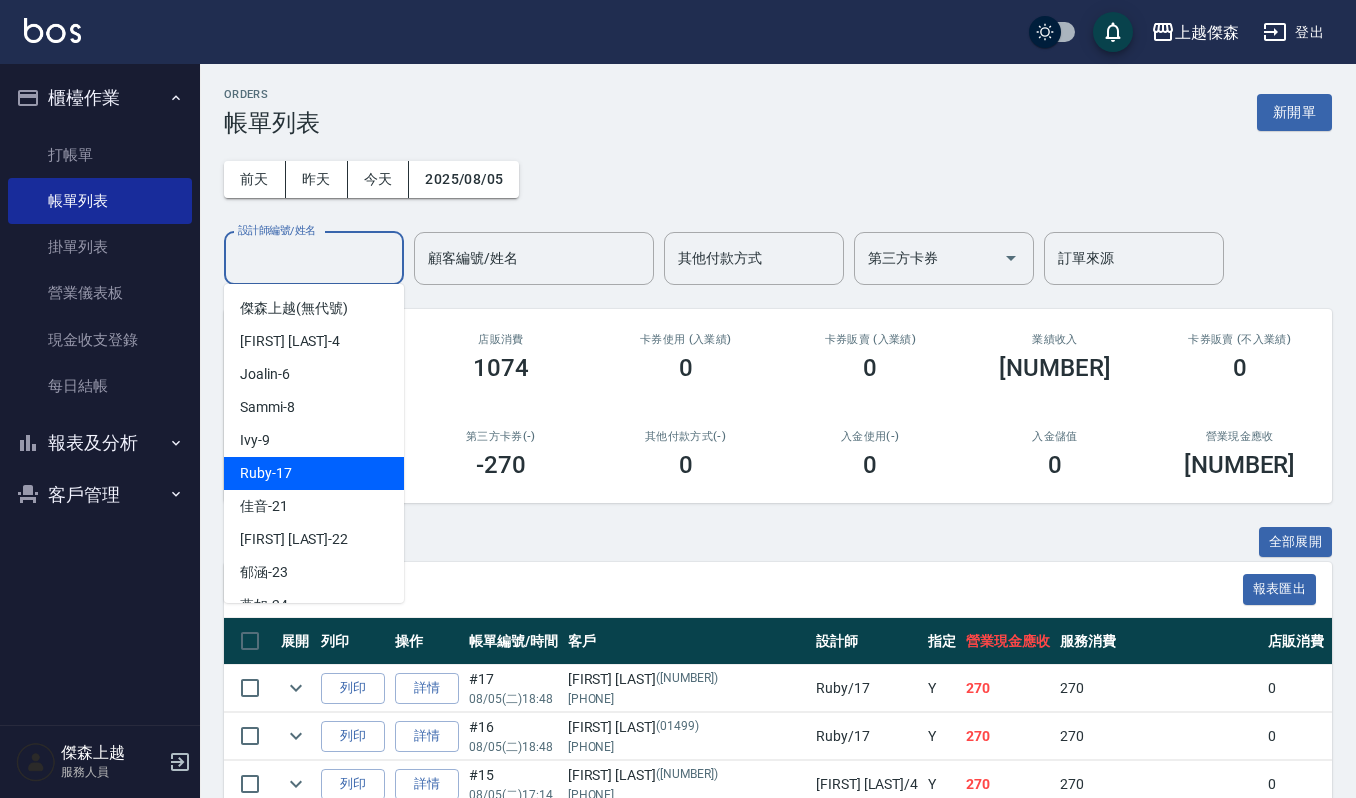 click on "Ruby -17" at bounding box center [314, 473] 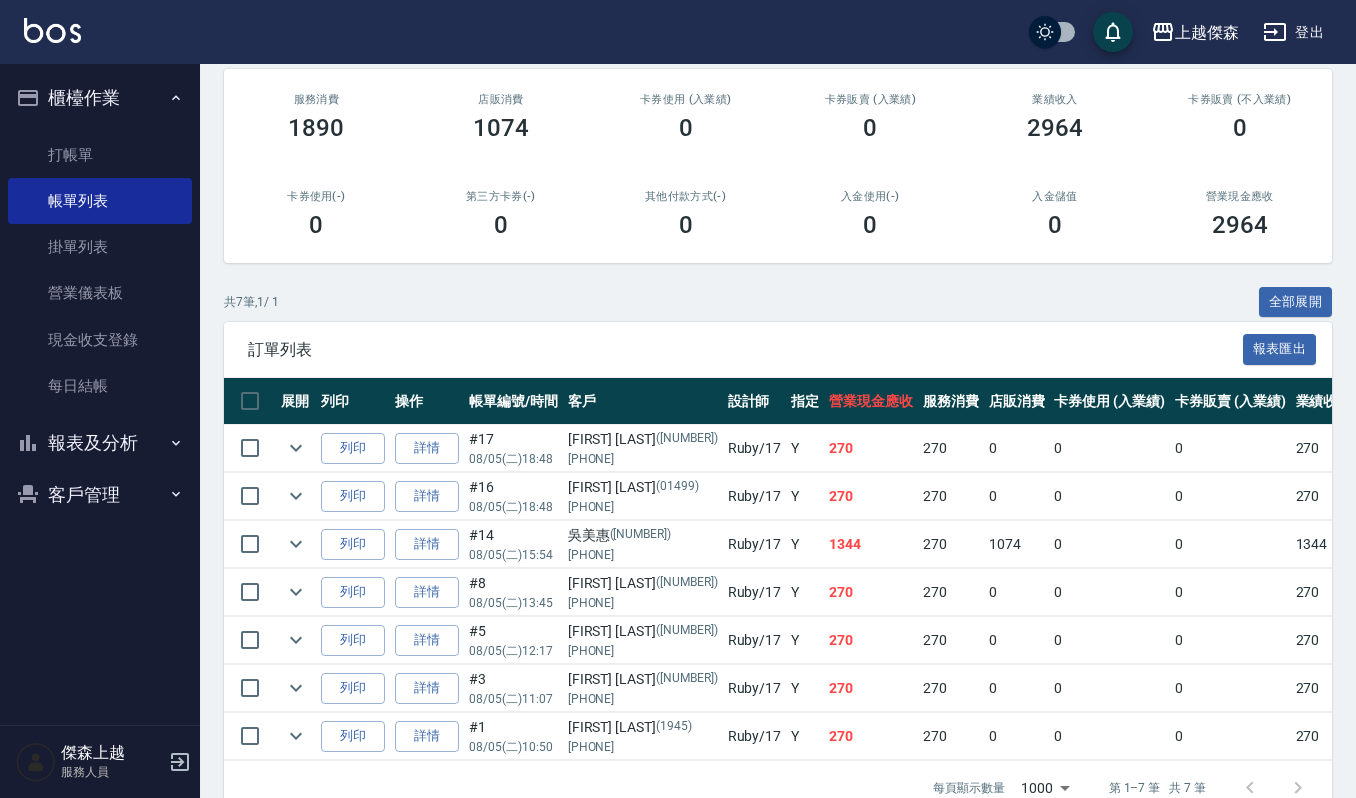 scroll, scrollTop: 266, scrollLeft: 0, axis: vertical 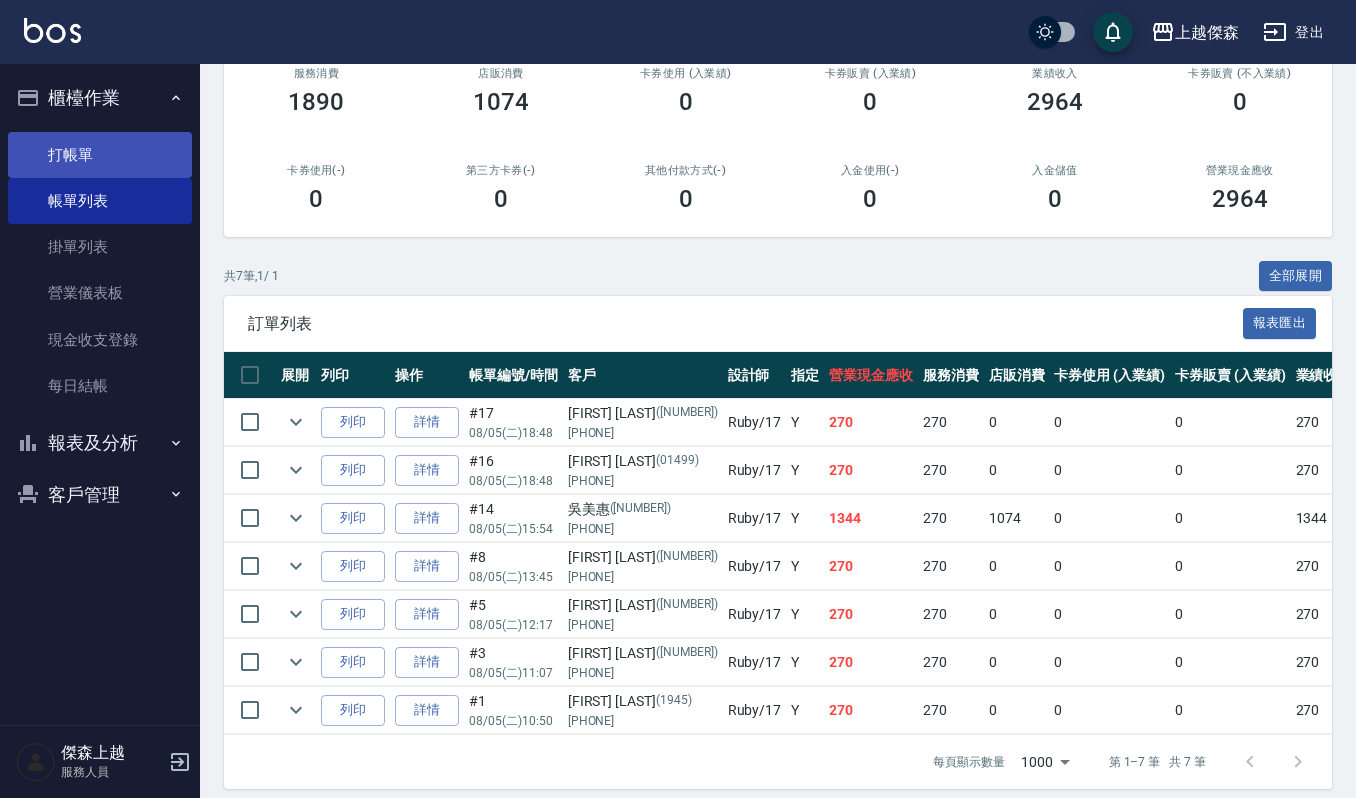 click on "打帳單" at bounding box center (100, 155) 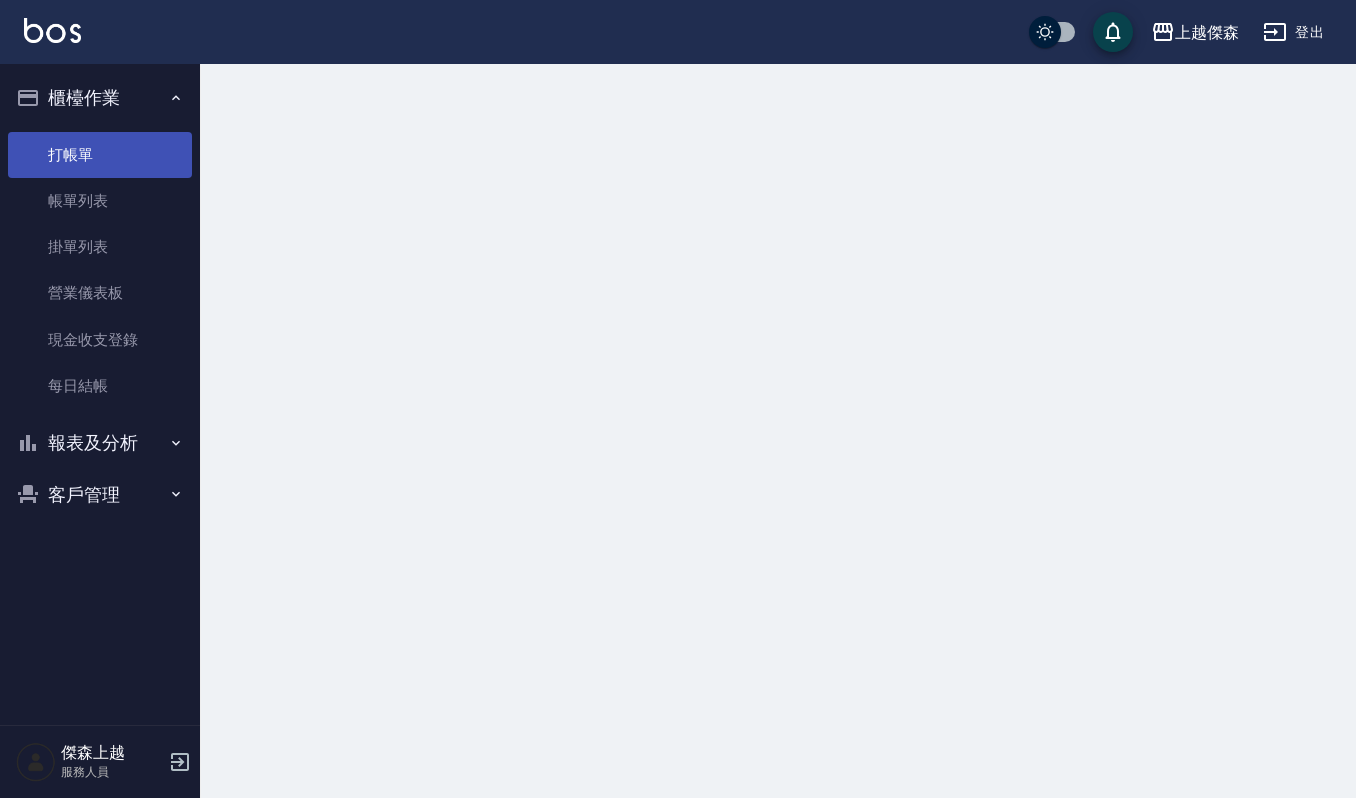 scroll, scrollTop: 0, scrollLeft: 0, axis: both 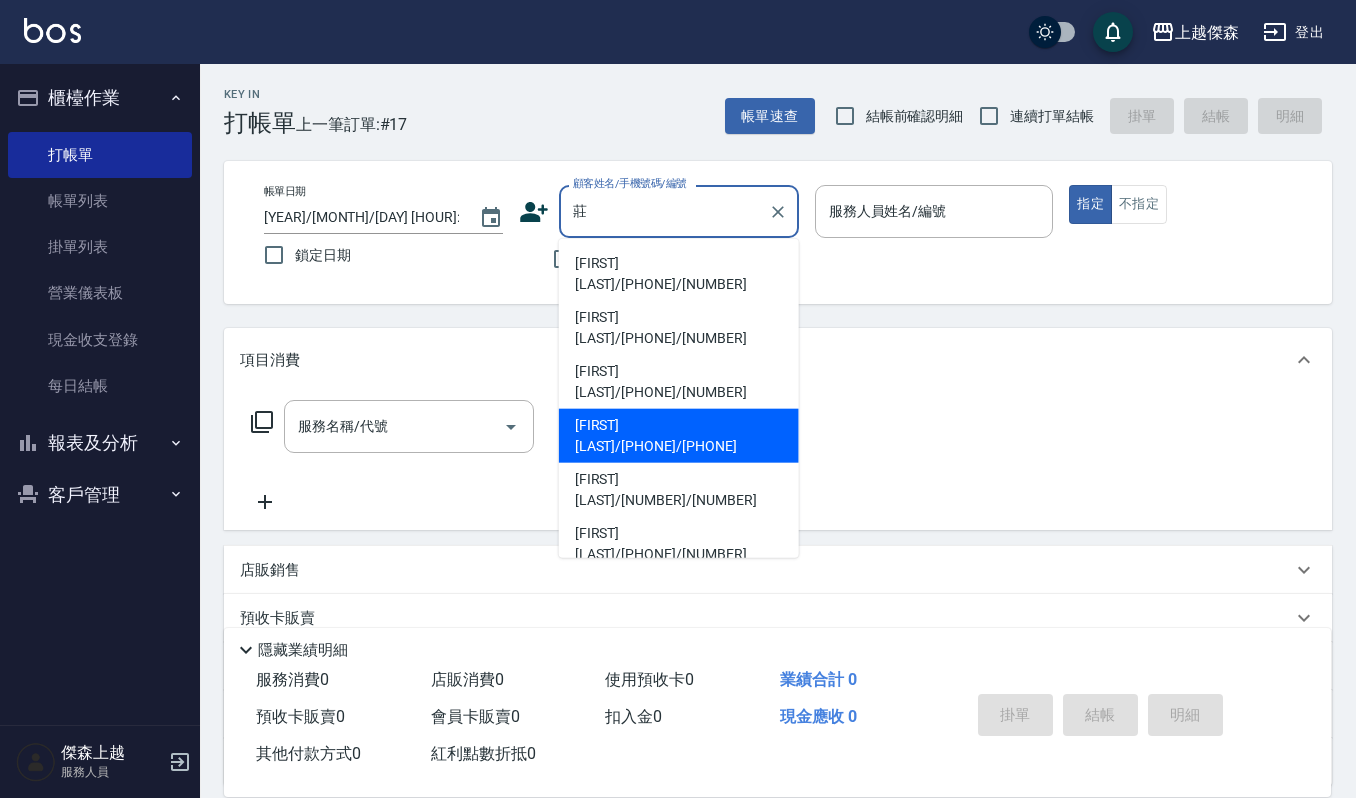 click on "[LAST]/[PHONE]/[NUMBER]" at bounding box center (679, 436) 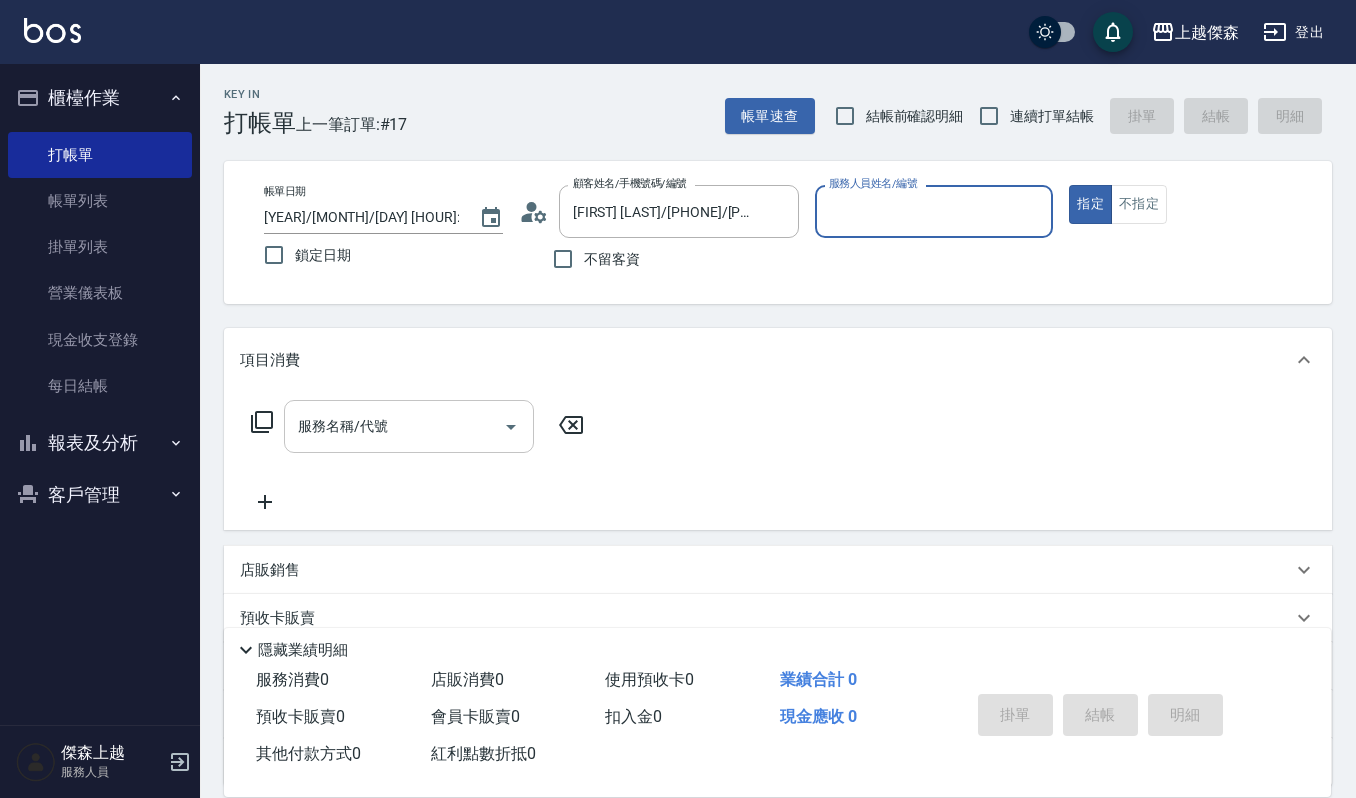 click on "服務名稱/代號" at bounding box center (394, 426) 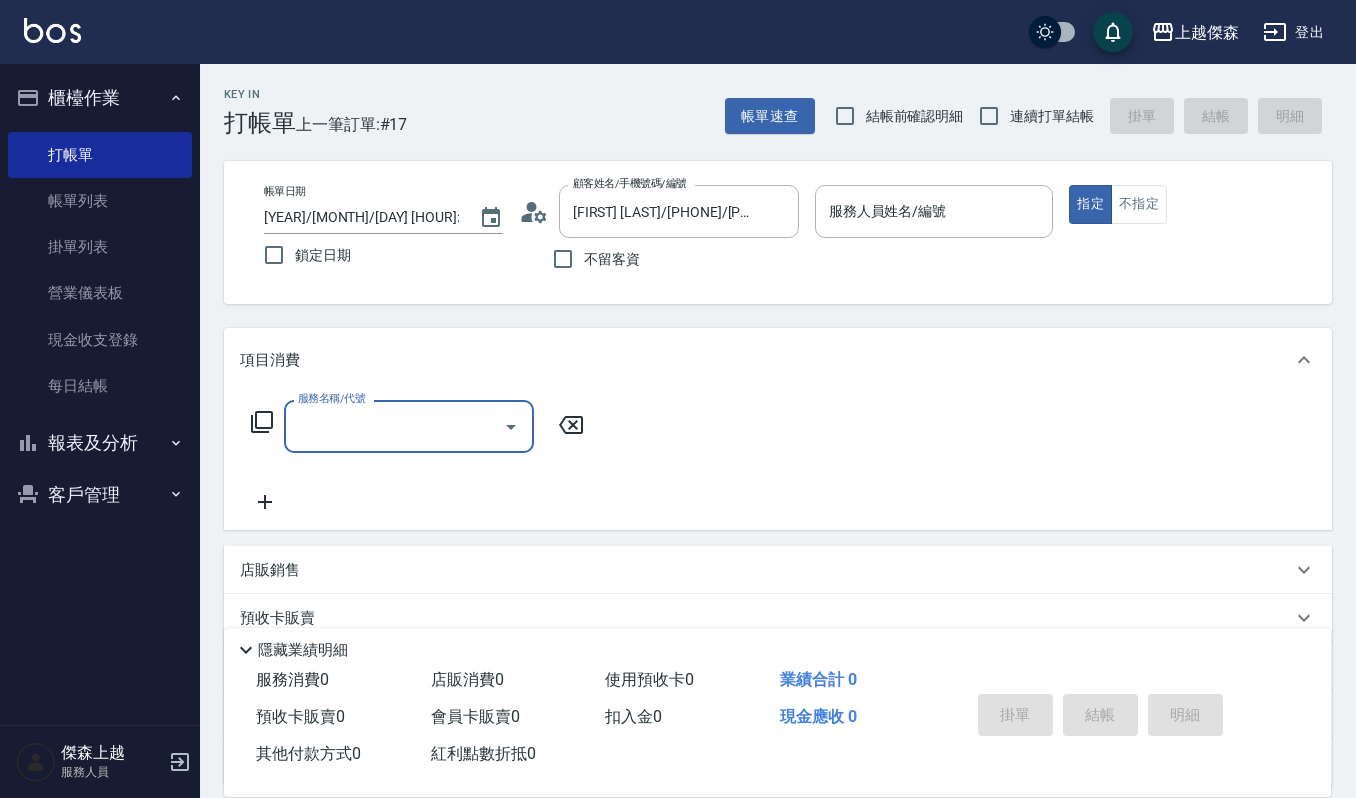 click on "服務名稱/代號" at bounding box center [394, 426] 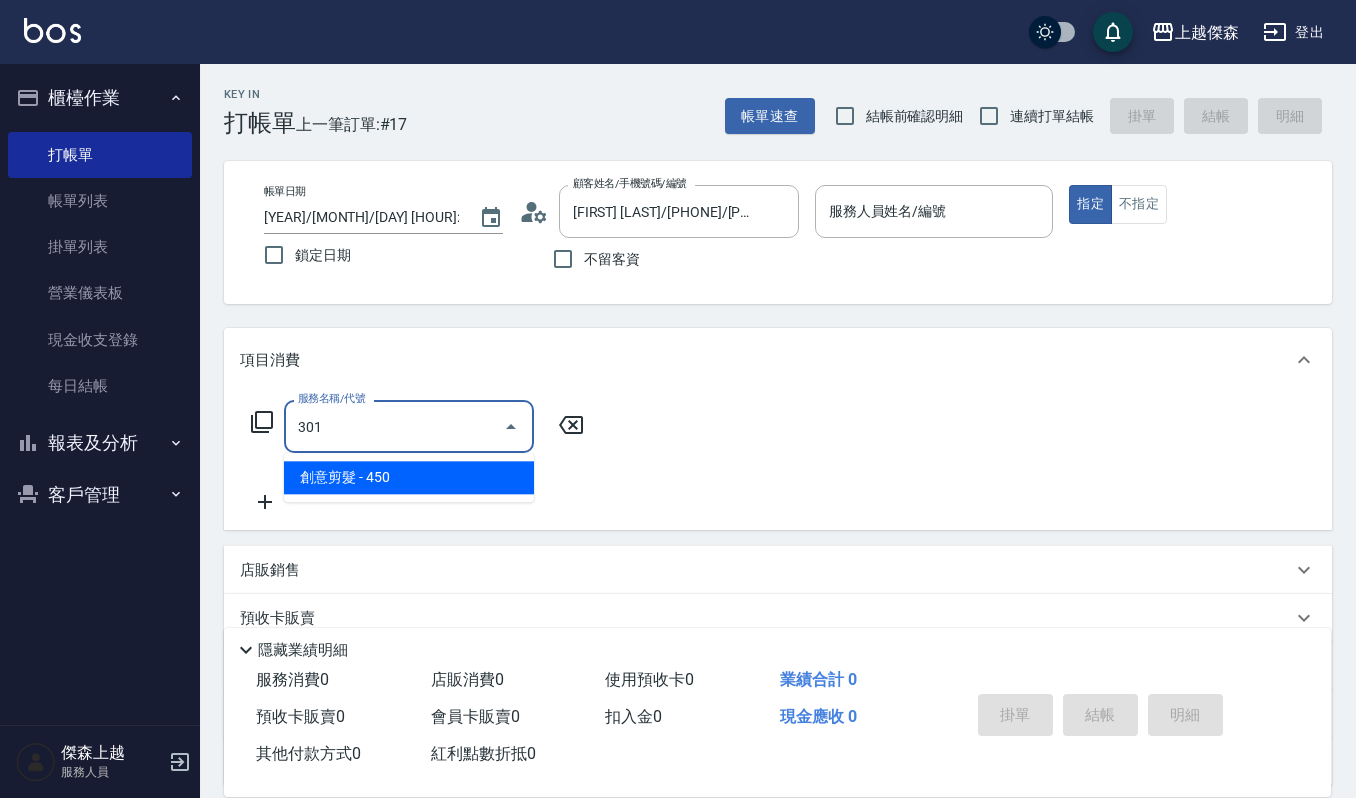 type on "創意剪髮(301)" 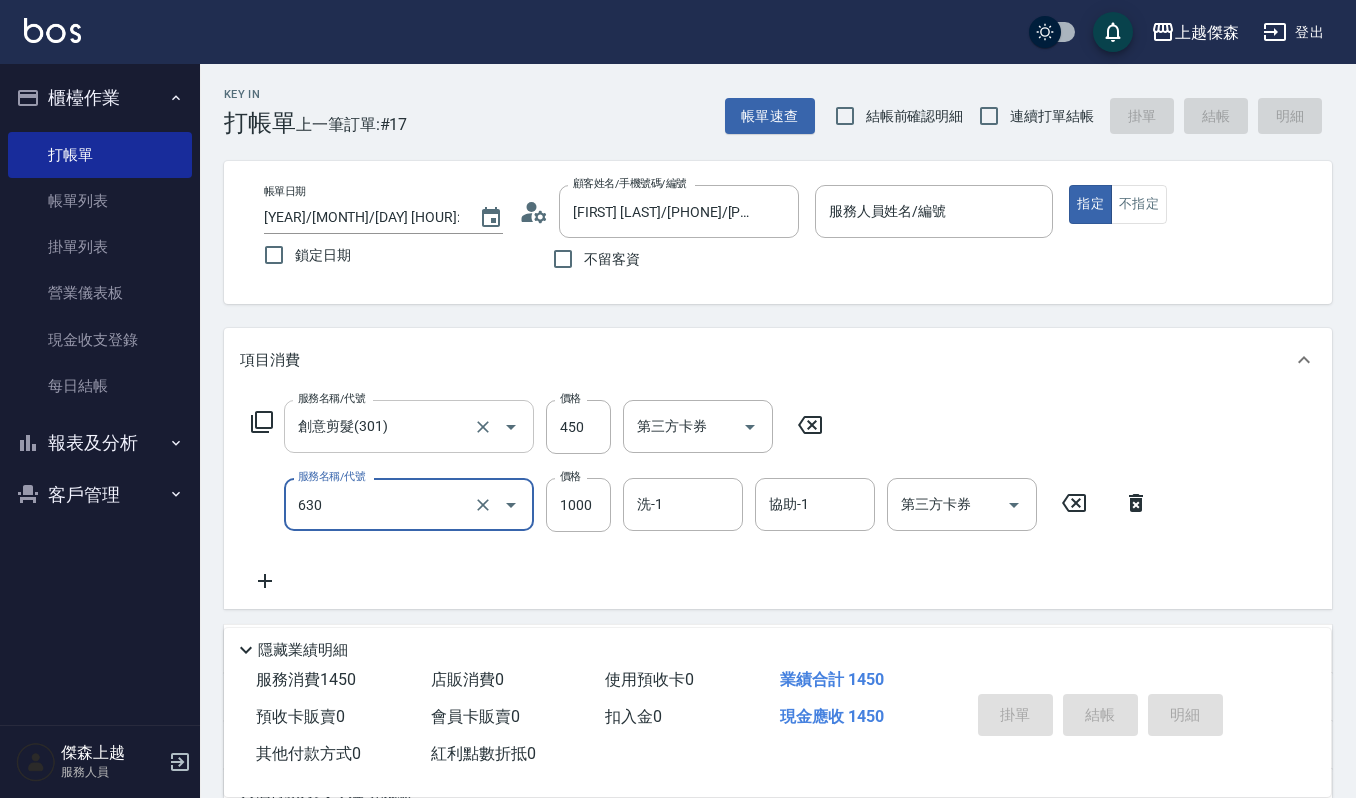 type on "洗+頭皮保養(630)" 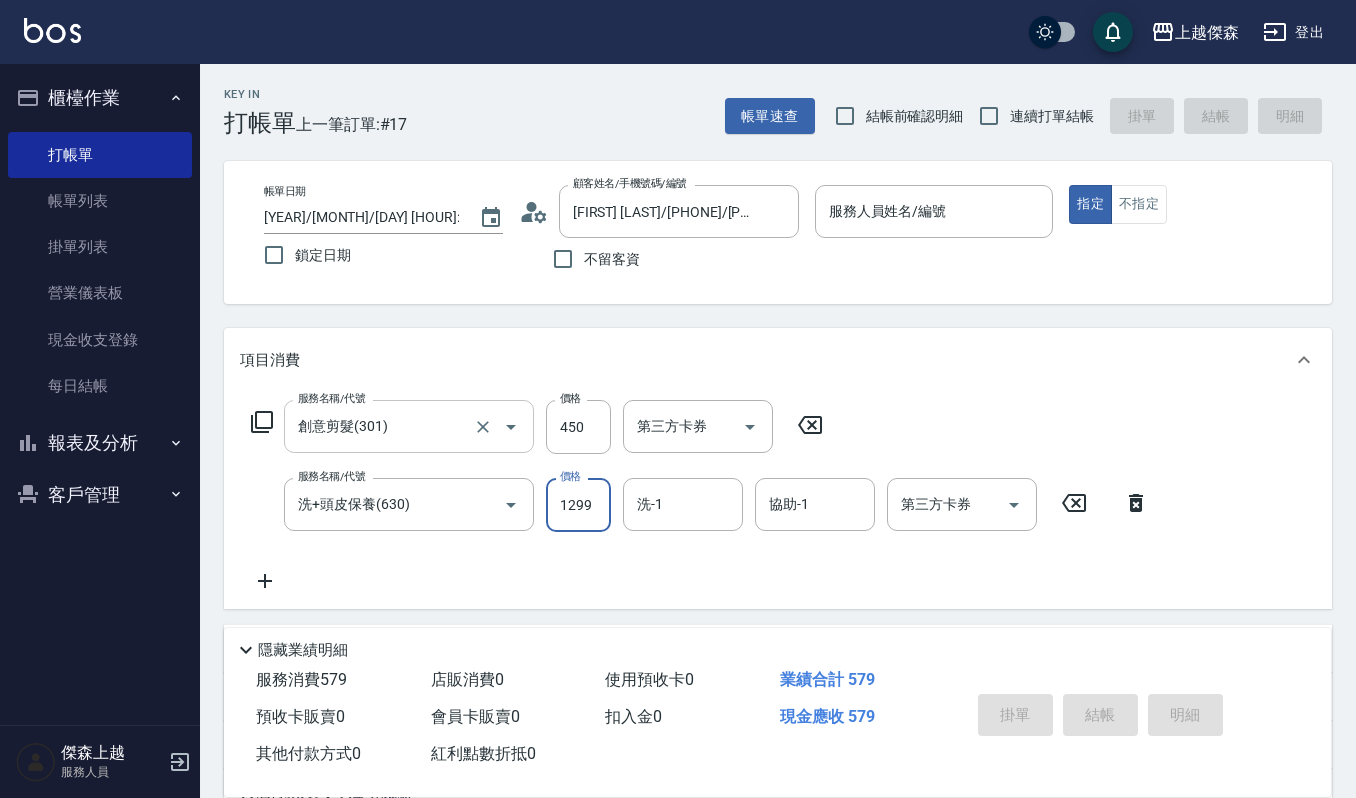 type on "1299" 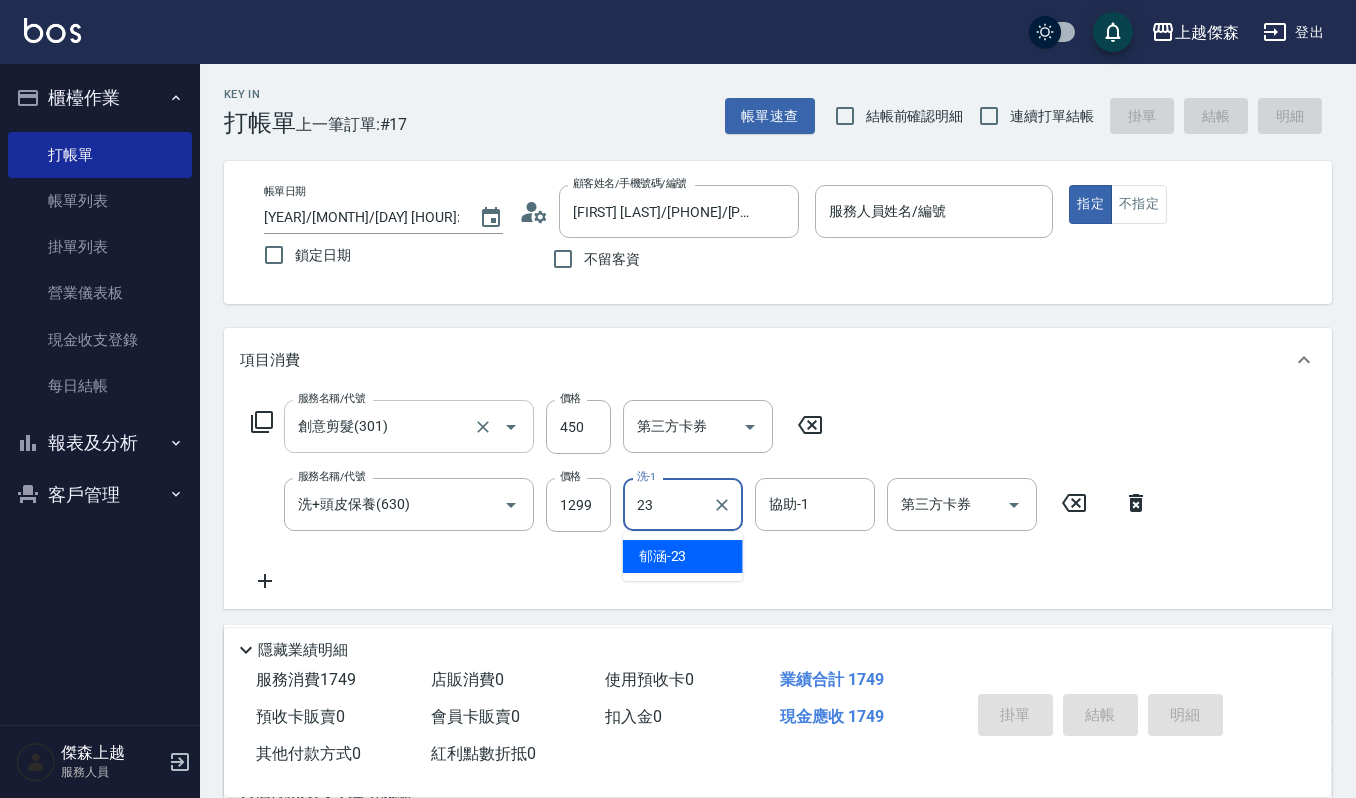 type on "郁涵-23" 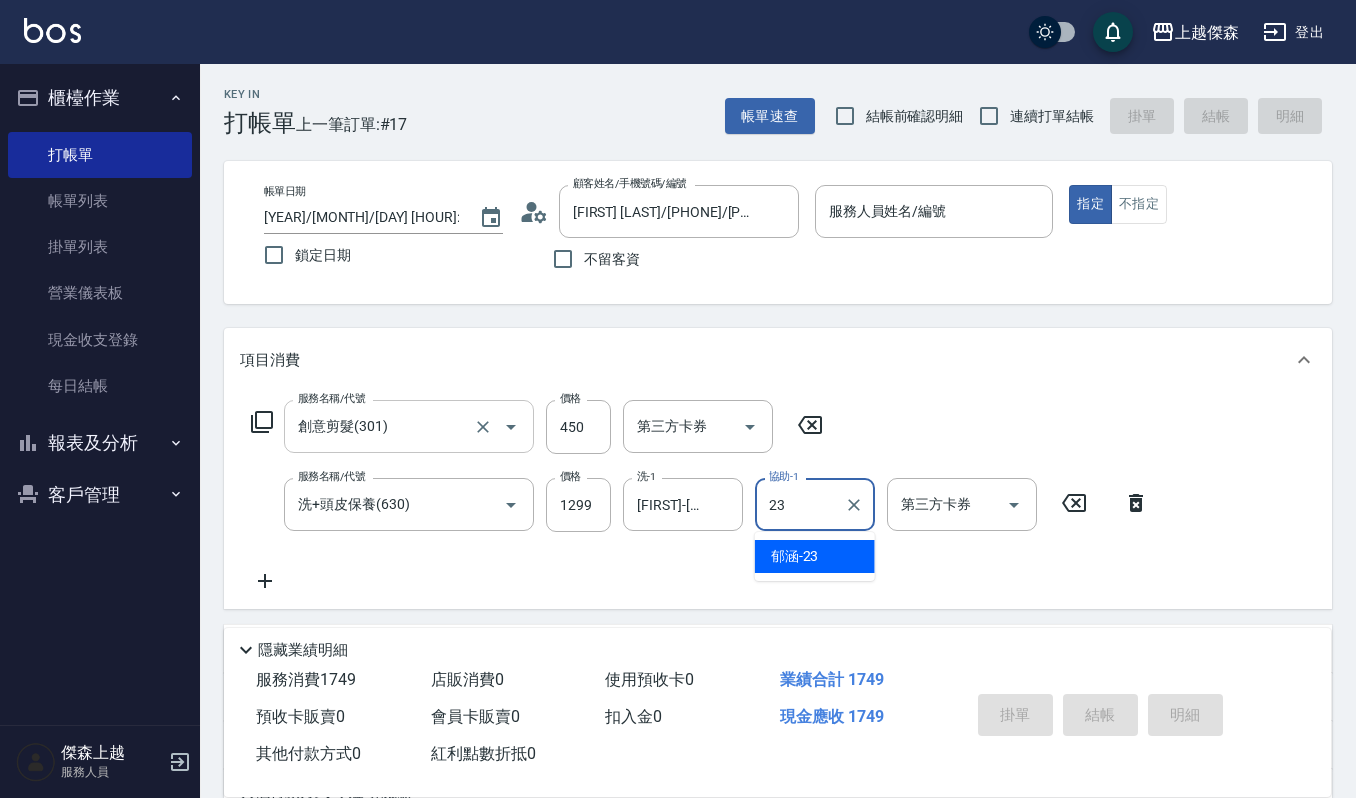 type on "郁涵-23" 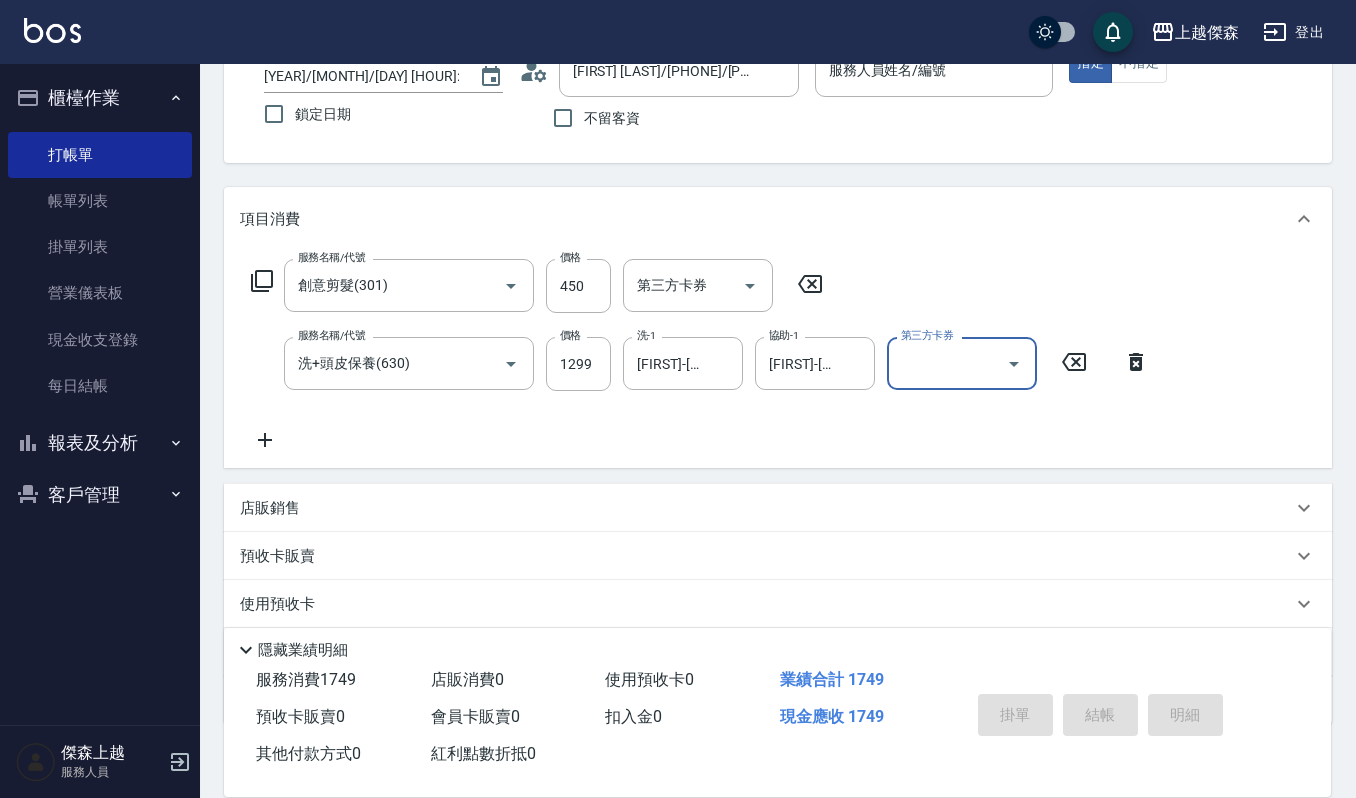 scroll, scrollTop: 0, scrollLeft: 0, axis: both 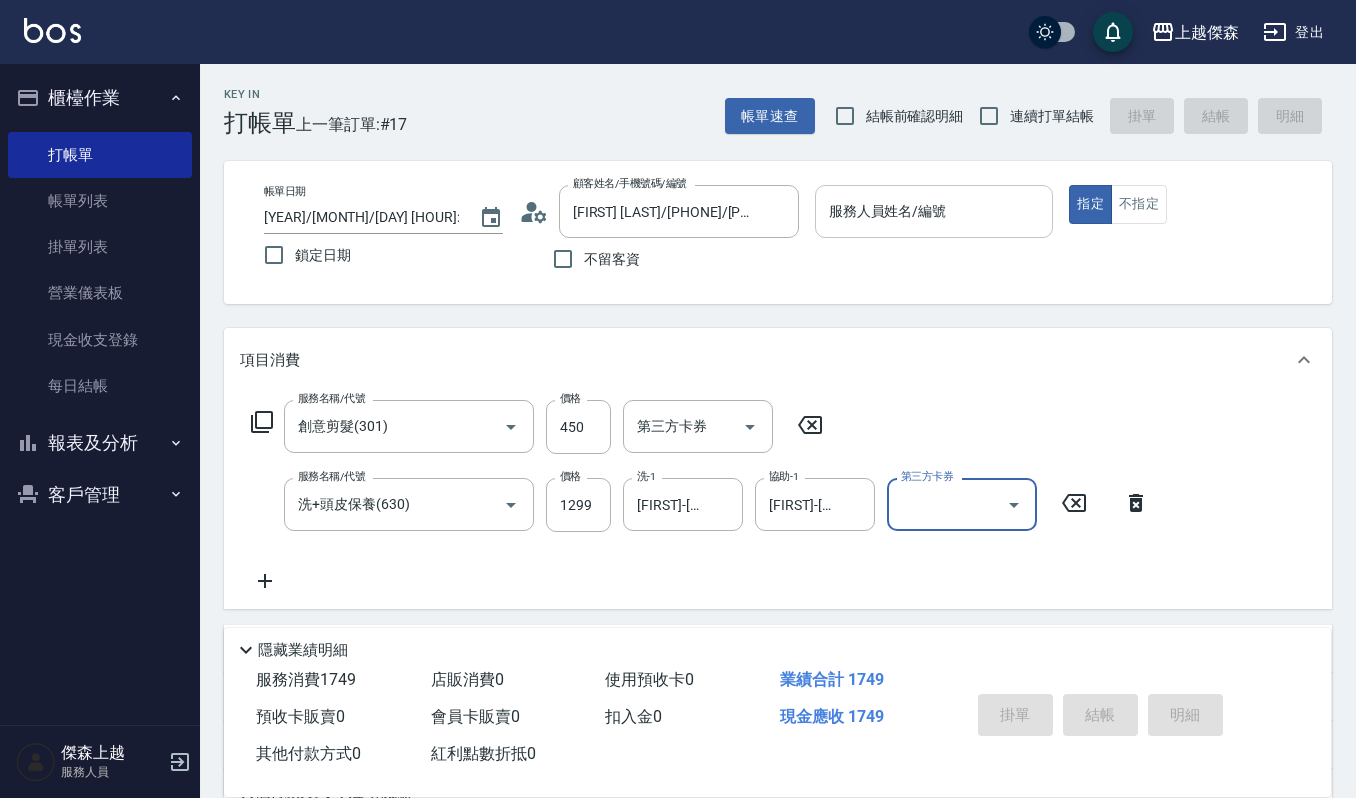 click on "服務人員姓名/編號" at bounding box center (934, 211) 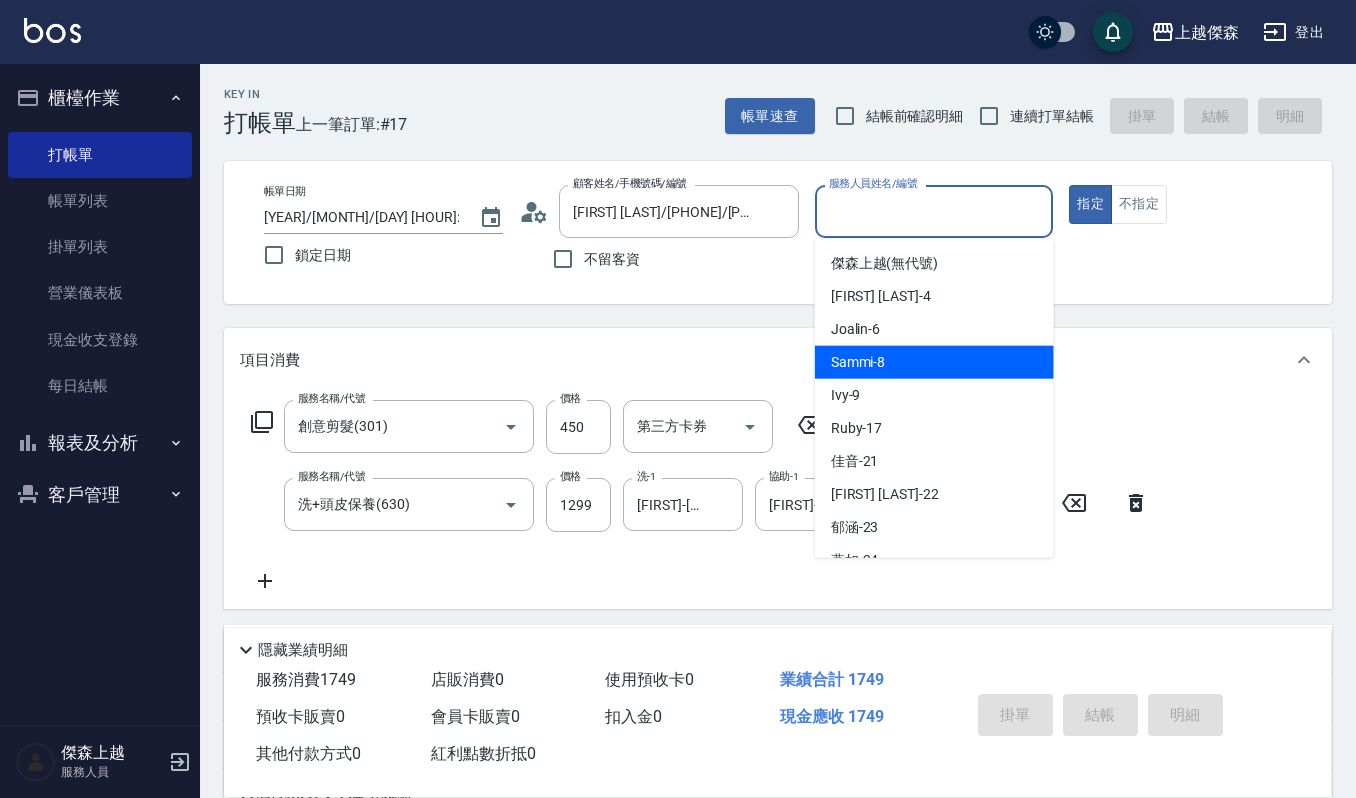 click on "Sammi -8" at bounding box center (934, 362) 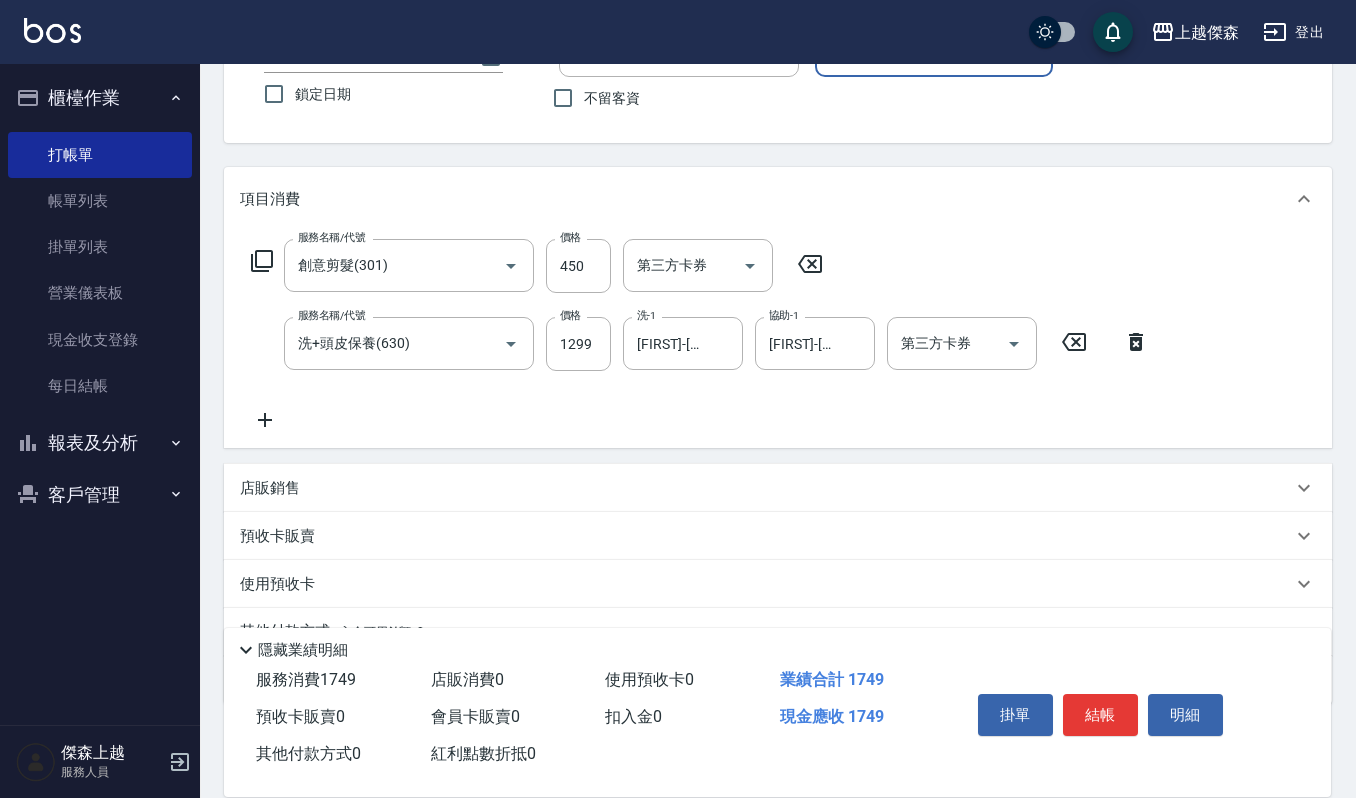 scroll, scrollTop: 254, scrollLeft: 0, axis: vertical 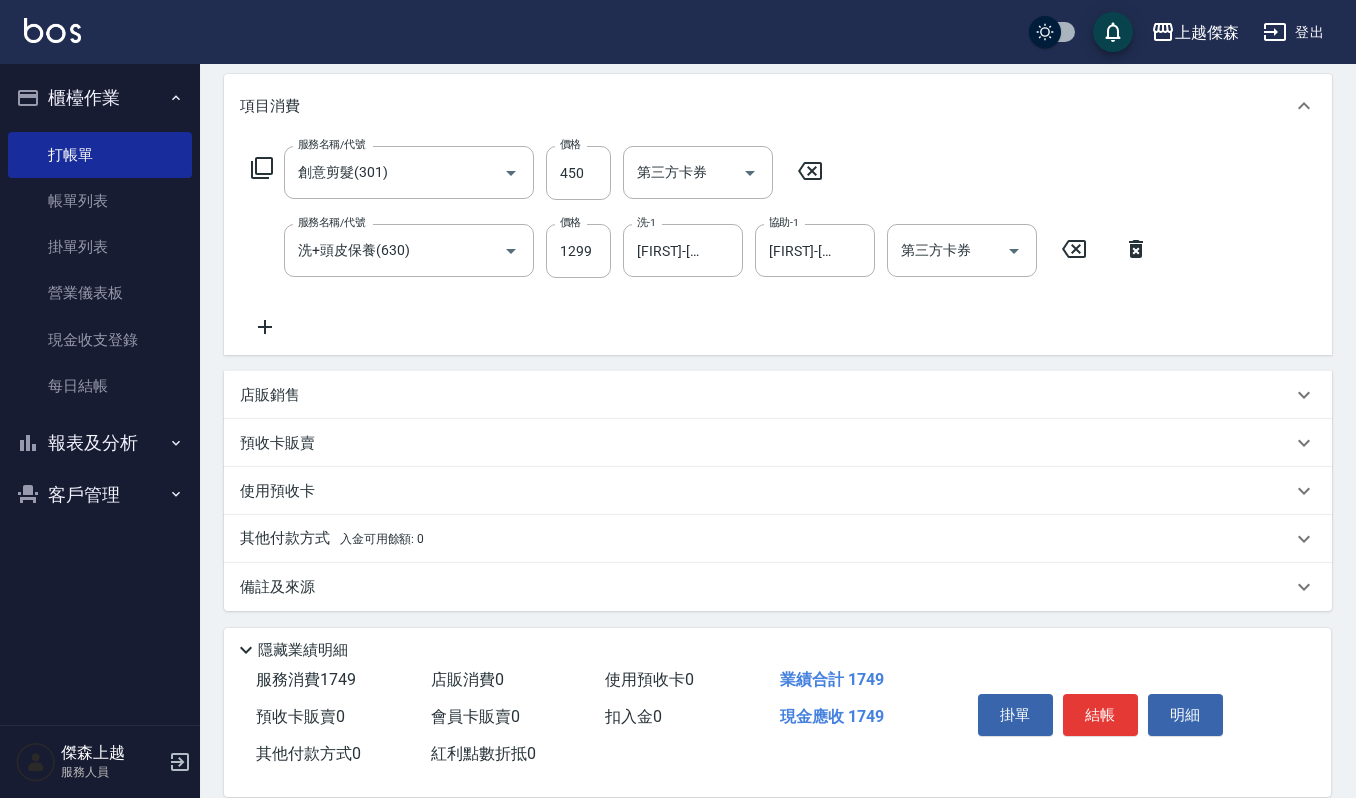 click on "店販銷售" at bounding box center (778, 395) 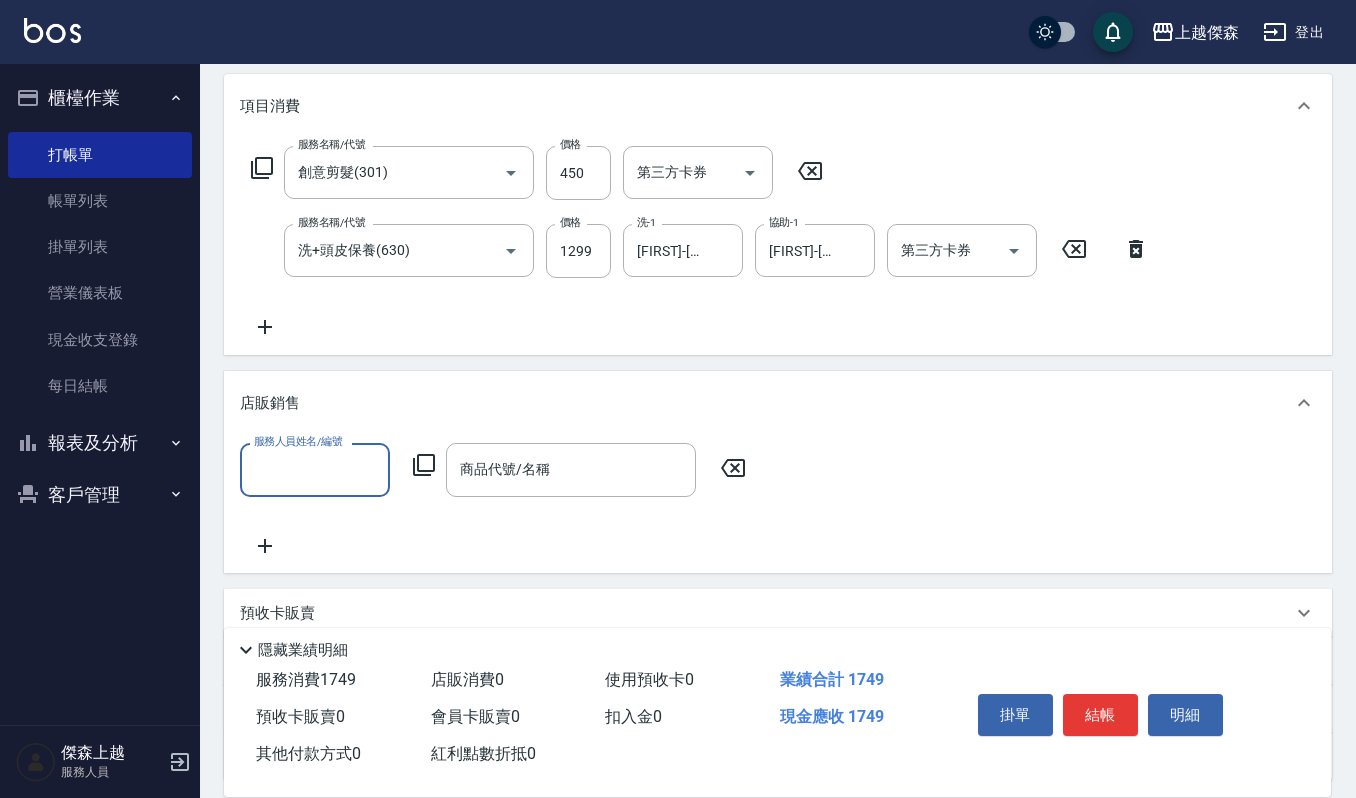 scroll, scrollTop: 1, scrollLeft: 0, axis: vertical 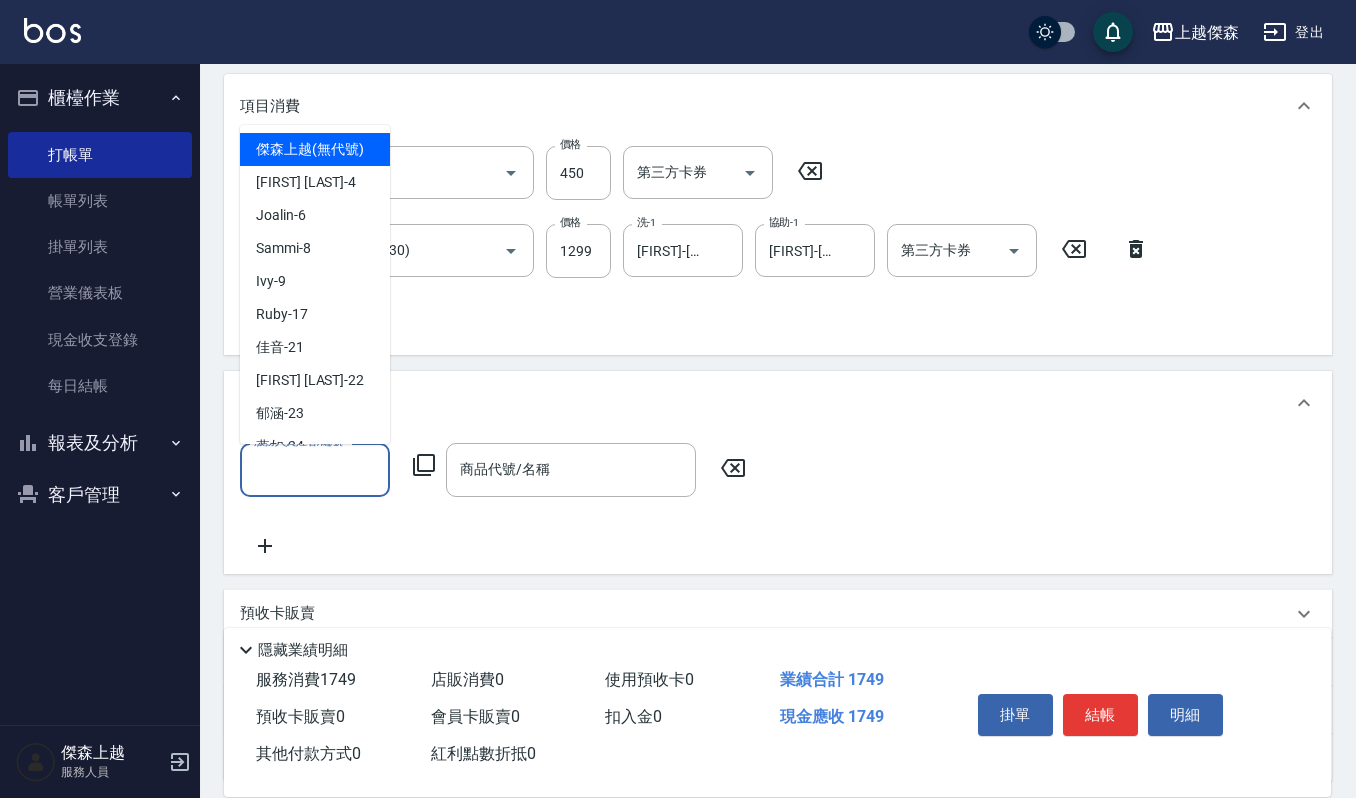 click on "服務人員姓名/編號" at bounding box center (315, 469) 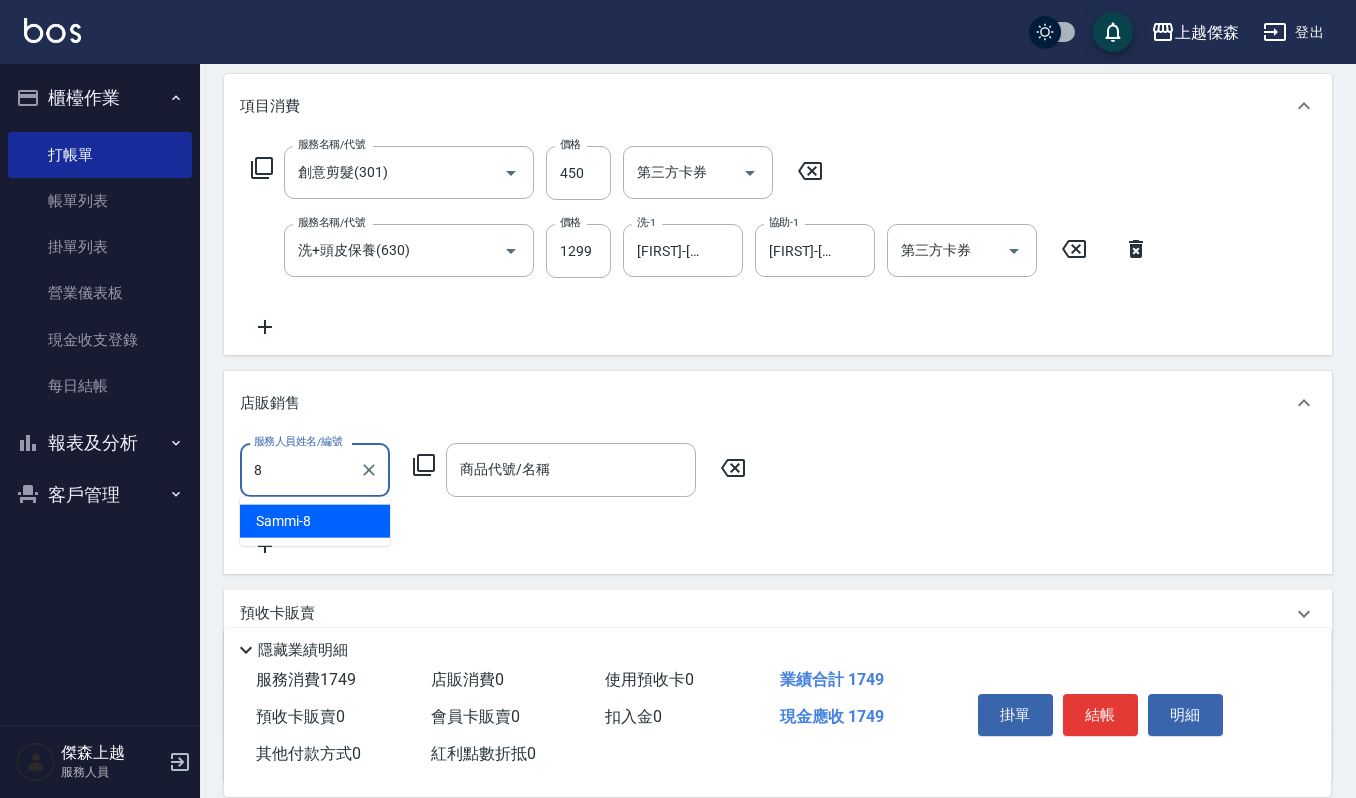 type on "Sammi-8" 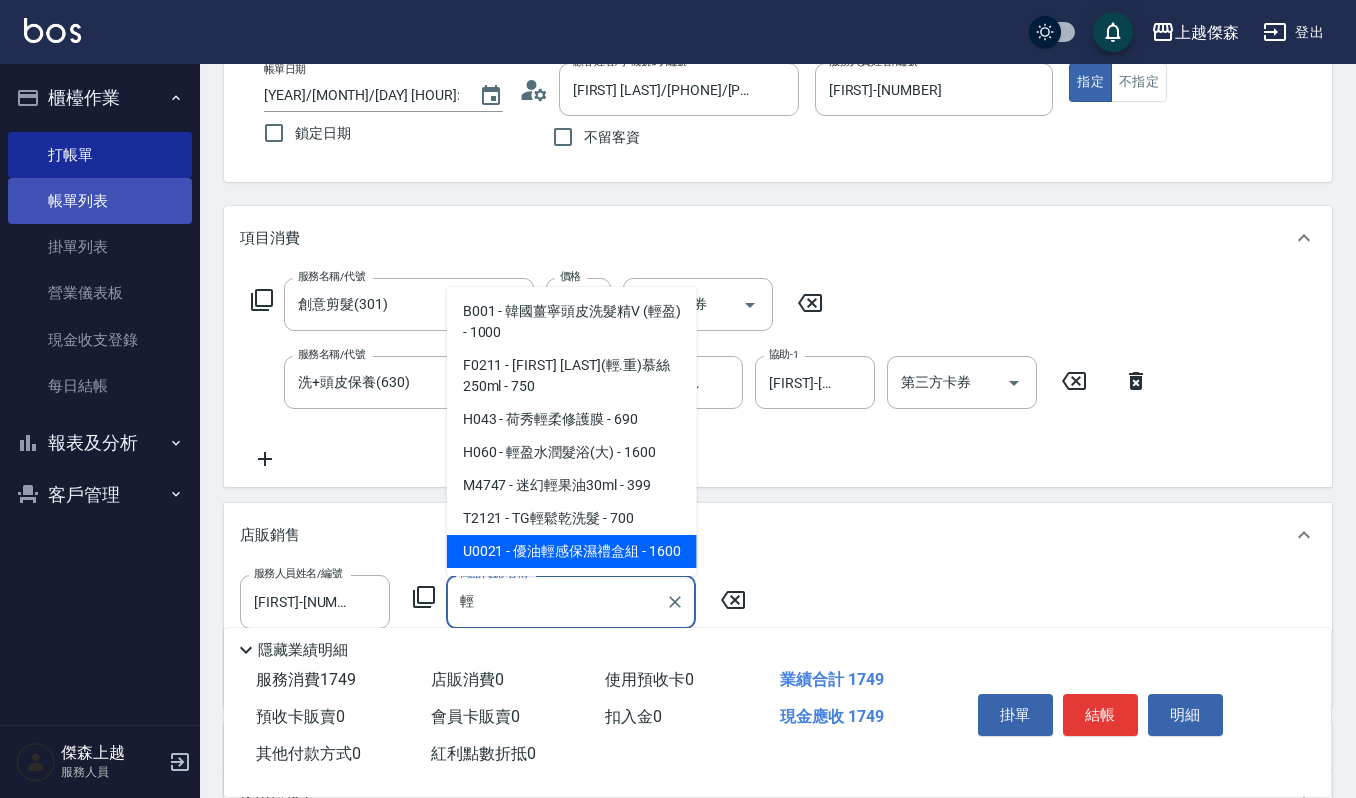scroll, scrollTop: 121, scrollLeft: 0, axis: vertical 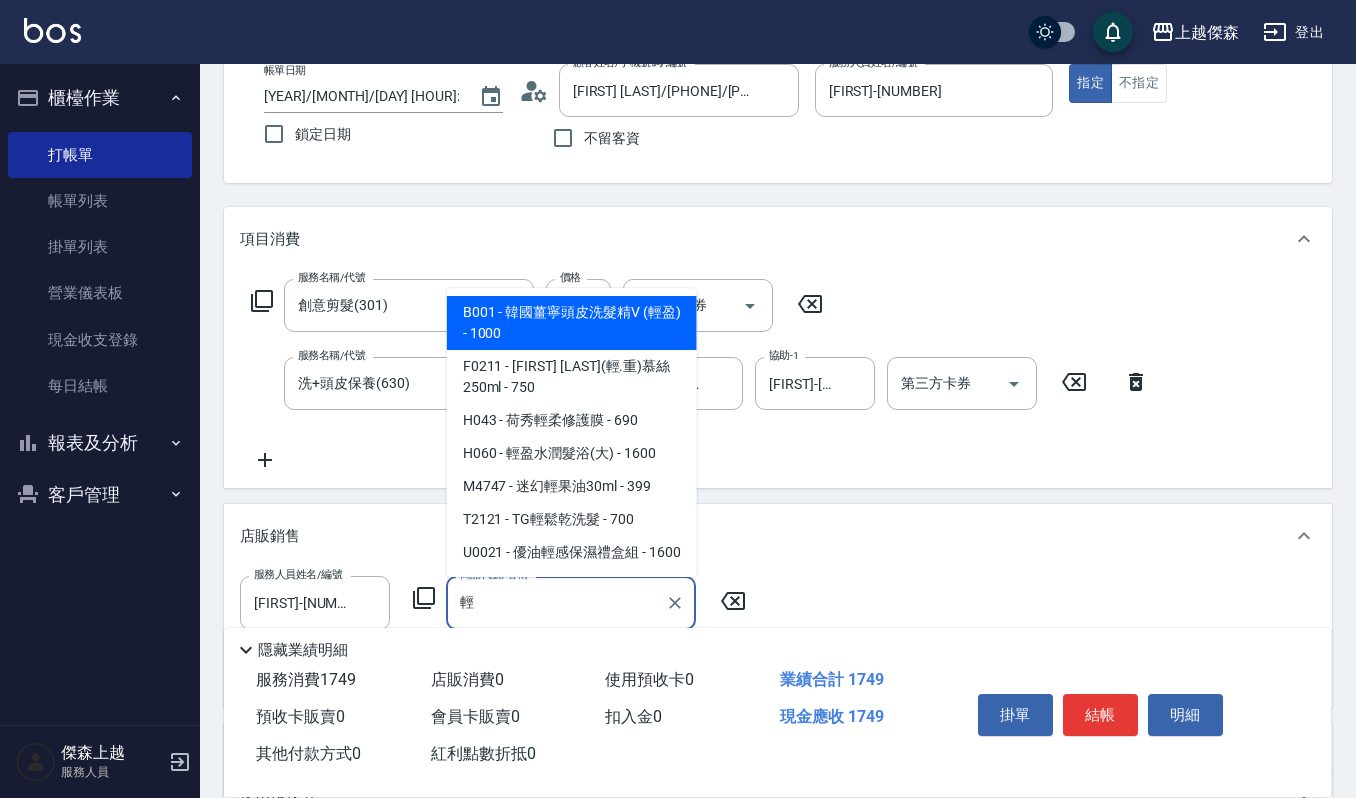 click on "B001 - 韓國薑寧頭皮洗髮精V (輕盈) - 1000" at bounding box center (572, 323) 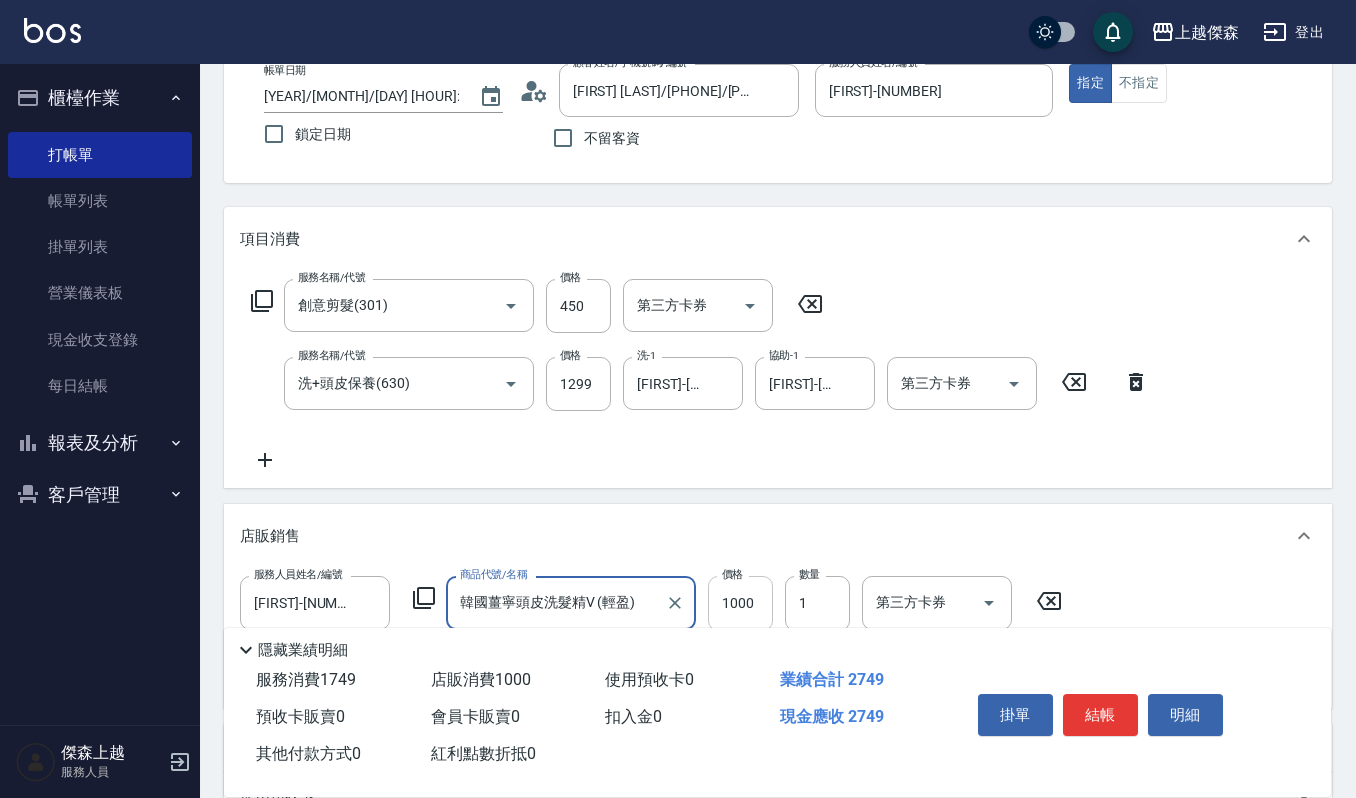 type on "韓國薑寧頭皮洗髮精V (輕盈)" 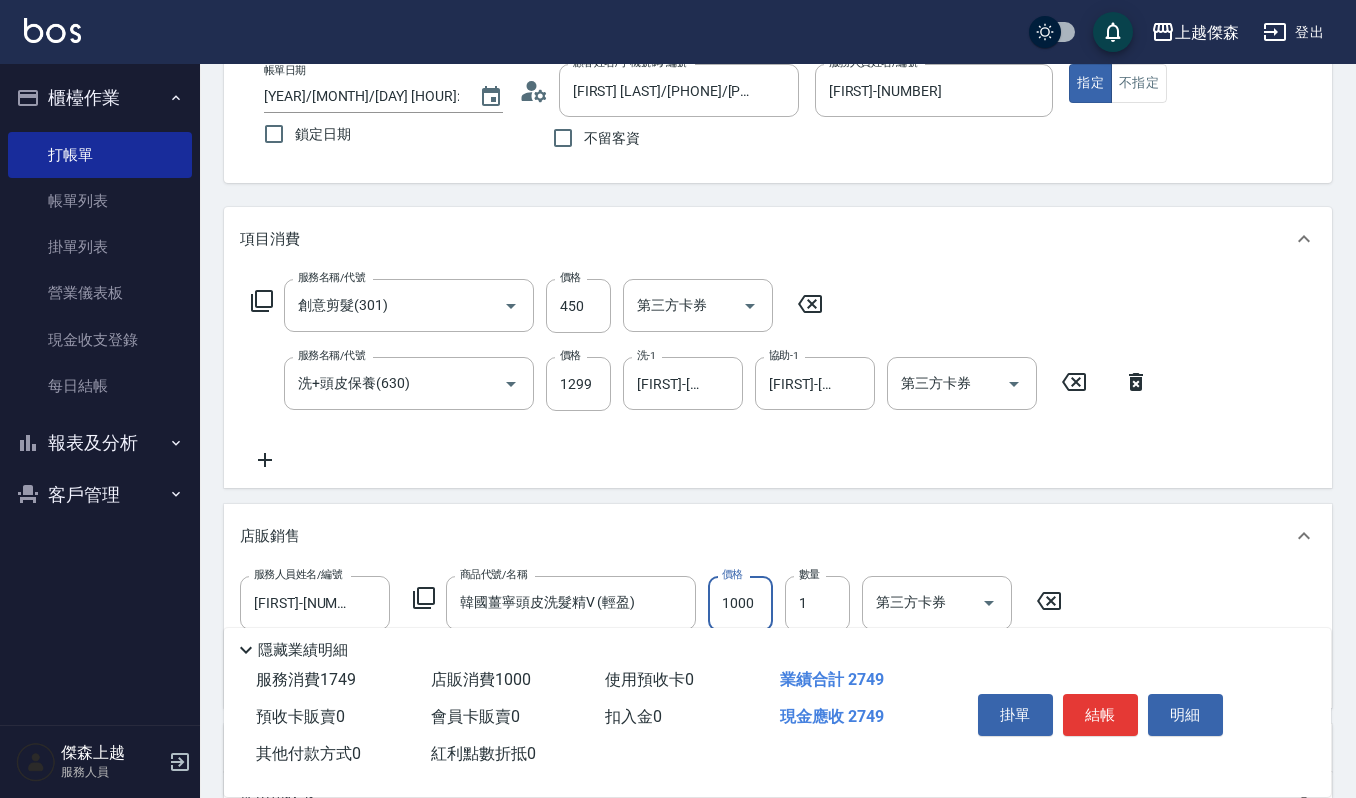 click on "1000" at bounding box center [740, 603] 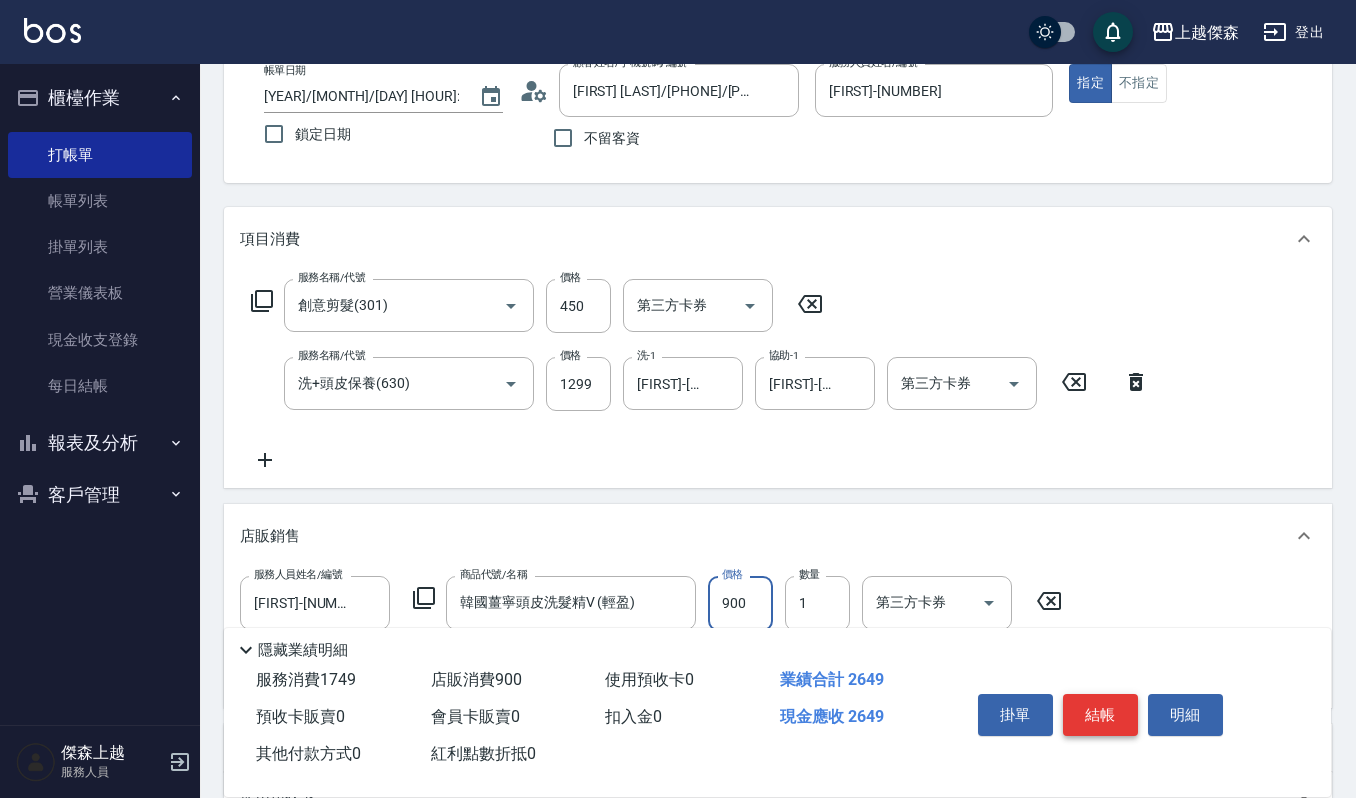 type on "900" 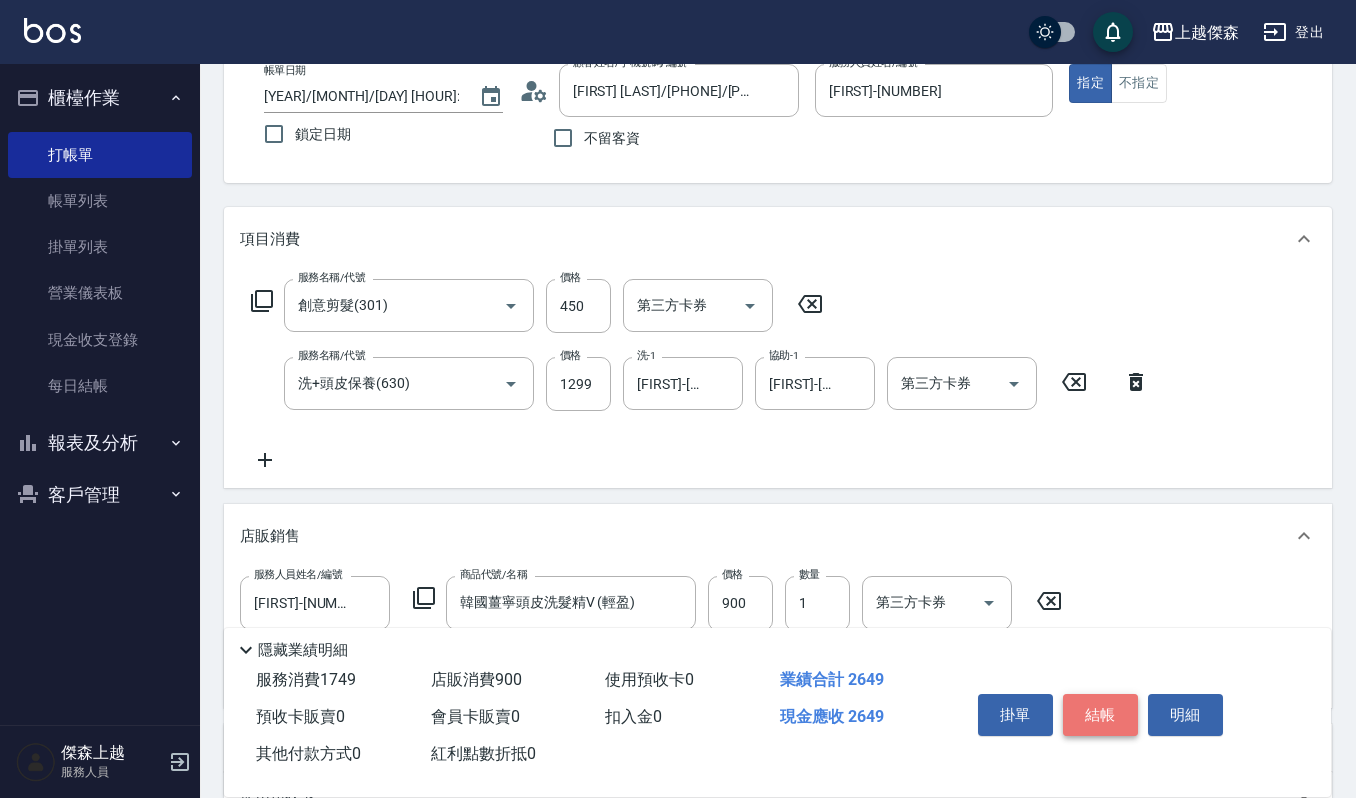 click on "結帳" at bounding box center (1100, 715) 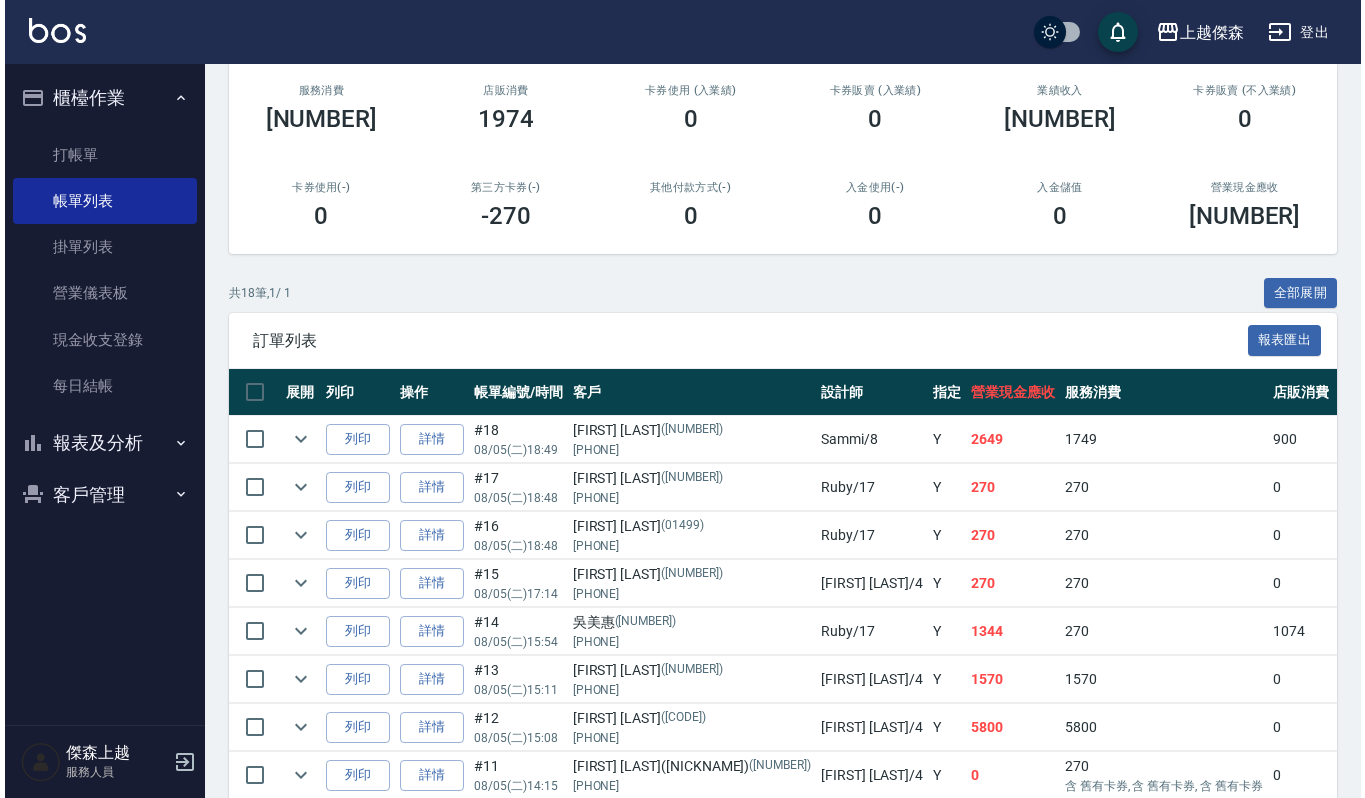 scroll, scrollTop: 0, scrollLeft: 0, axis: both 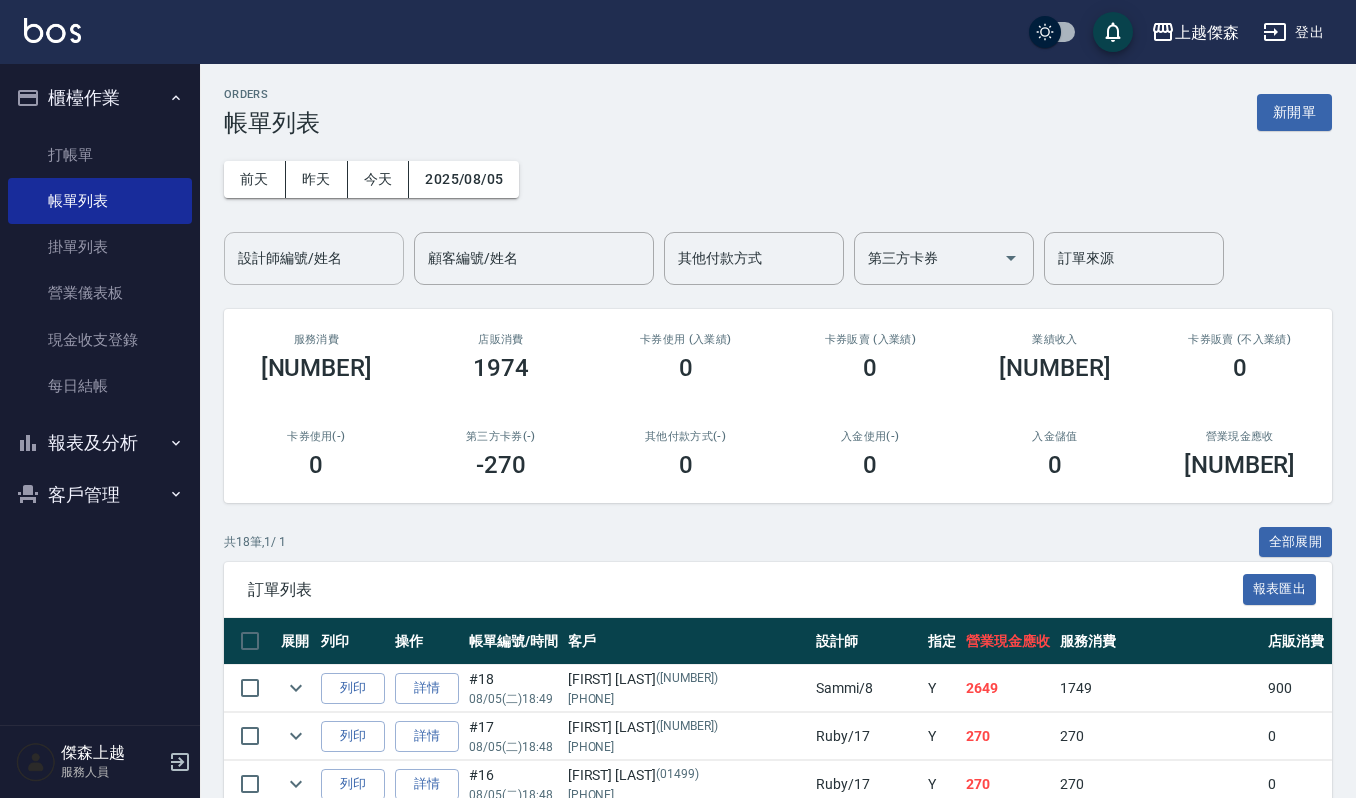 click on "設計師編號/姓名" at bounding box center (314, 258) 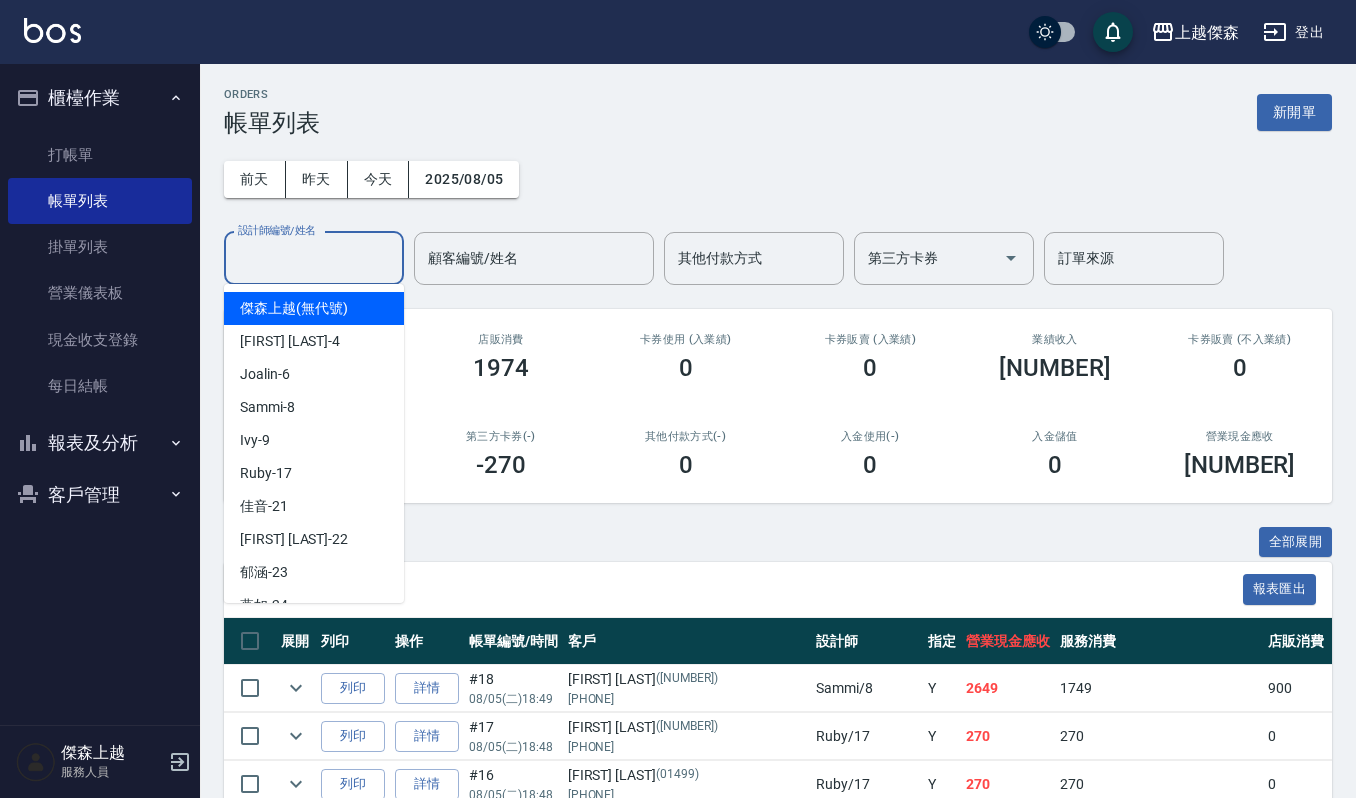 type on "4" 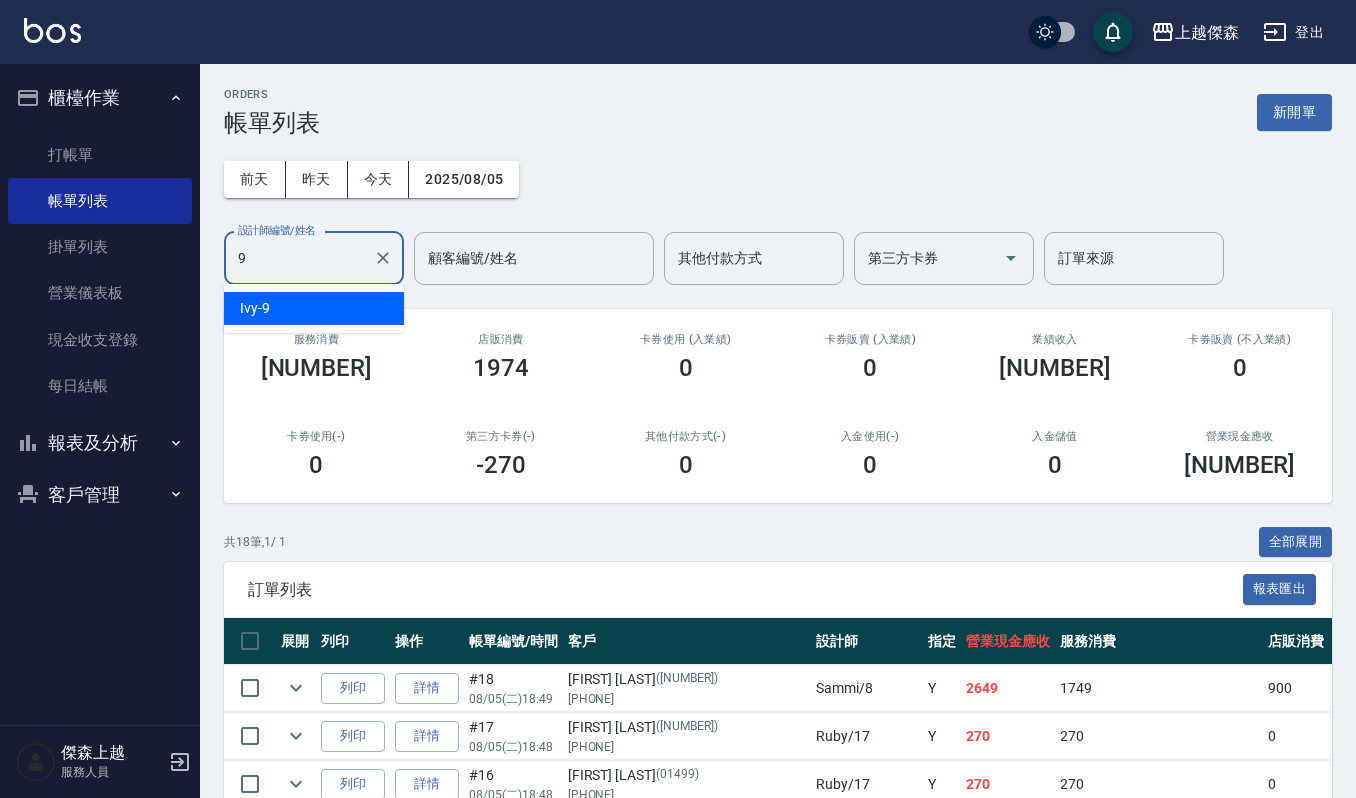 type on "Ivy-9" 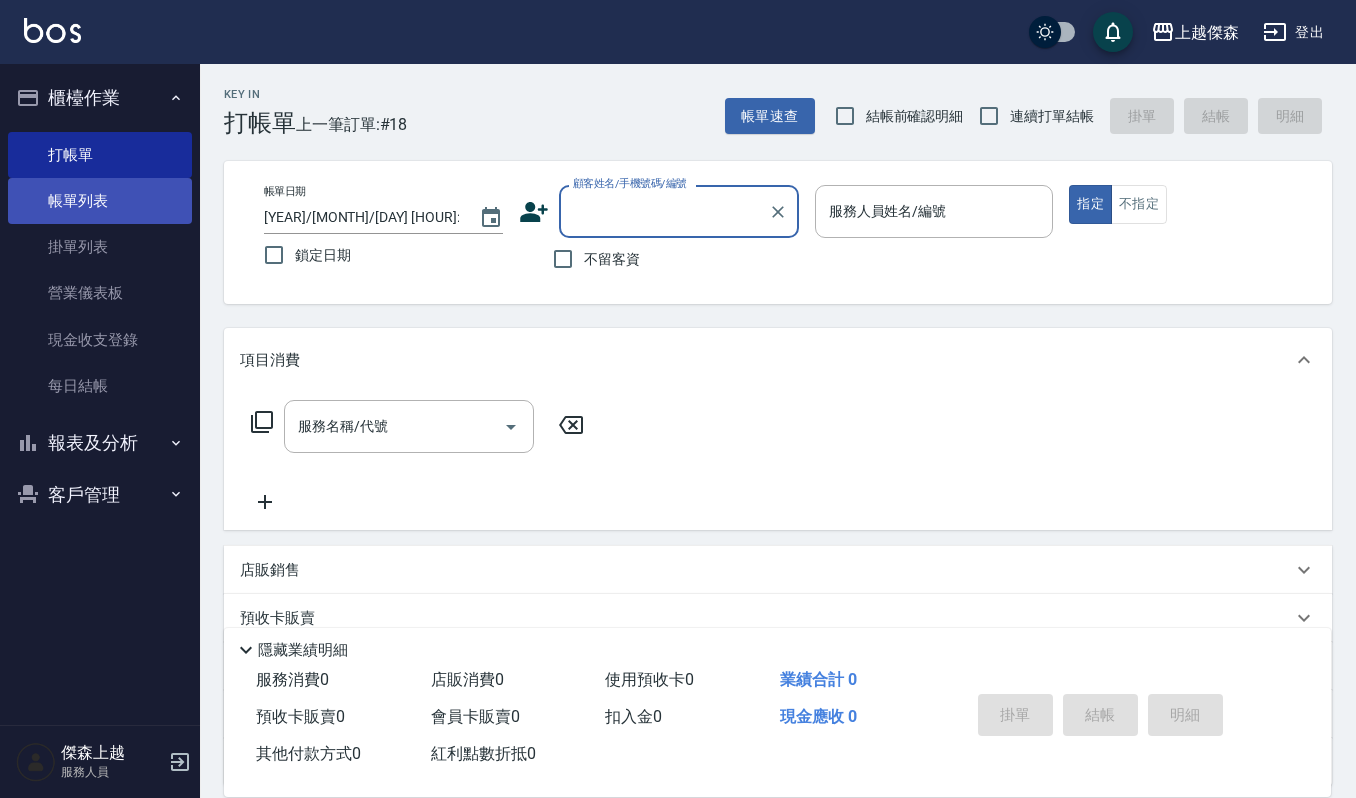 click on "帳單列表" at bounding box center [100, 201] 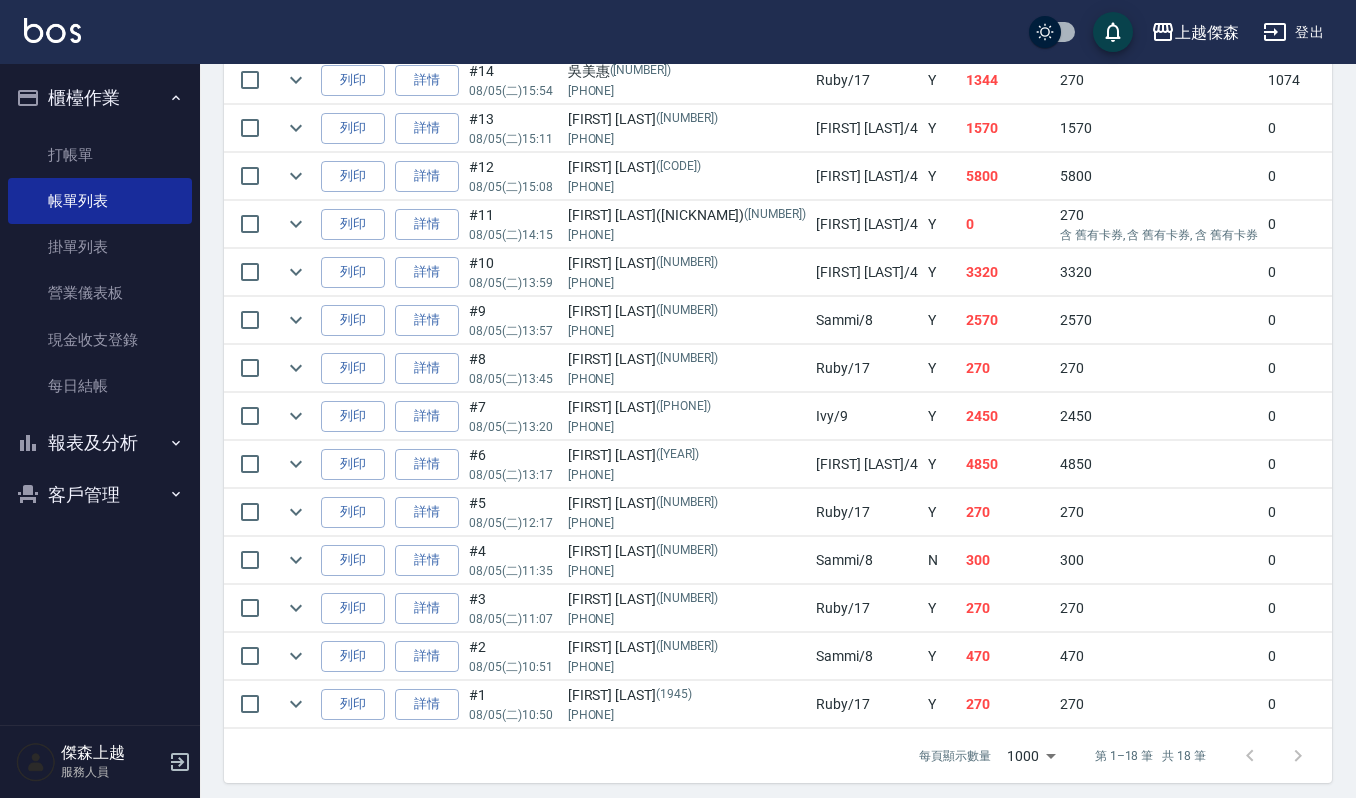 scroll, scrollTop: 533, scrollLeft: 0, axis: vertical 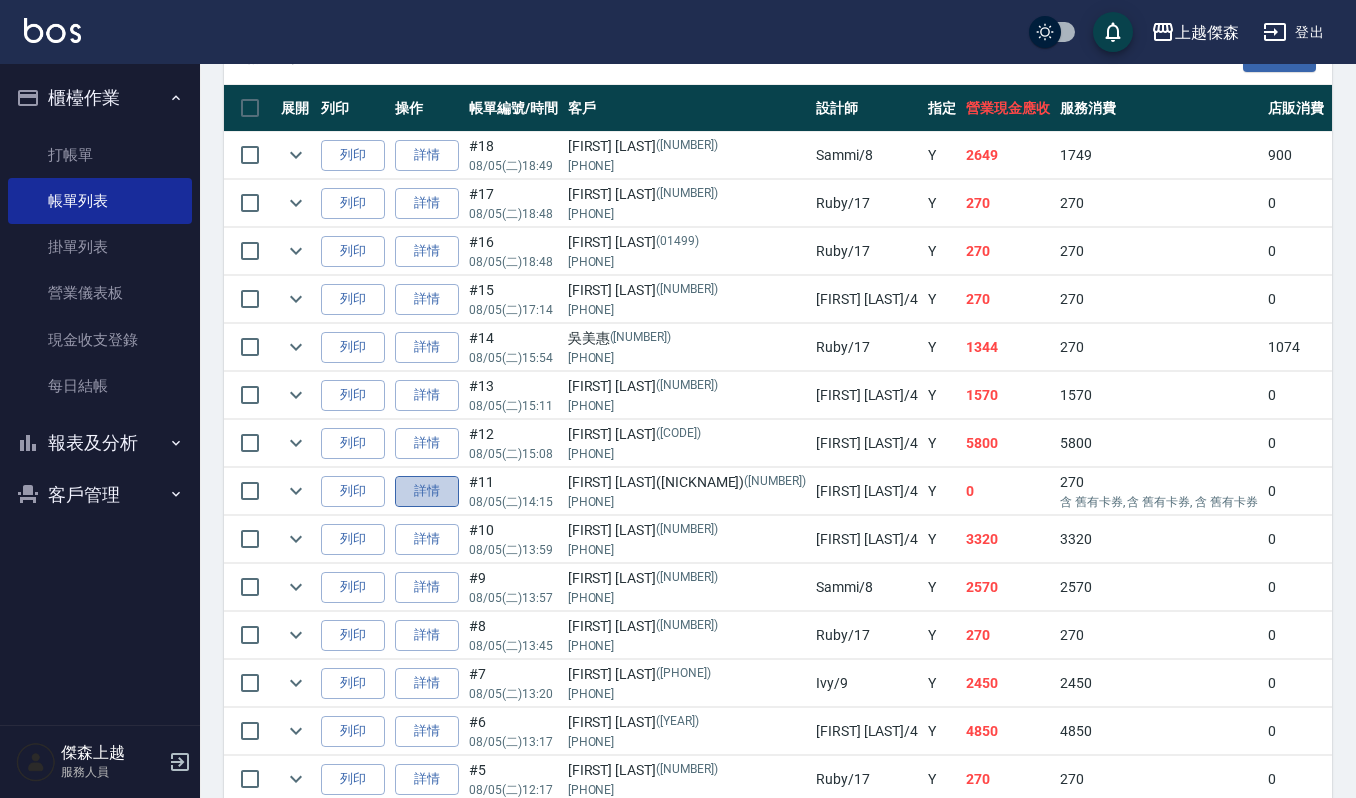 click on "詳情" at bounding box center [427, 491] 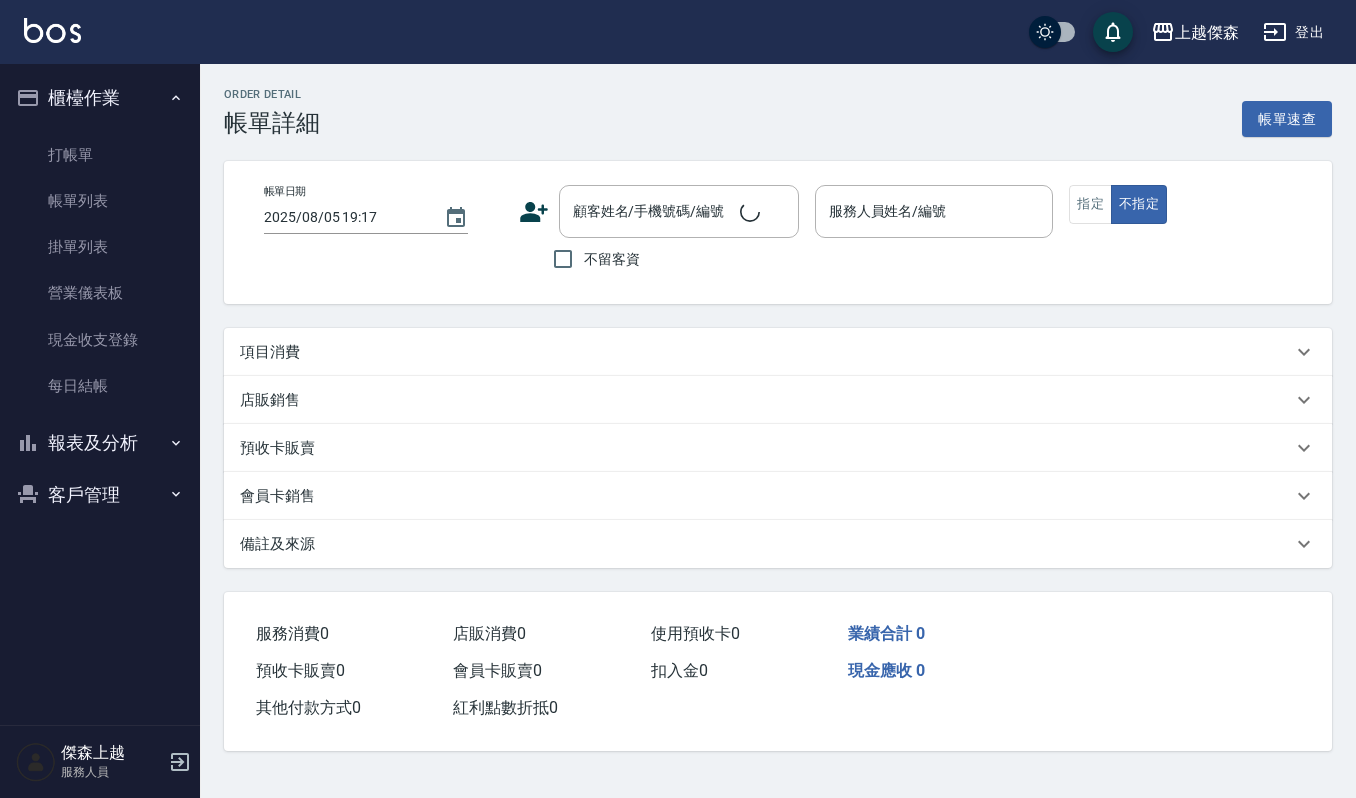 scroll, scrollTop: 0, scrollLeft: 0, axis: both 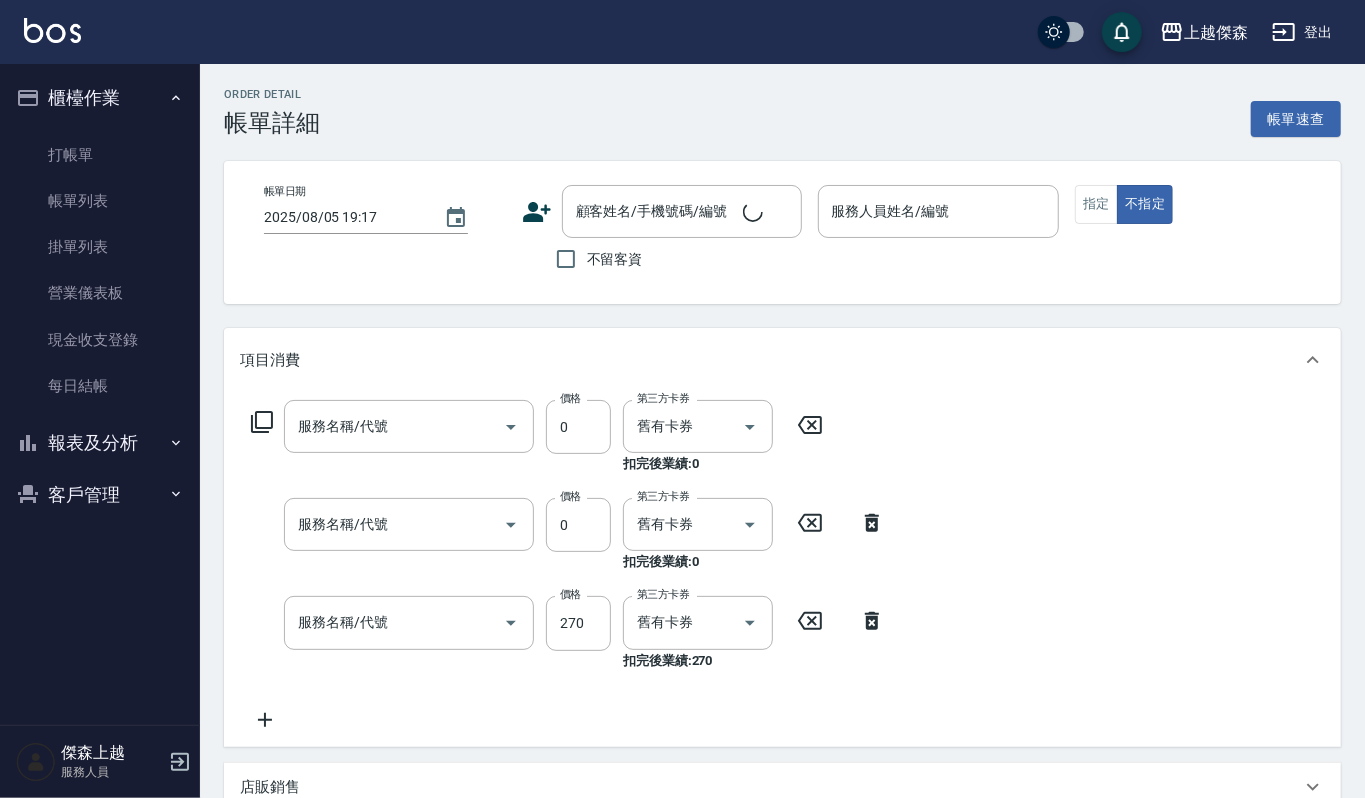 type on "2025/08/05 14:15" 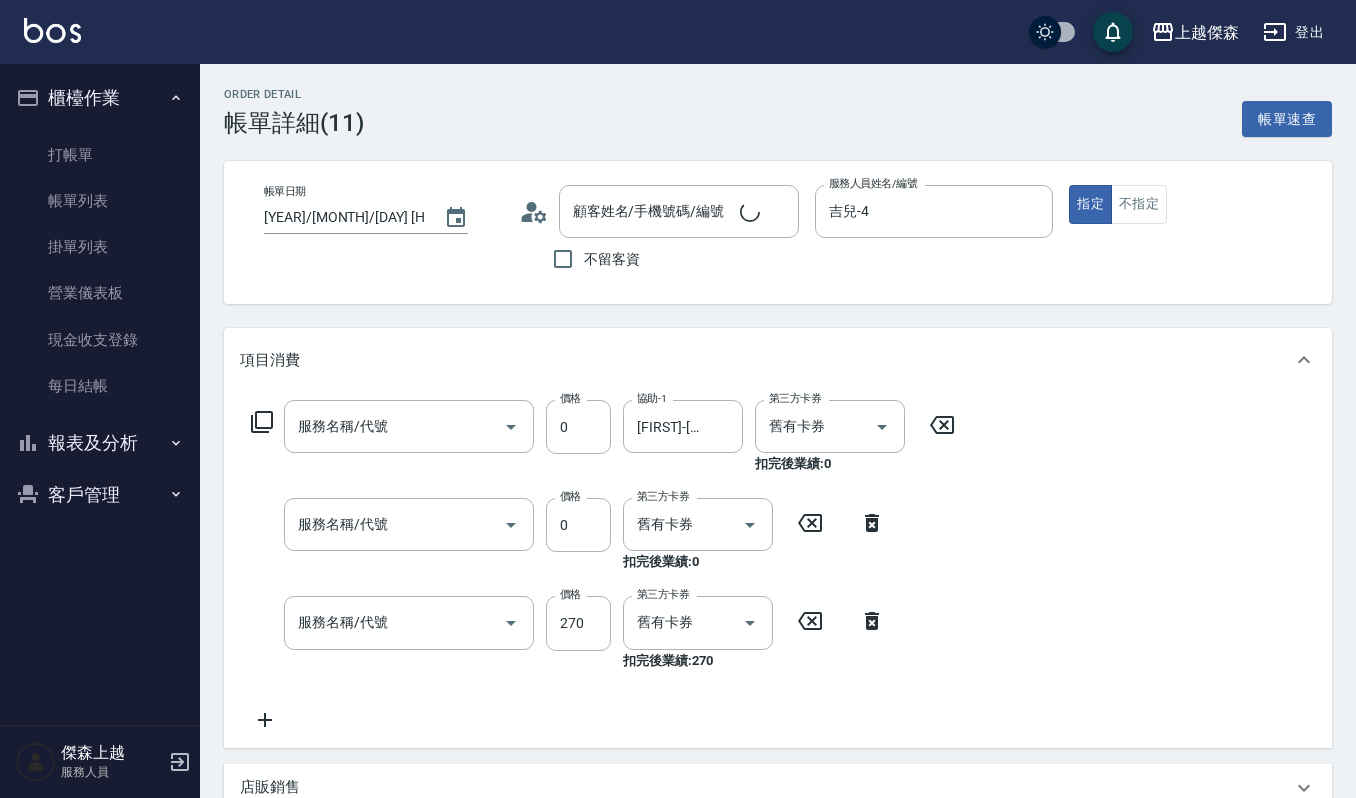 type on "[LAST]([LAST])/[PHONE]/[NUMBER]" 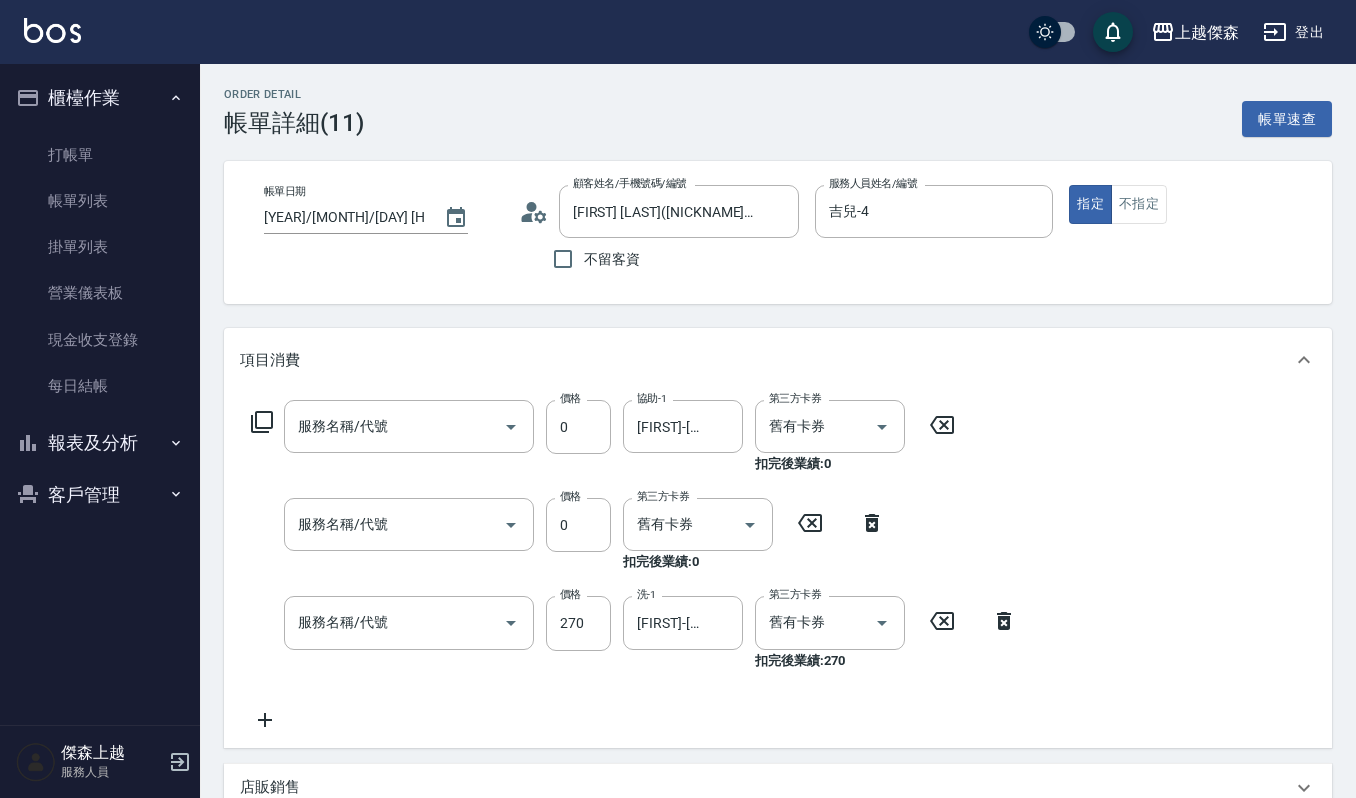 type on "頭皮頭髮大掃除券(509)" 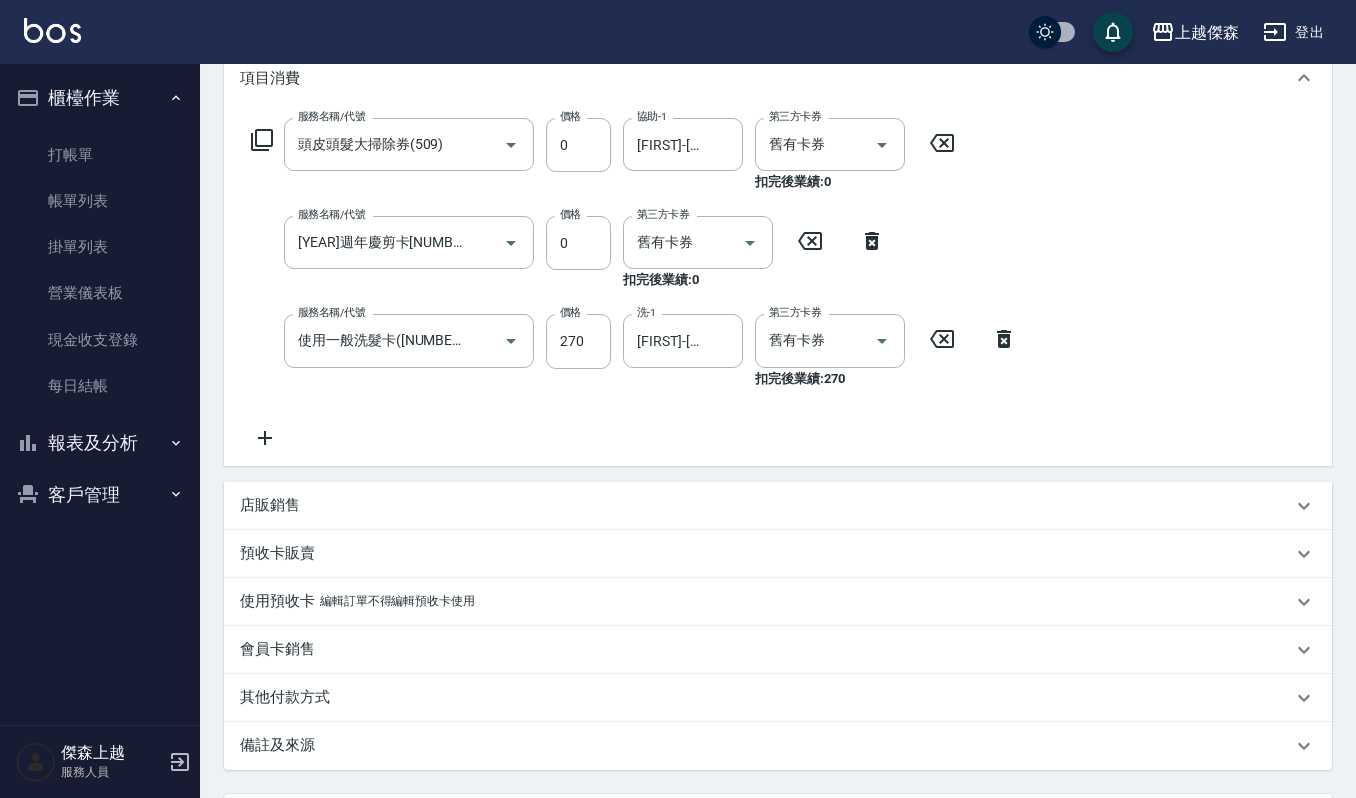 scroll, scrollTop: 400, scrollLeft: 0, axis: vertical 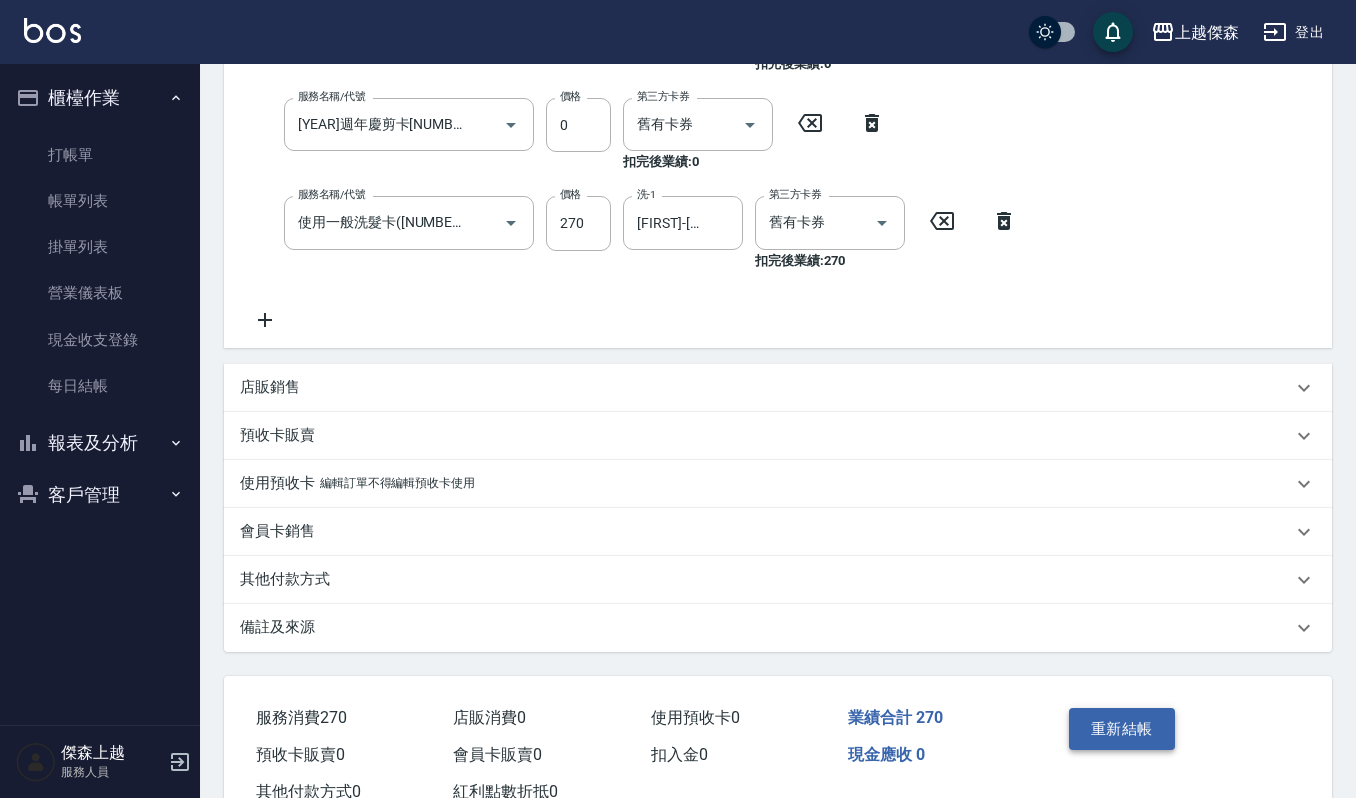 click on "重新結帳" at bounding box center [1122, 729] 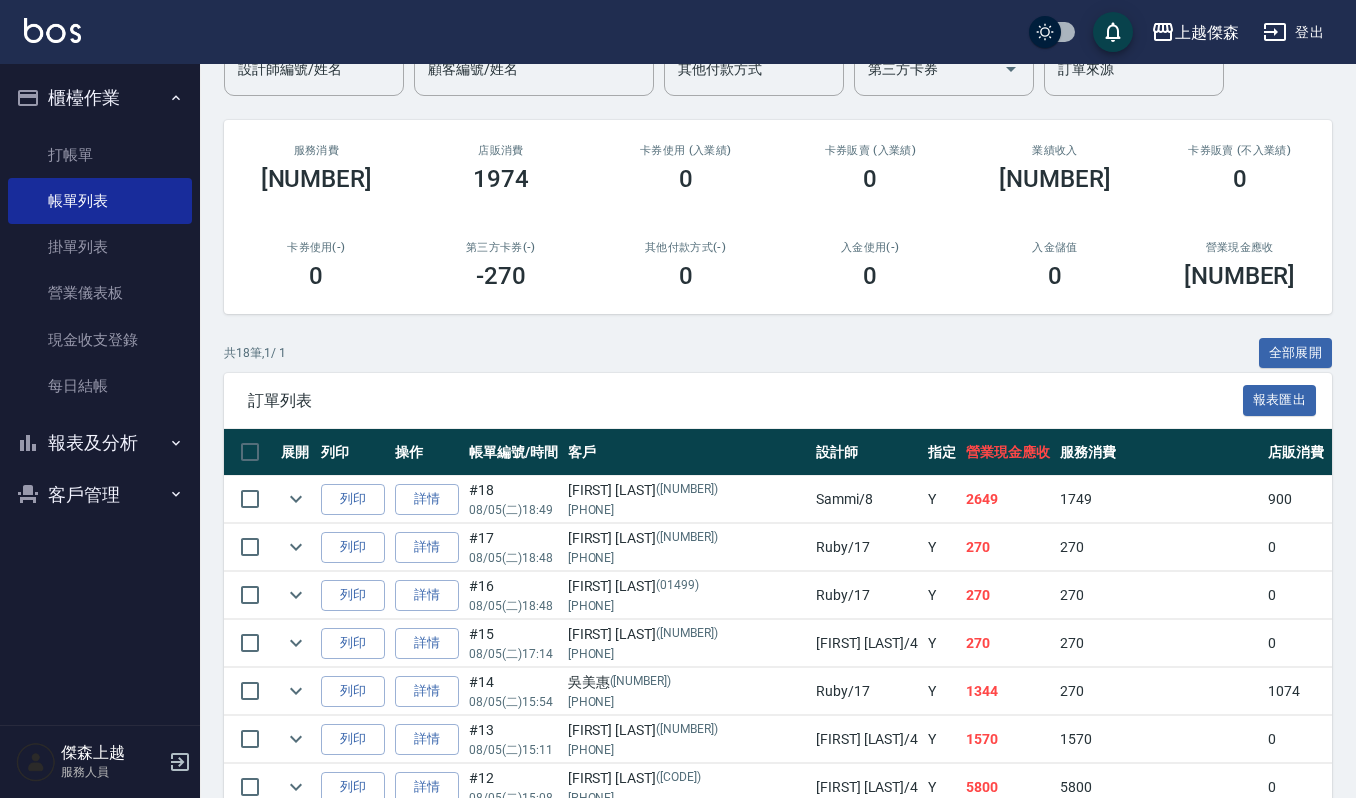 scroll, scrollTop: 0, scrollLeft: 0, axis: both 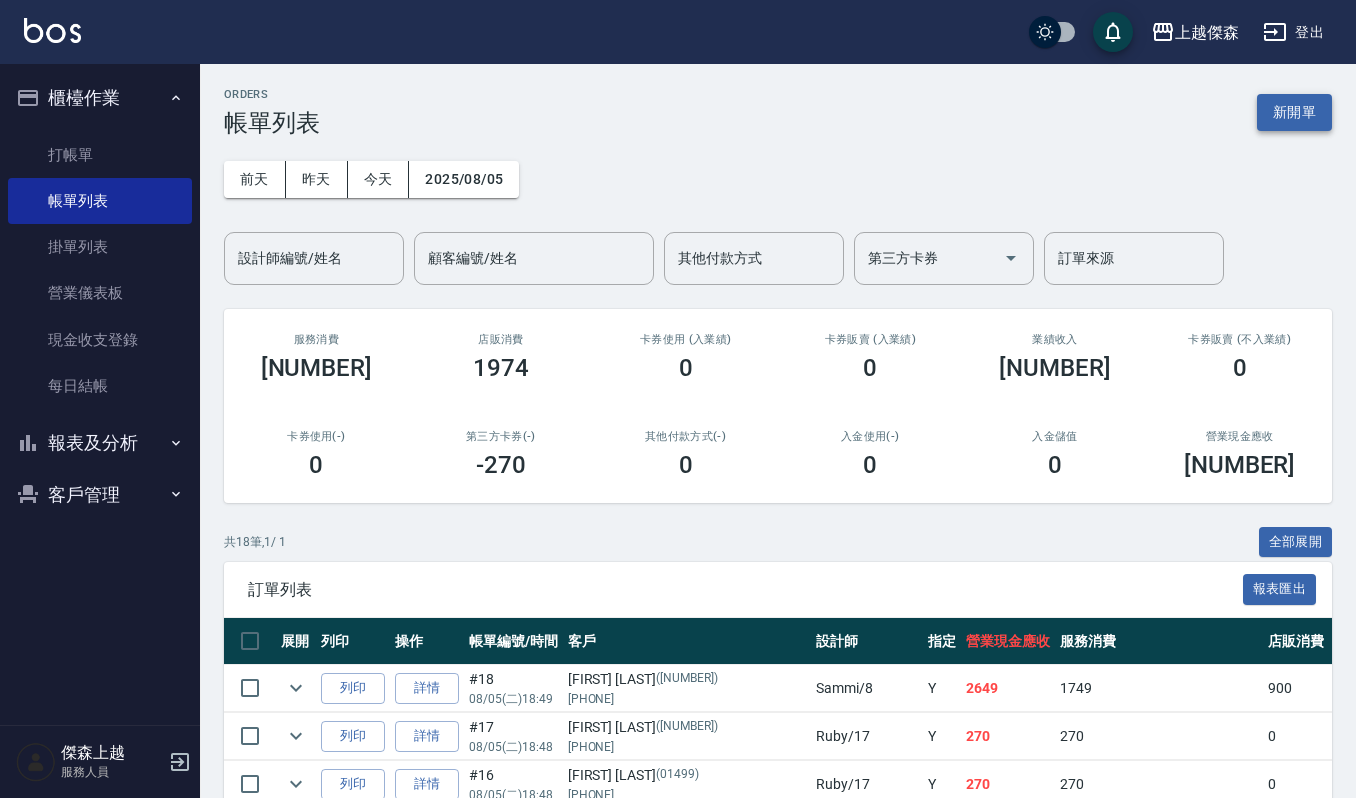 click on "新開單" at bounding box center [1294, 112] 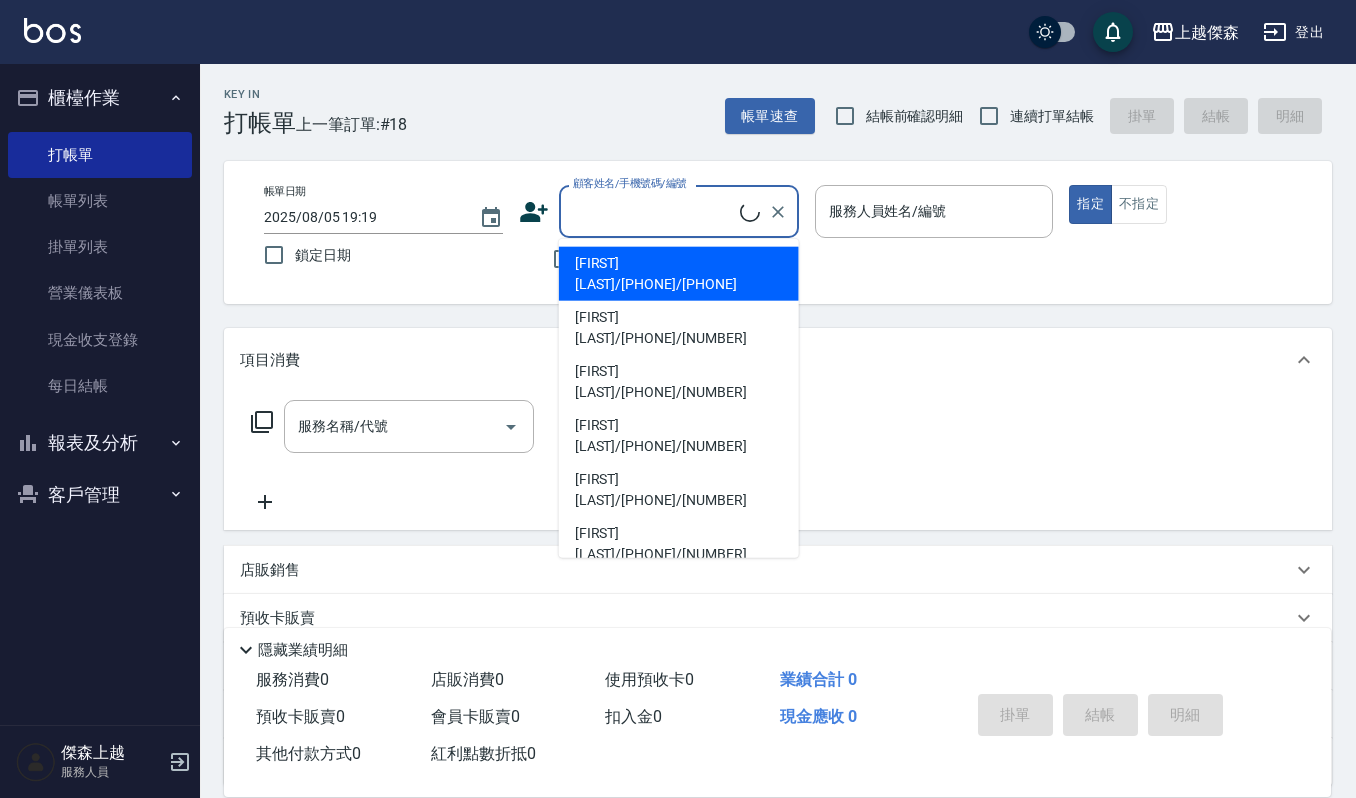 click on "顧客姓名/手機號碼/編號" at bounding box center (654, 211) 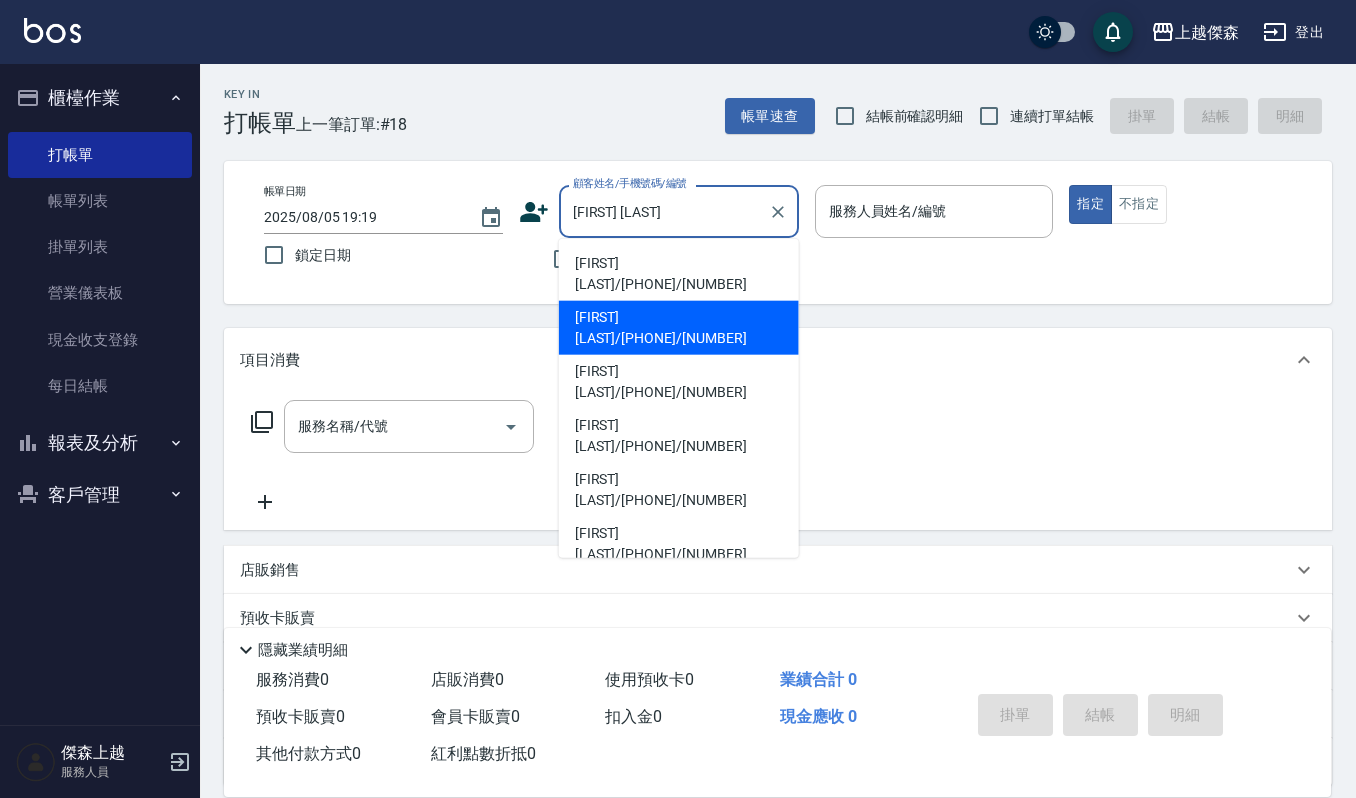 drag, startPoint x: 657, startPoint y: 281, endPoint x: 658, endPoint y: 298, distance: 17.029387 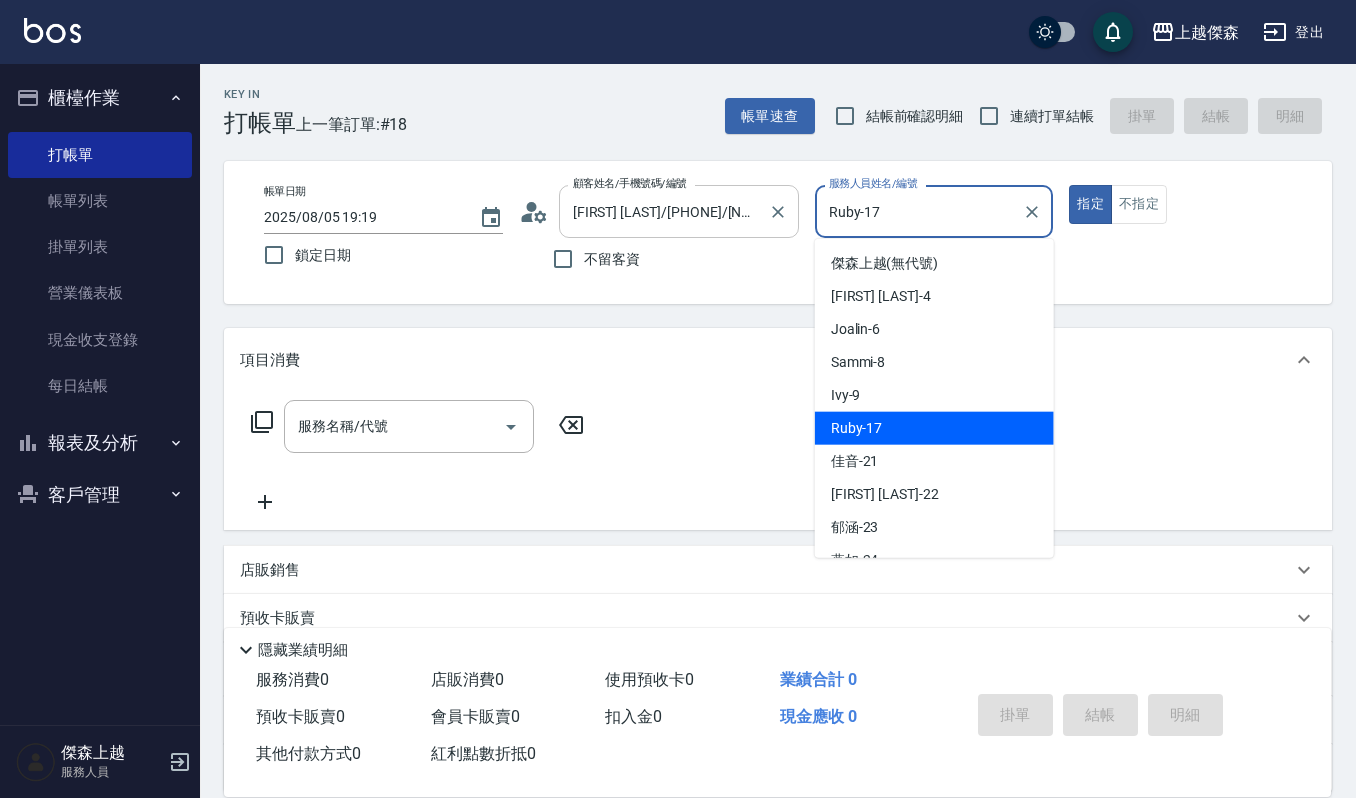 drag, startPoint x: 949, startPoint y: 214, endPoint x: 629, endPoint y: 230, distance: 320.39975 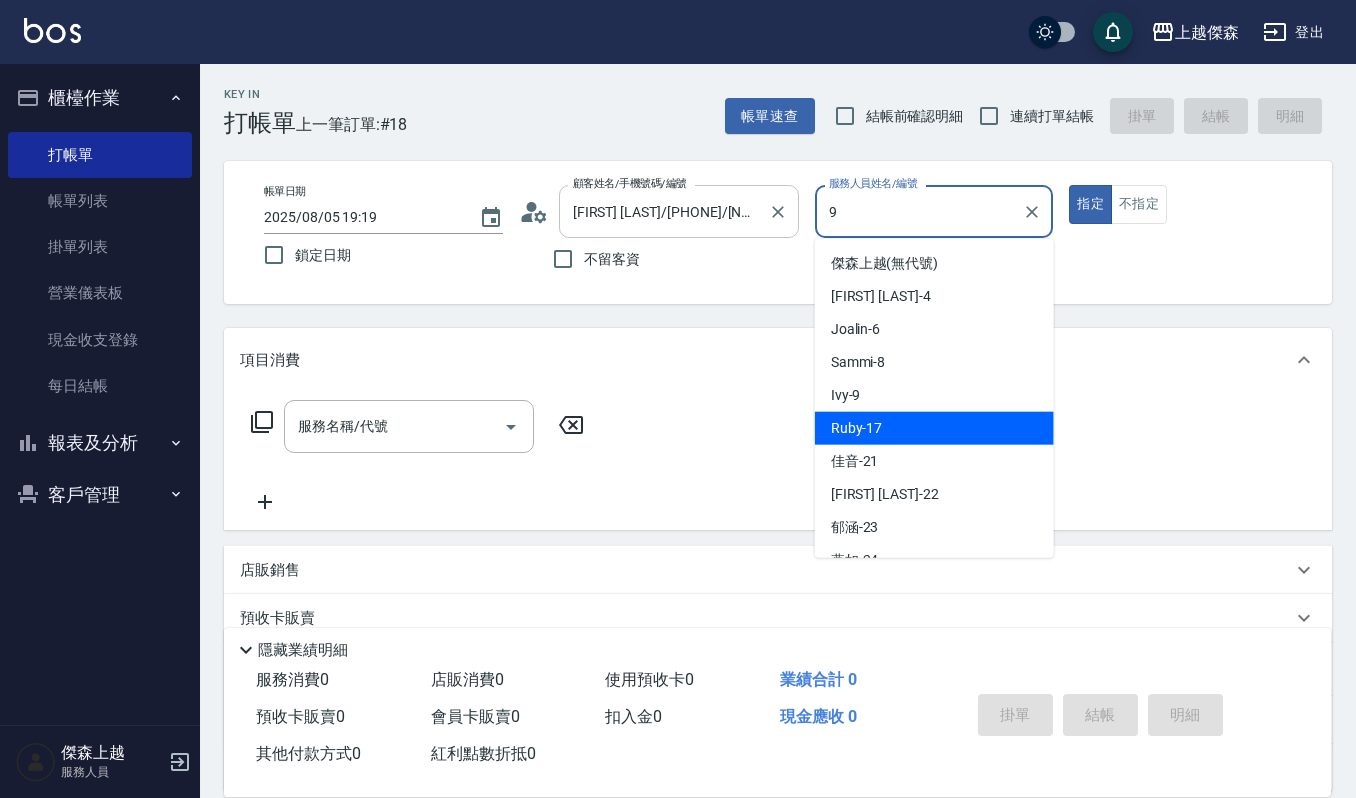 type on "Ivy-9" 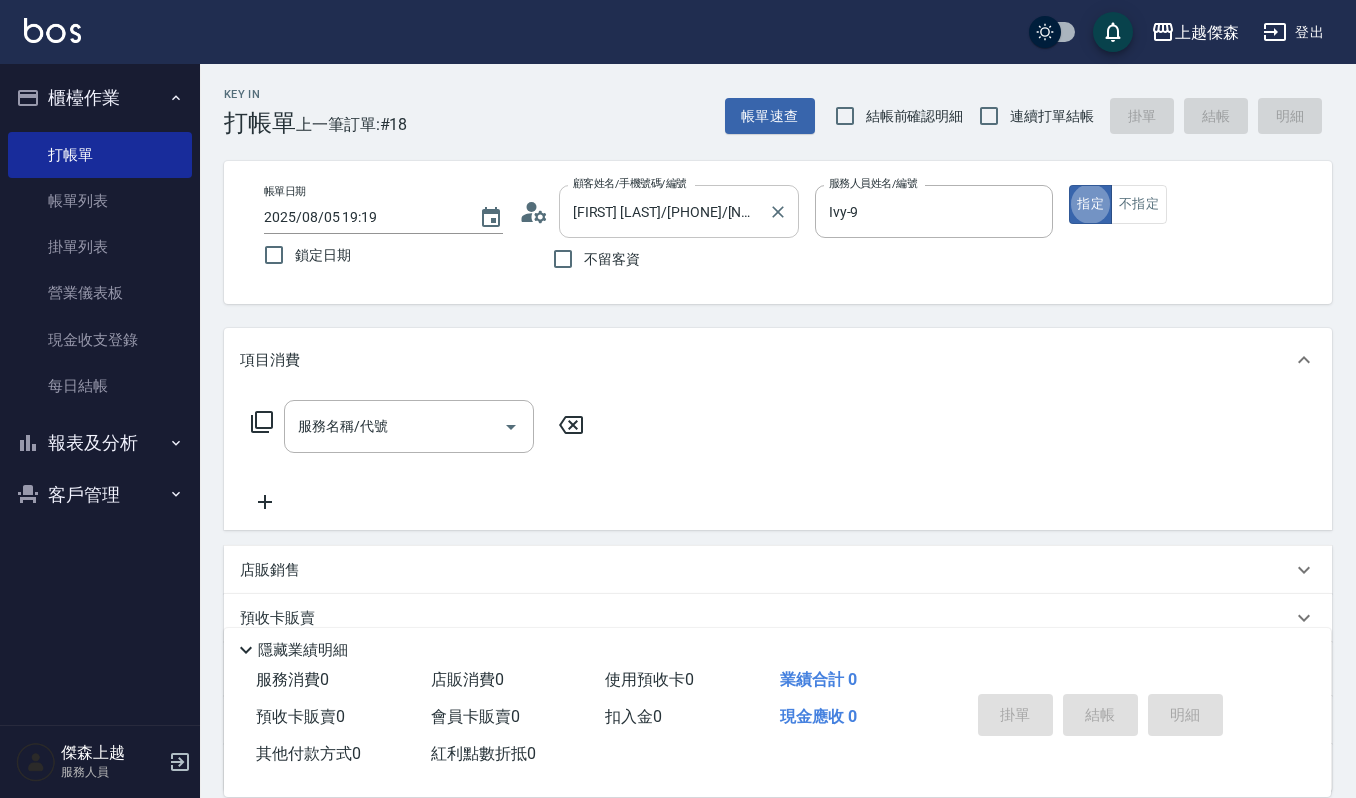 type on "true" 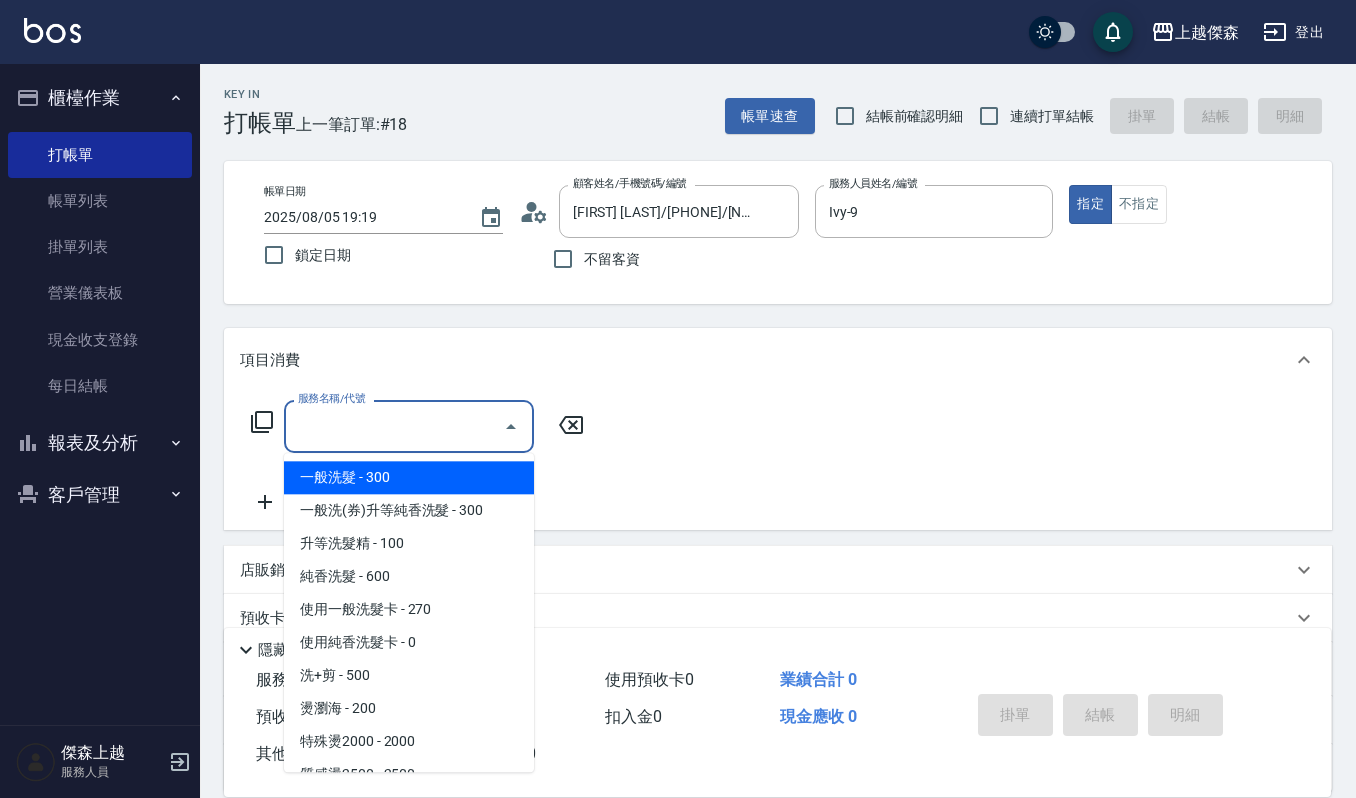 click on "服務名稱/代號" at bounding box center (394, 426) 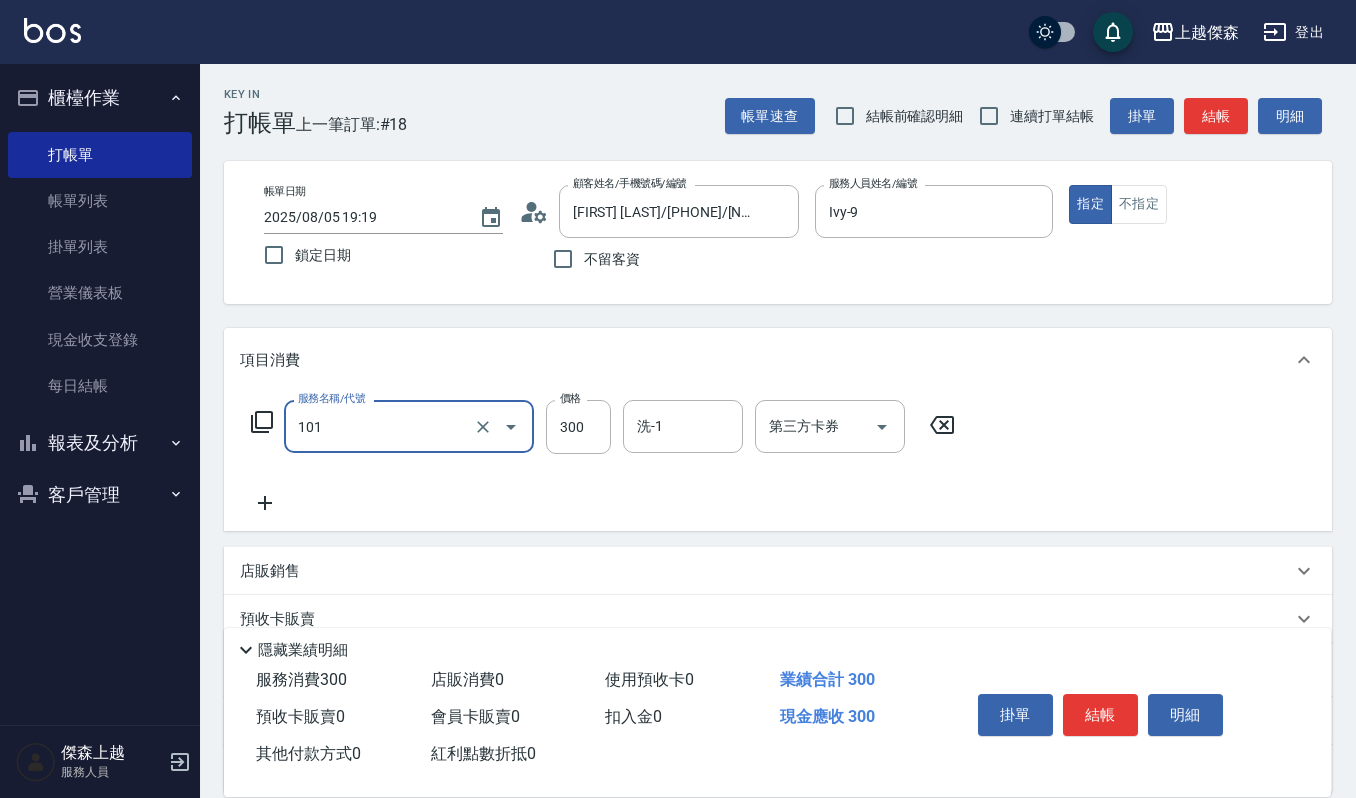 type on "一般洗髮(101)" 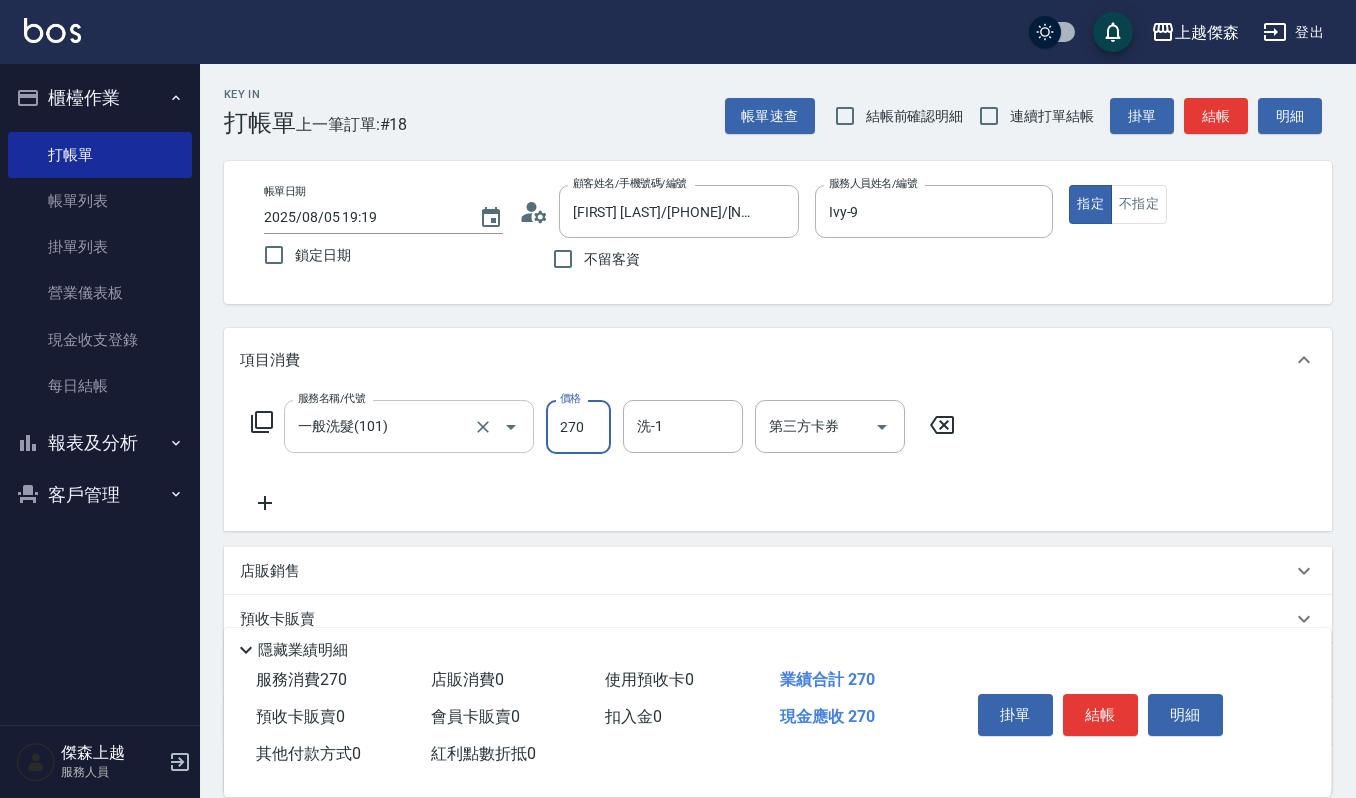 type on "270" 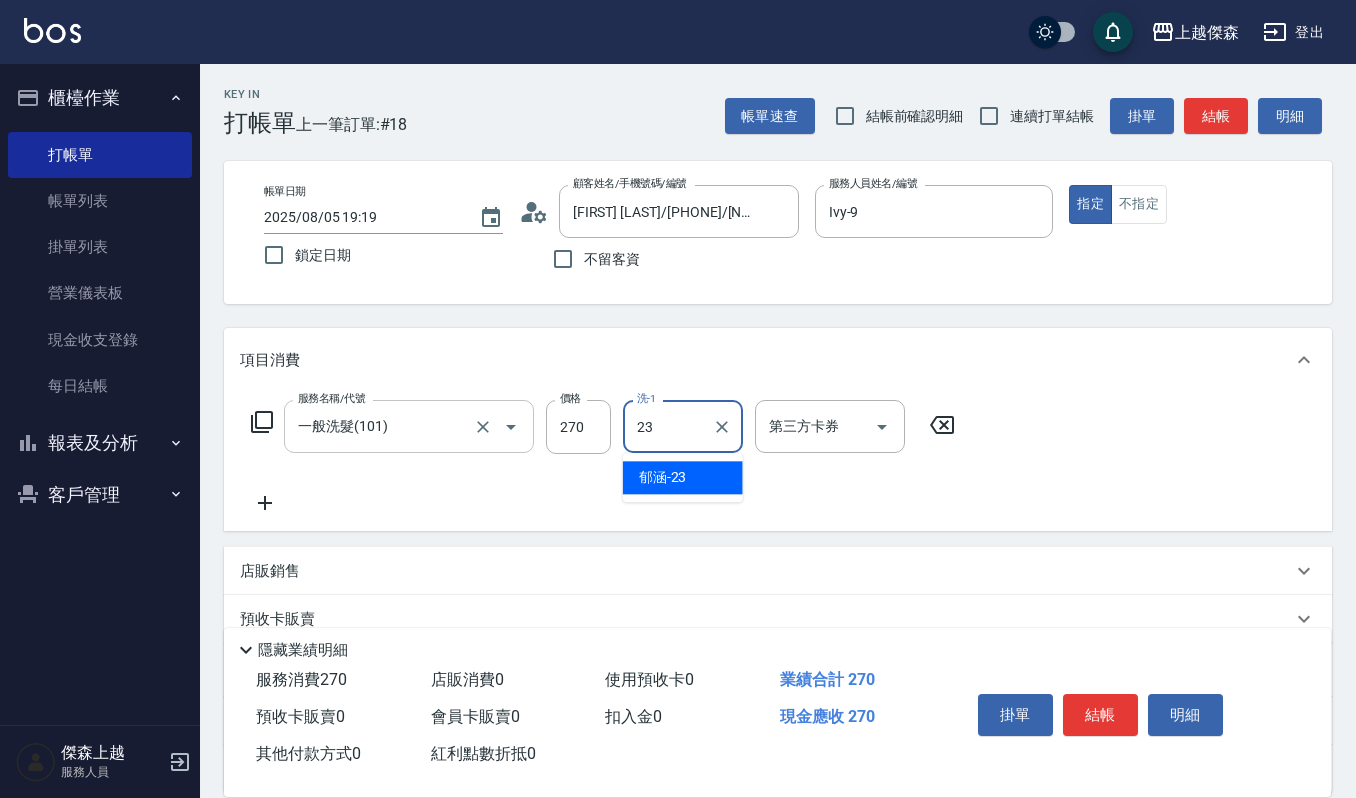 type on "郁涵-23" 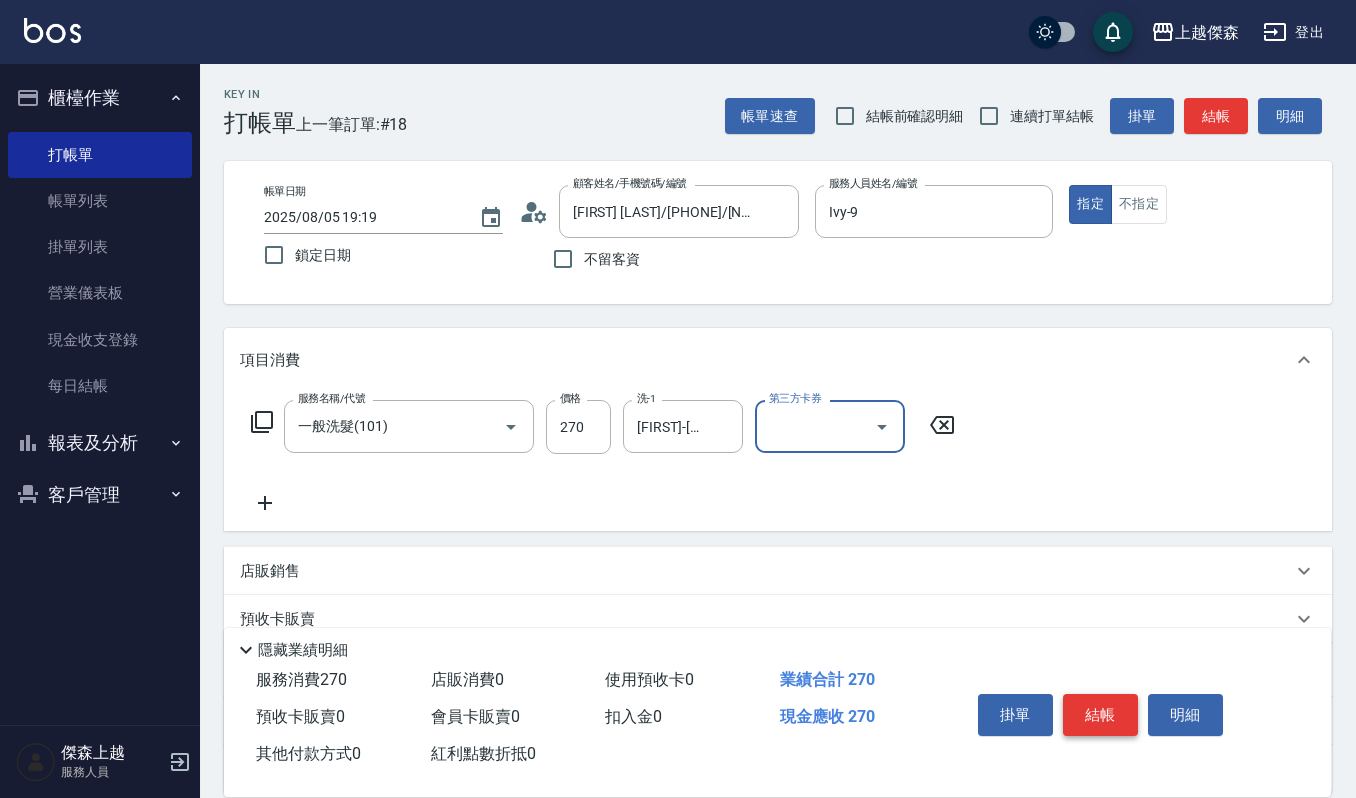 click on "結帳" at bounding box center (1100, 715) 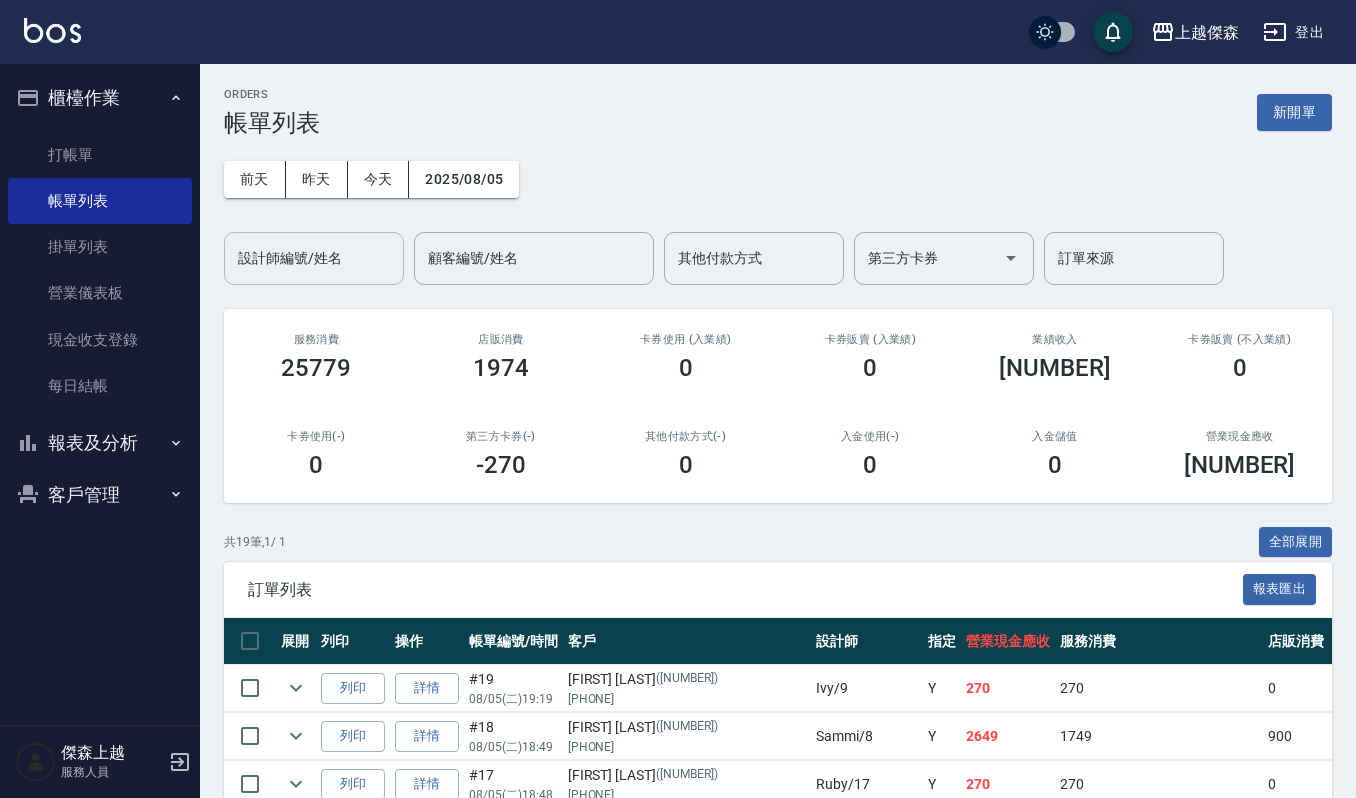 click on "設計師編號/姓名" at bounding box center (314, 258) 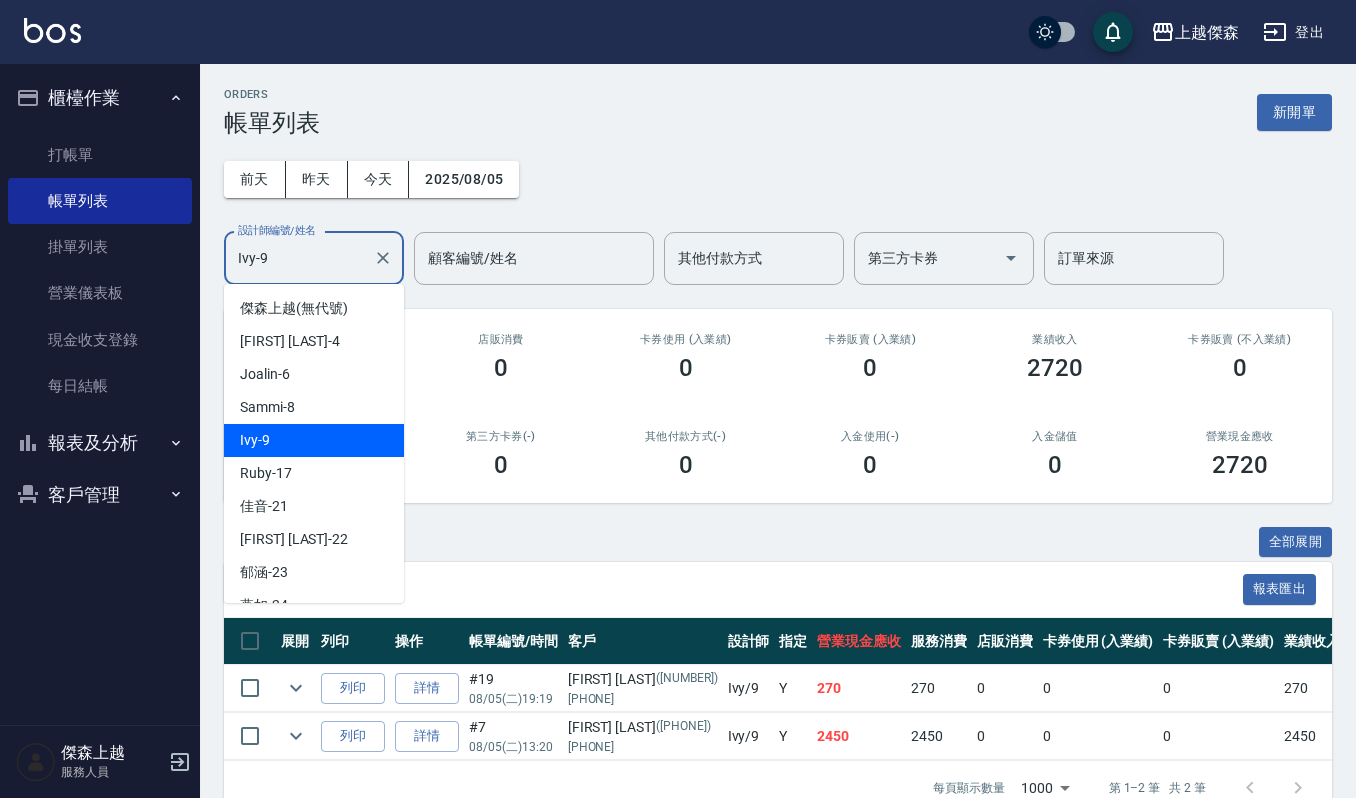 drag, startPoint x: 328, startPoint y: 246, endPoint x: 0, endPoint y: 265, distance: 328.54984 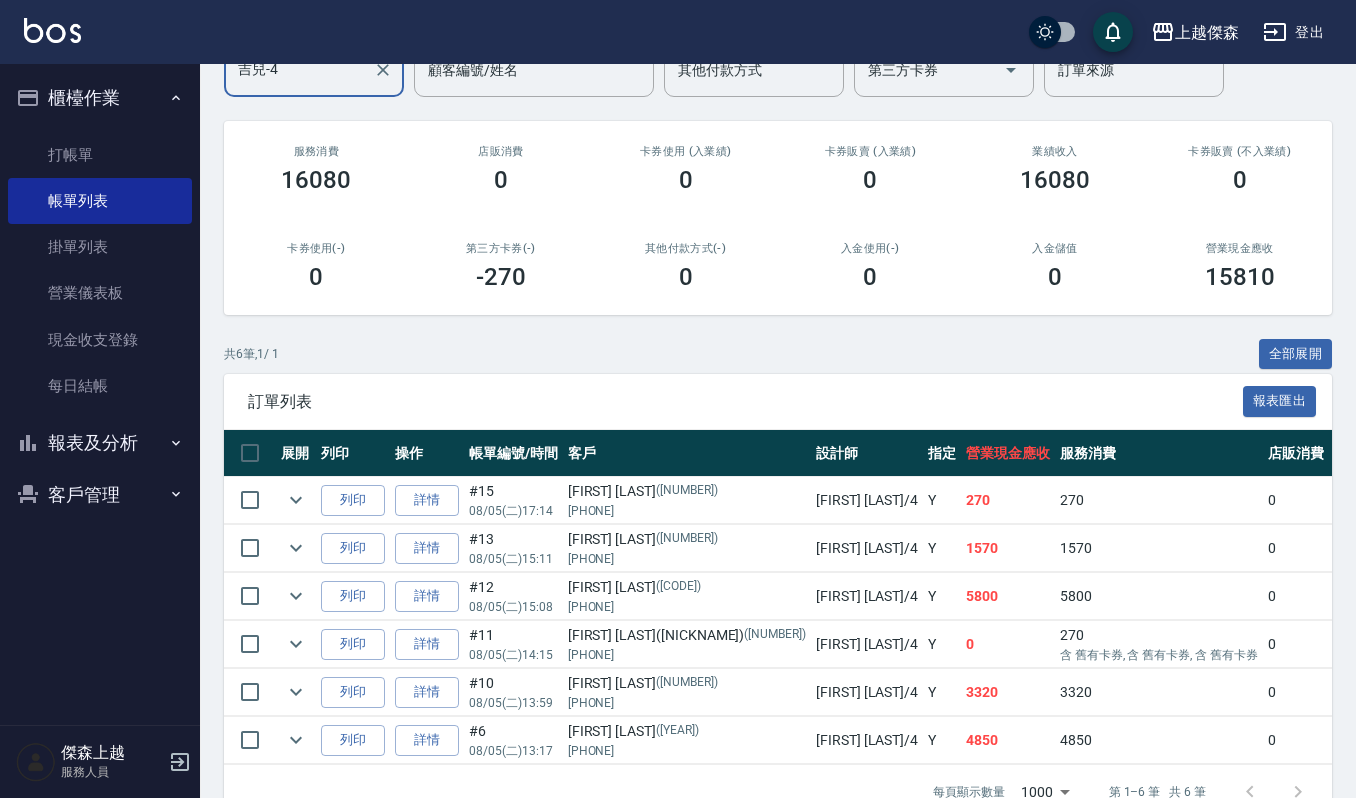 scroll, scrollTop: 124, scrollLeft: 0, axis: vertical 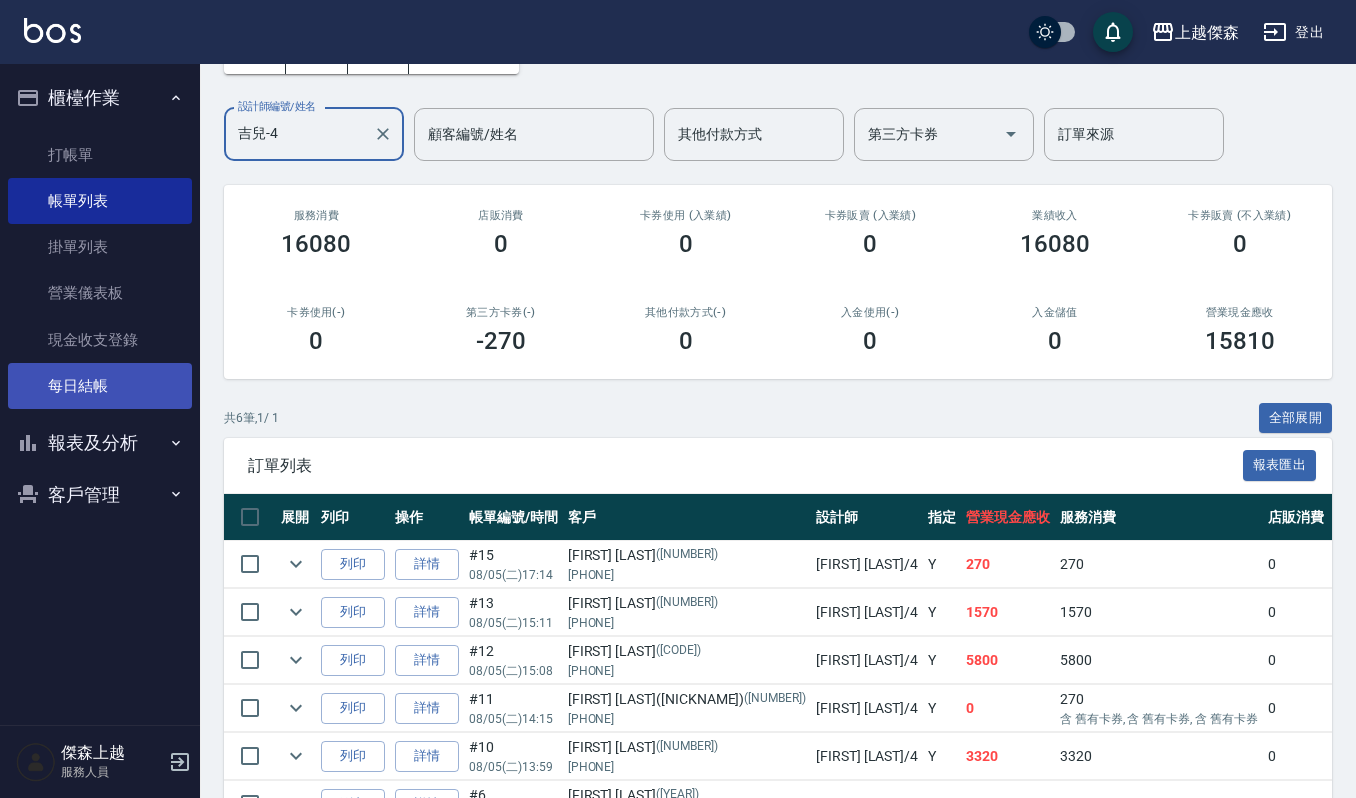 type on "吉兒-4" 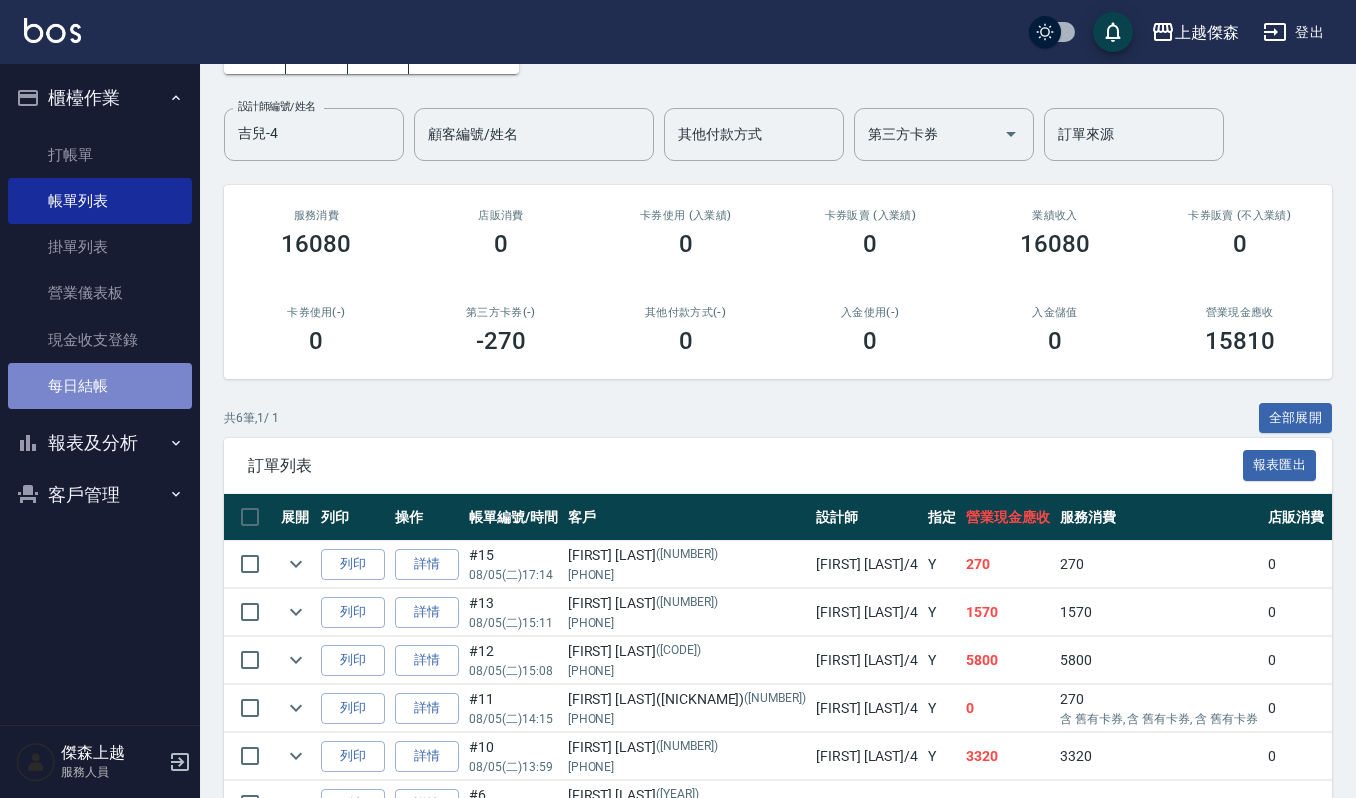 click on "每日結帳" at bounding box center [100, 386] 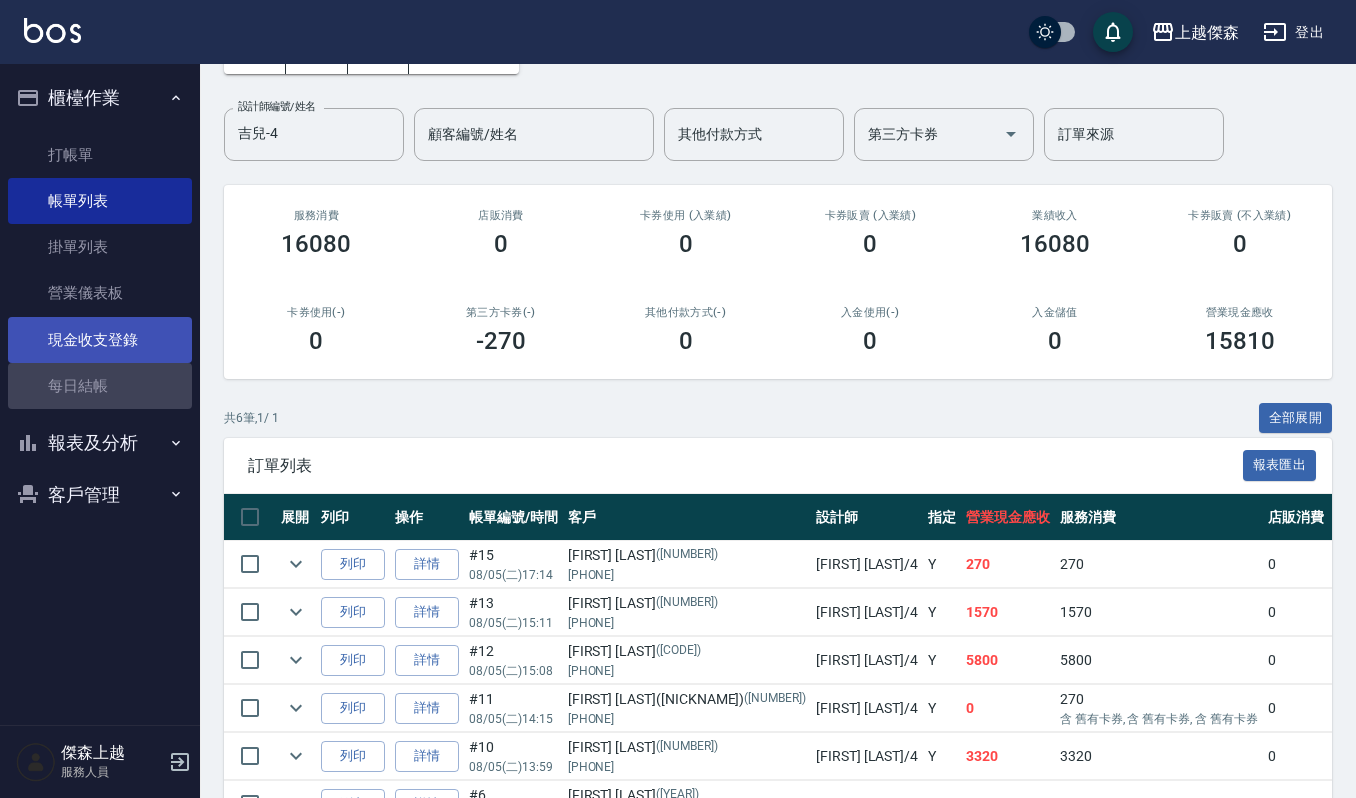scroll, scrollTop: 0, scrollLeft: 0, axis: both 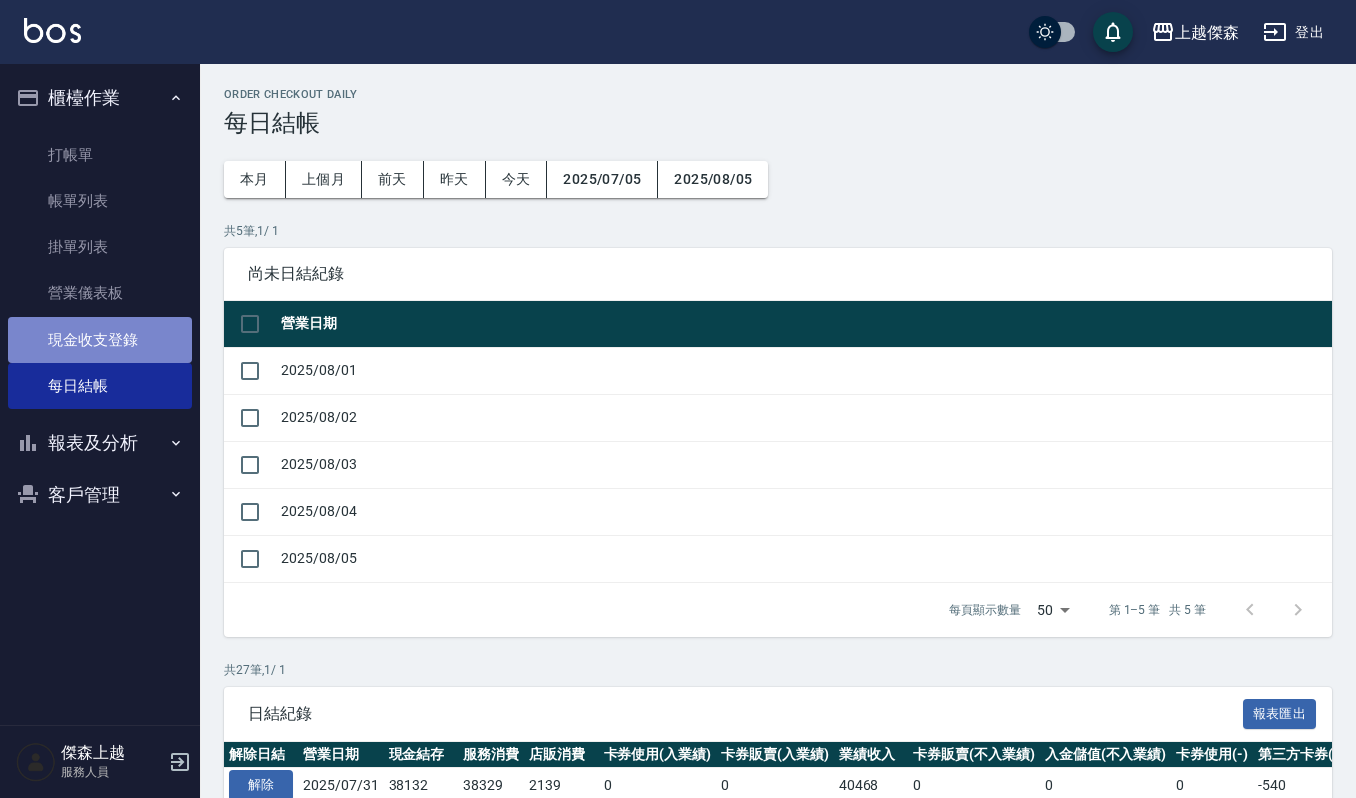 click on "現金收支登錄" at bounding box center (100, 340) 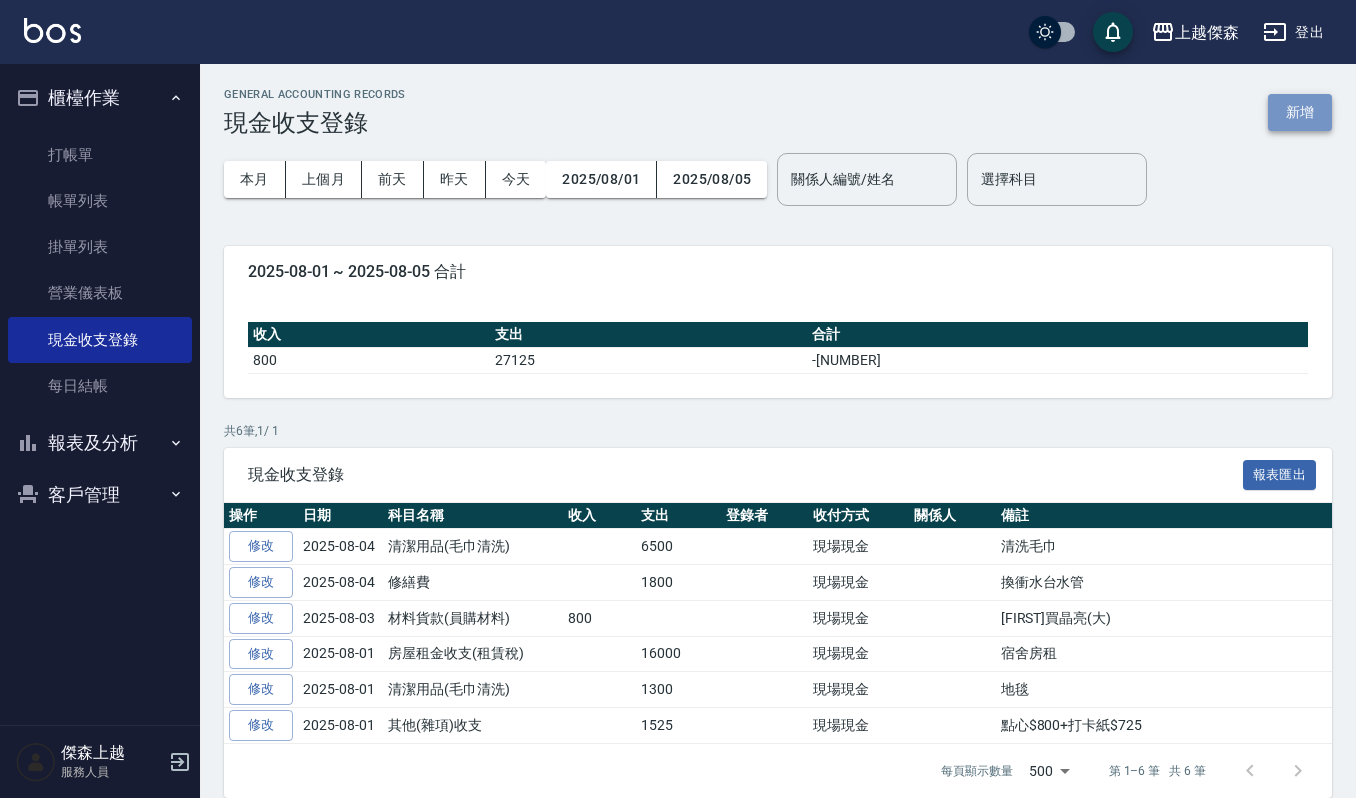 click on "新增" at bounding box center (1300, 112) 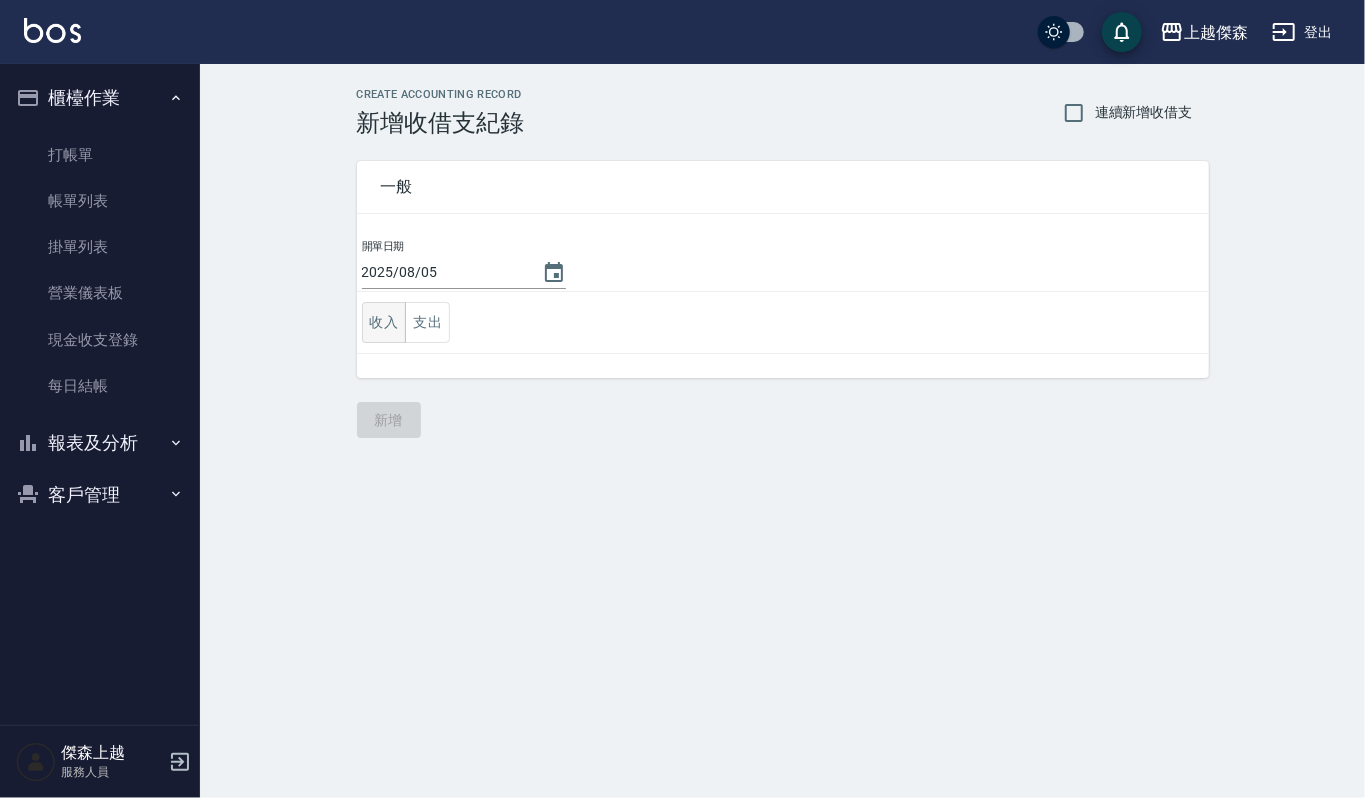 click on "收入" at bounding box center (384, 322) 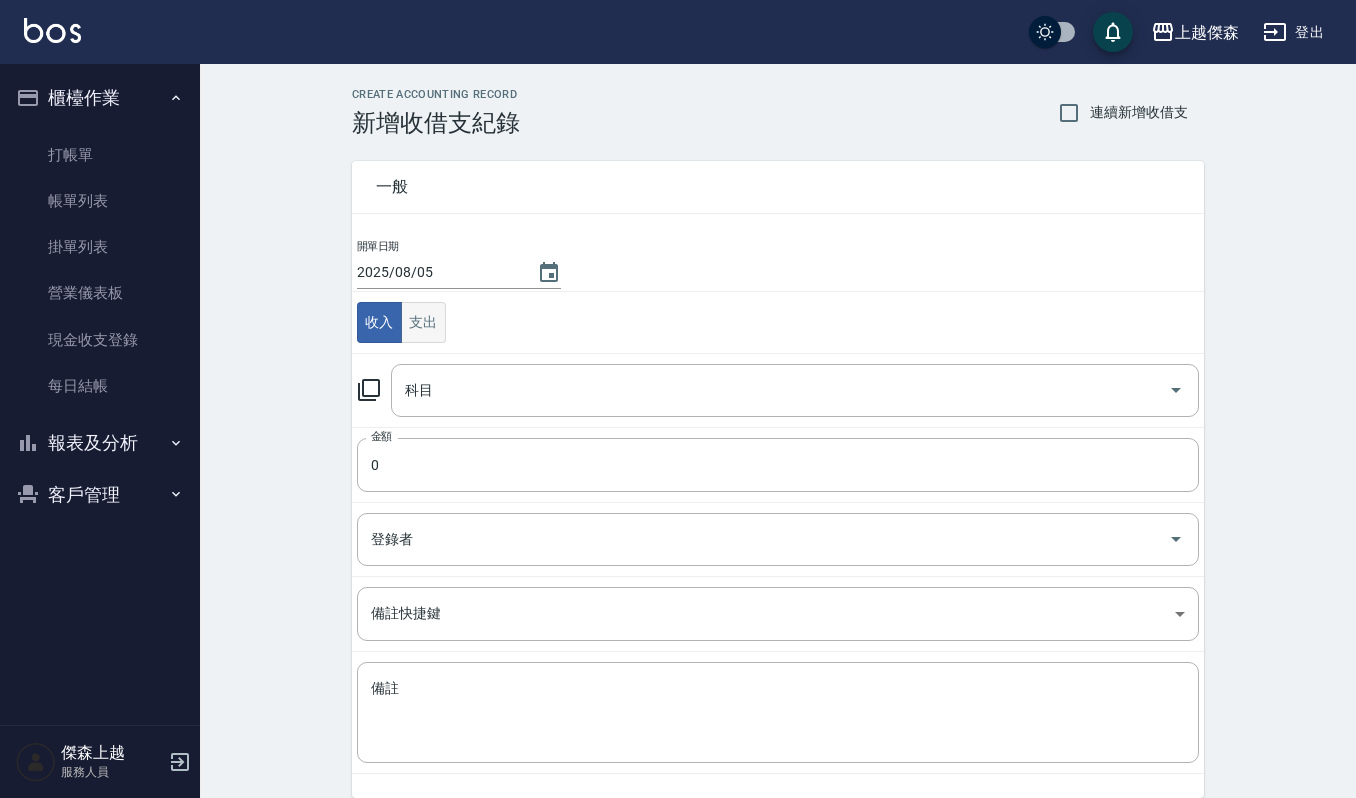 click on "支出" at bounding box center [423, 322] 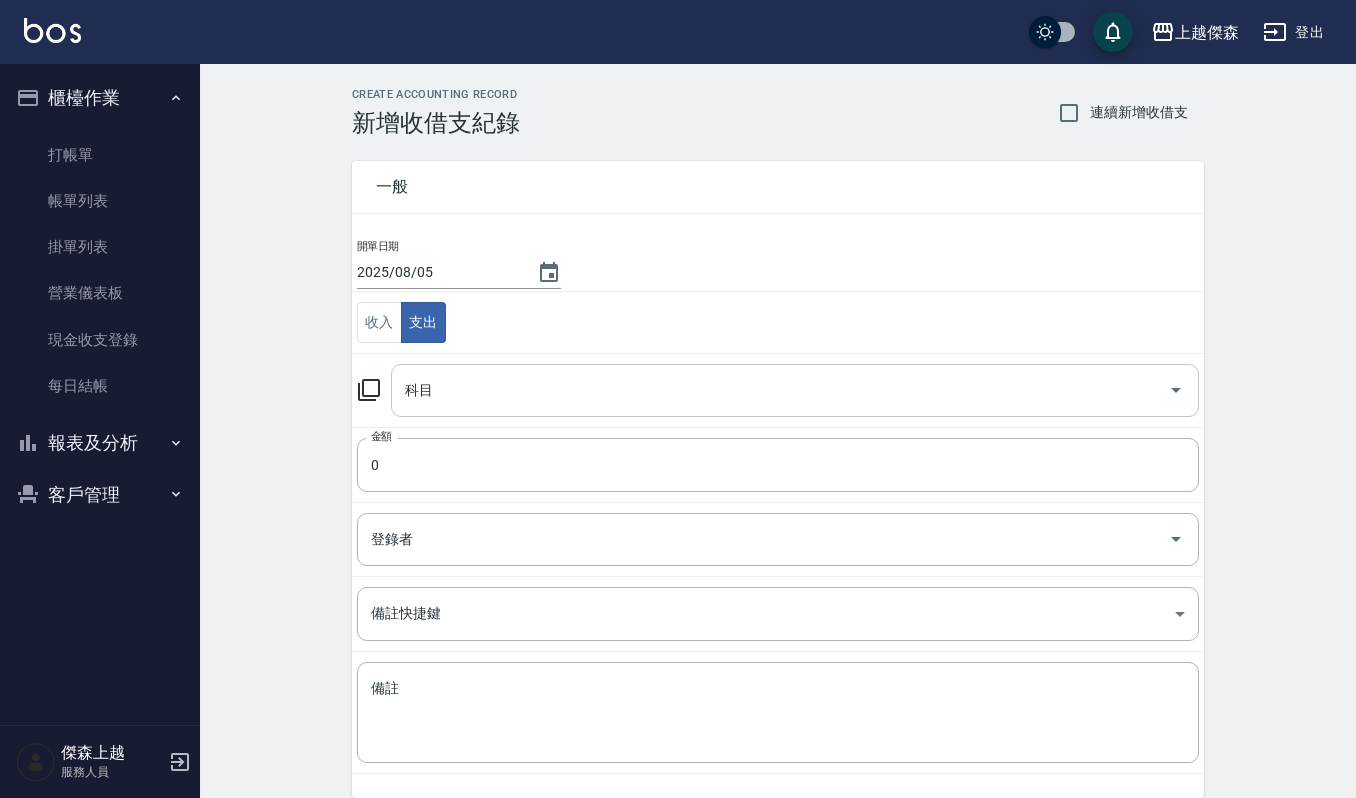 click on "科目" at bounding box center (780, 390) 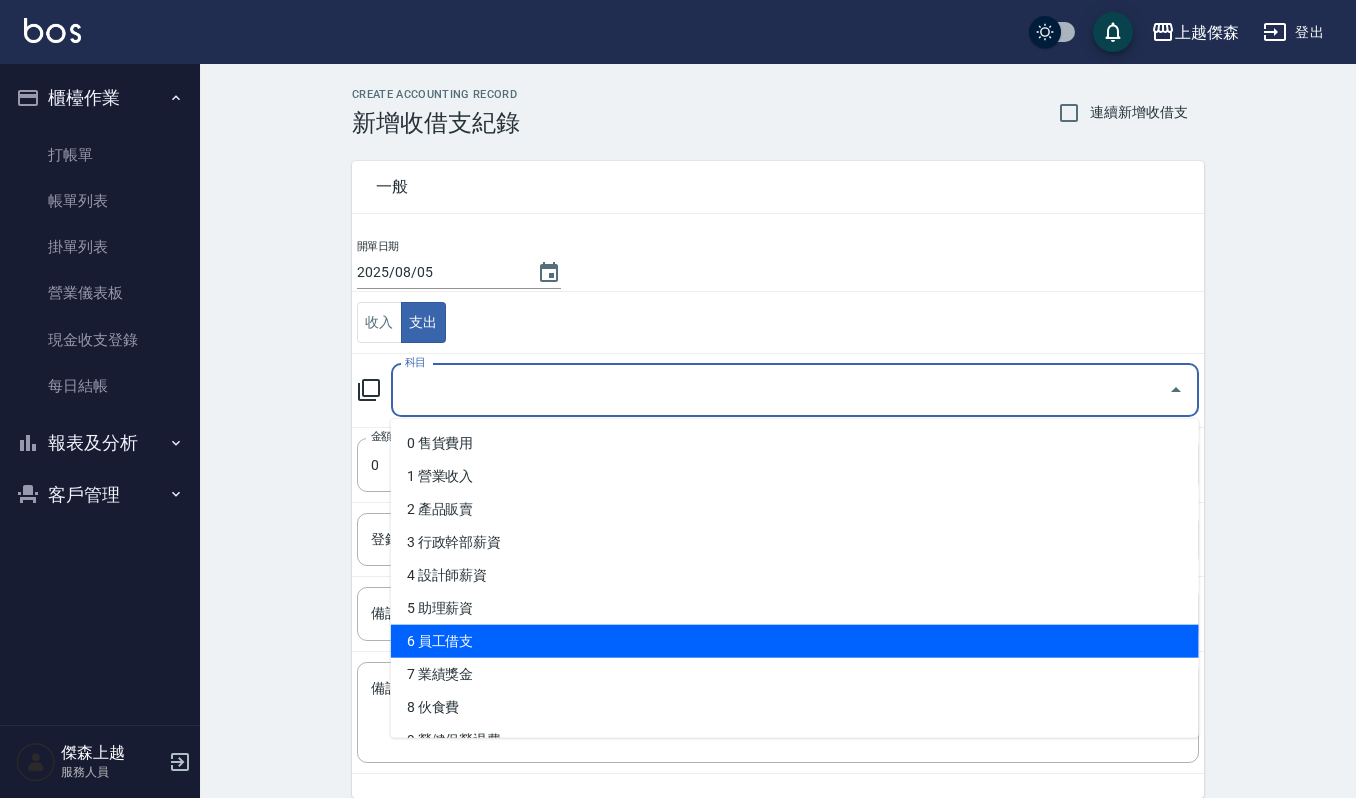 click on "6 員工借支" at bounding box center [795, 641] 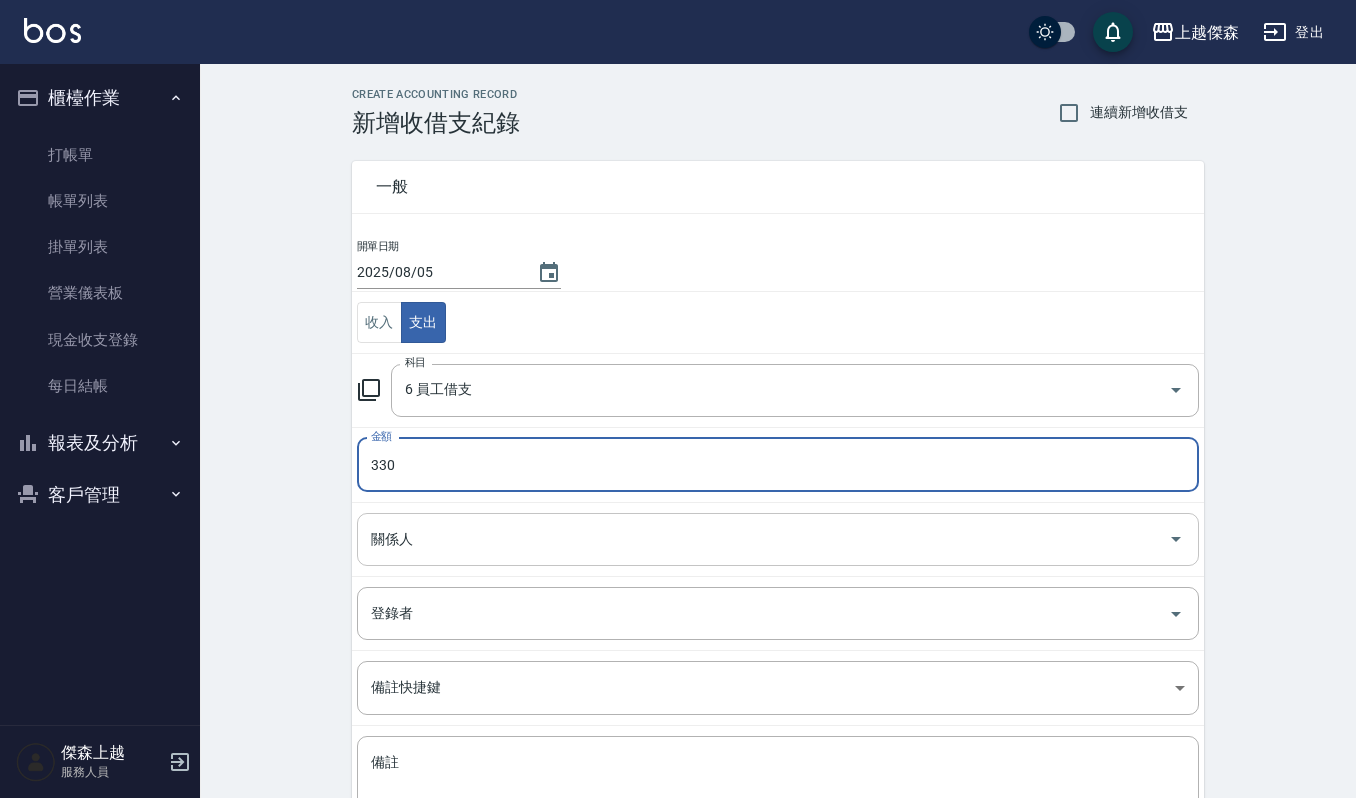 type on "330" 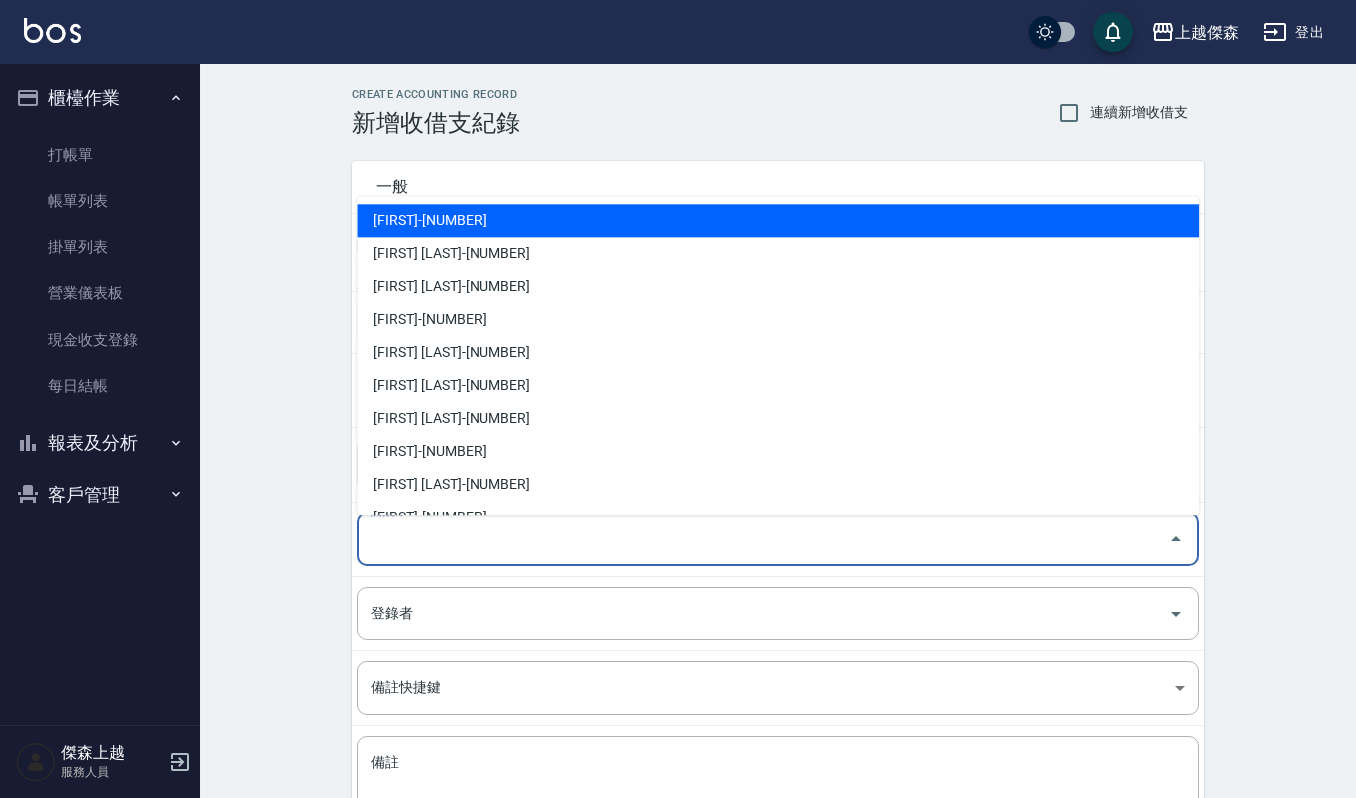 click on "關係人" at bounding box center (763, 539) 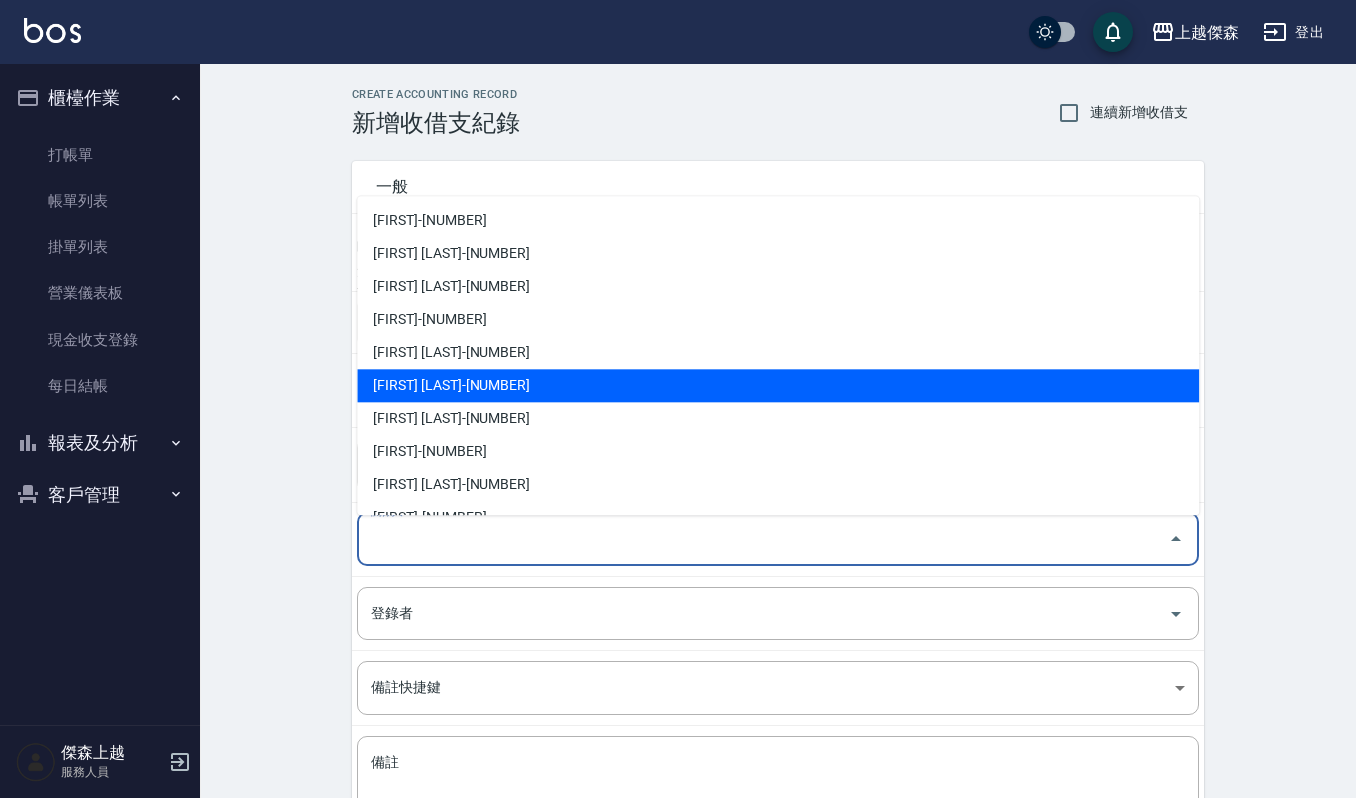 click on "謝佳音-21" at bounding box center [778, 385] 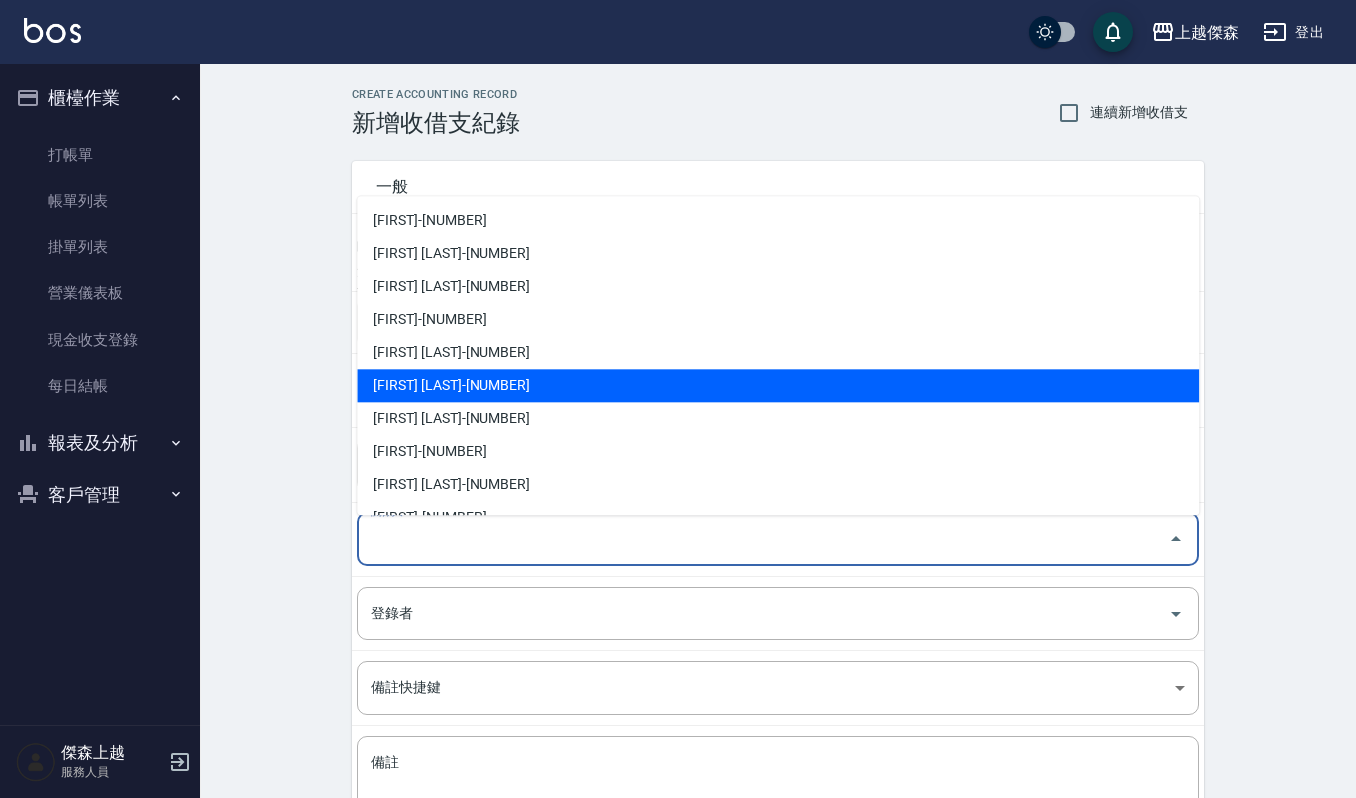 type on "謝佳音-21" 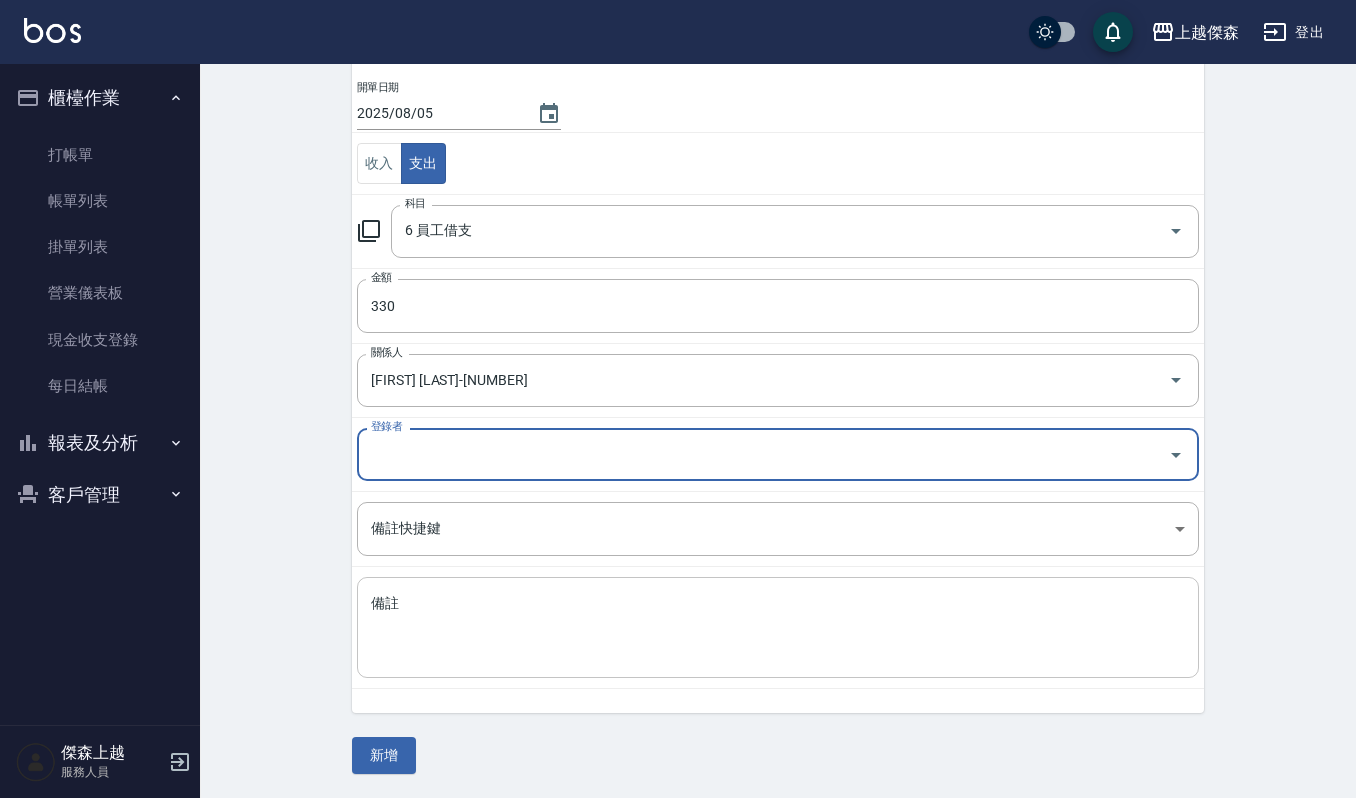 scroll, scrollTop: 161, scrollLeft: 0, axis: vertical 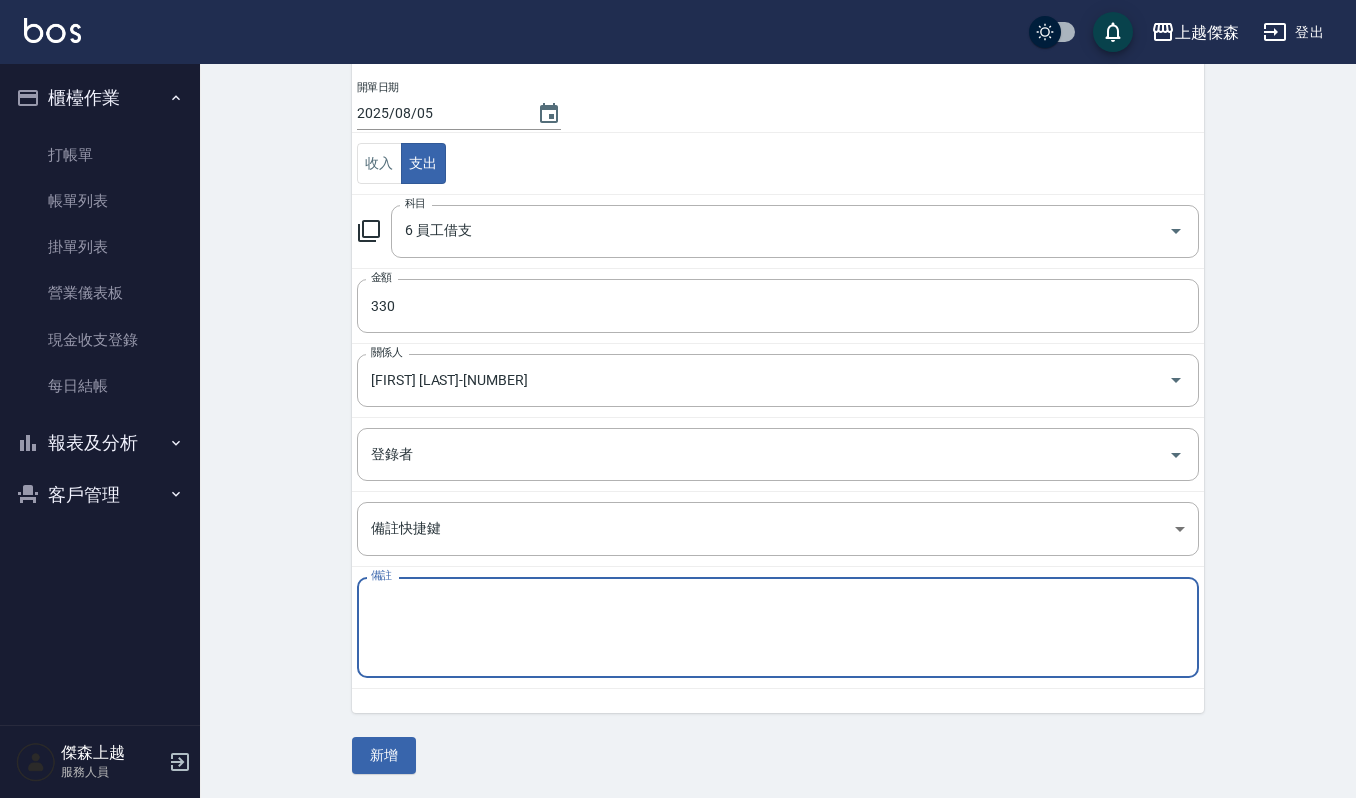 type on "u" 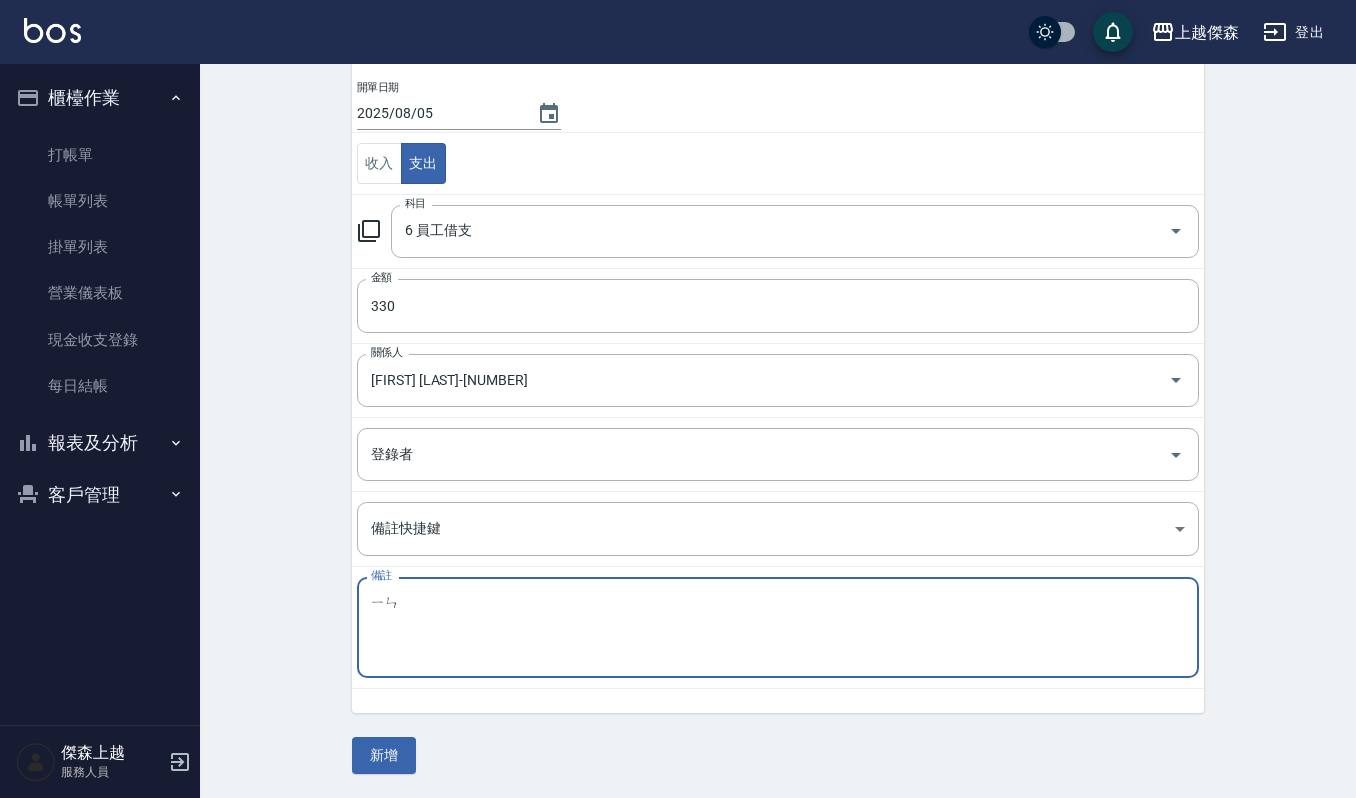type on "因" 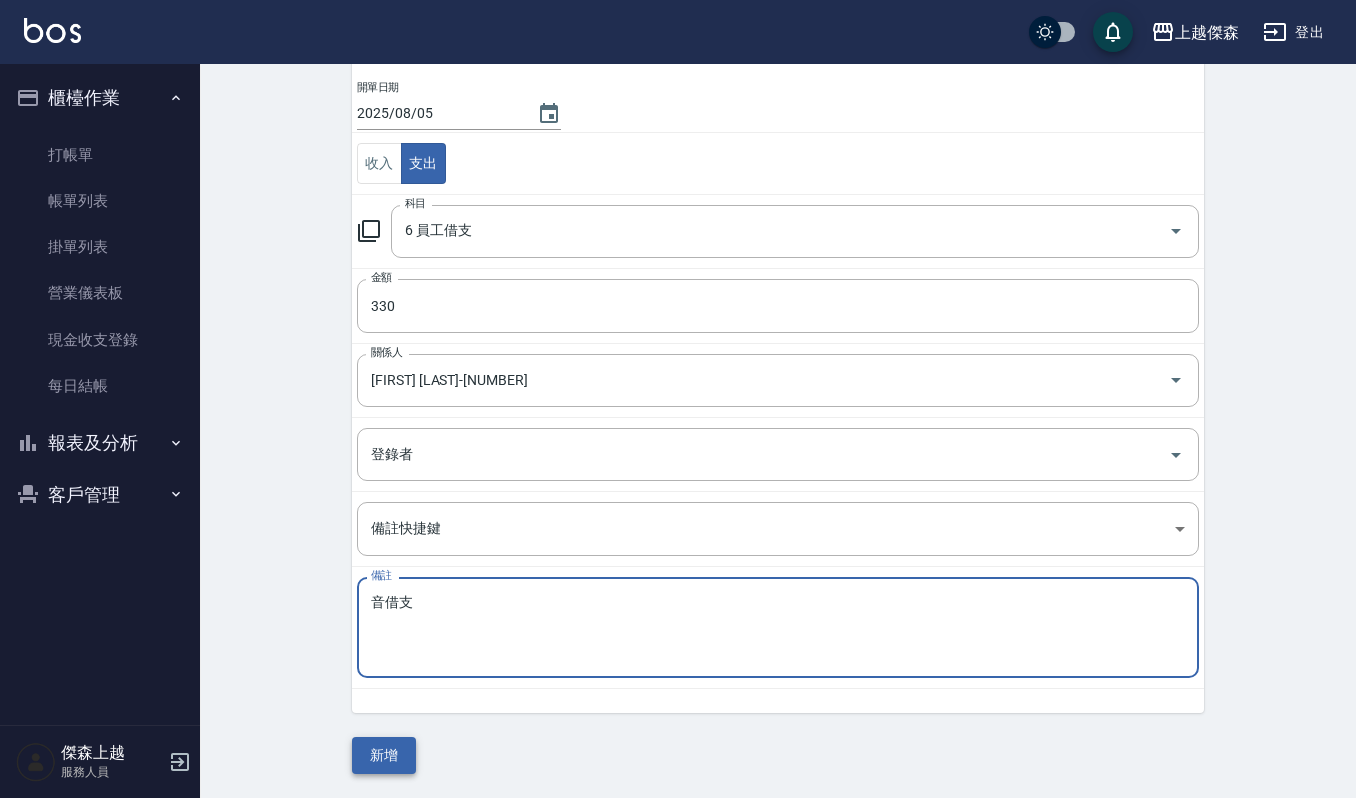 type on "音借支" 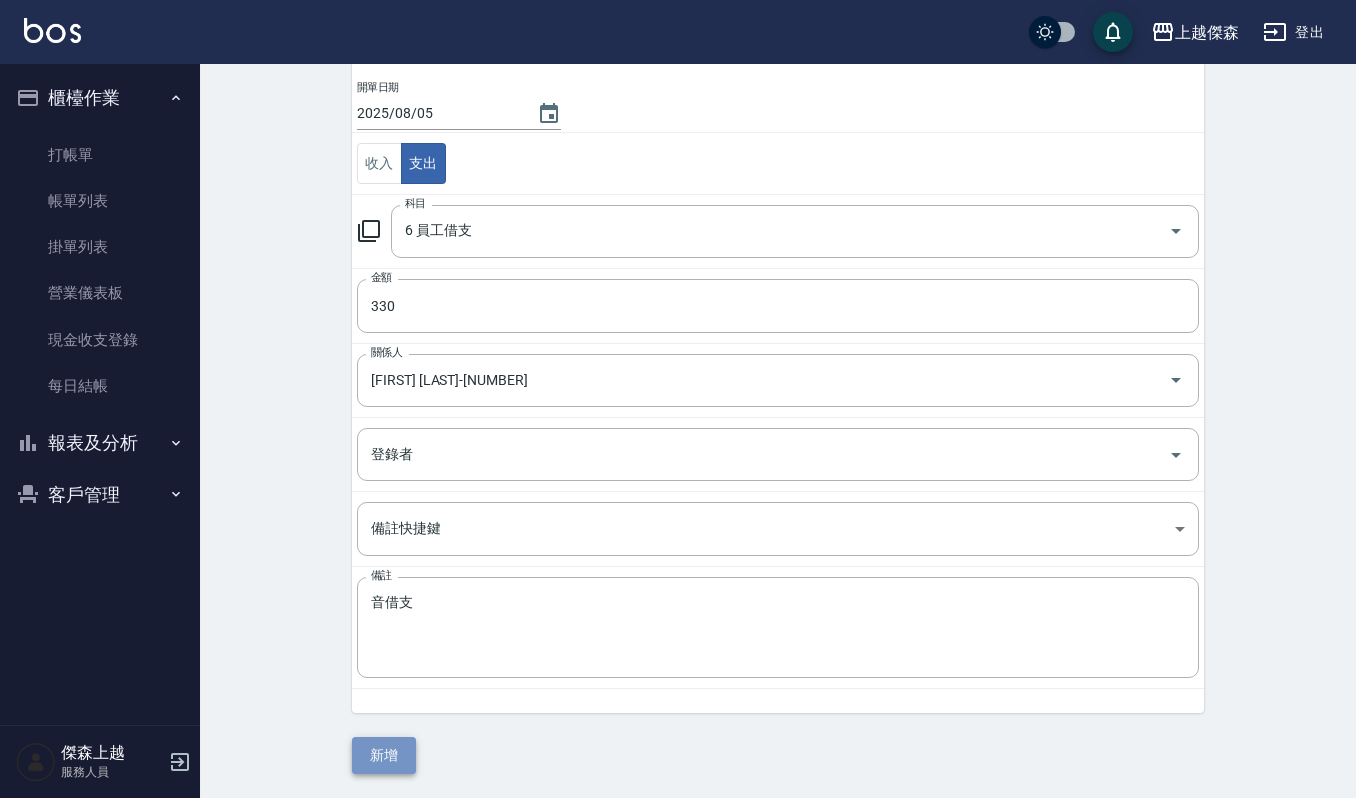 click on "新增" at bounding box center [384, 755] 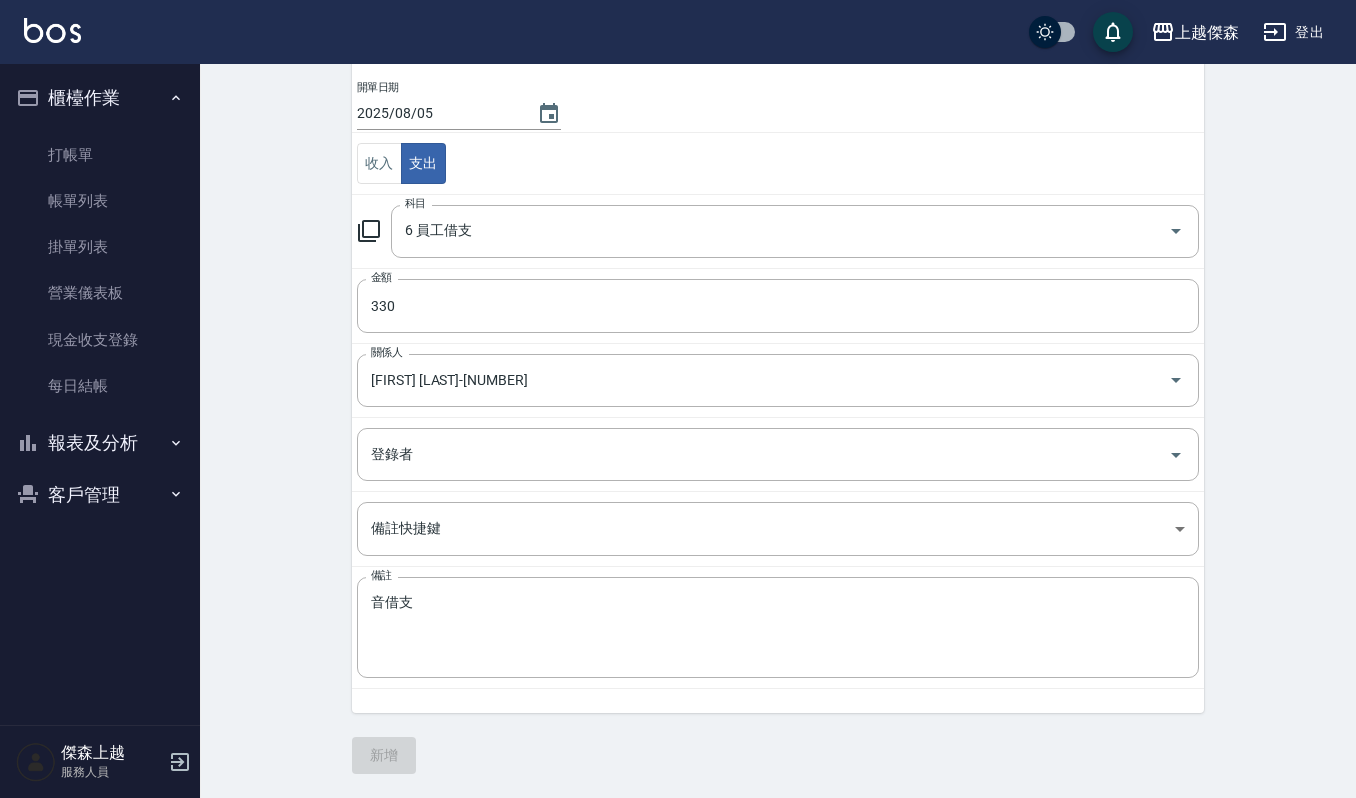 scroll, scrollTop: 0, scrollLeft: 0, axis: both 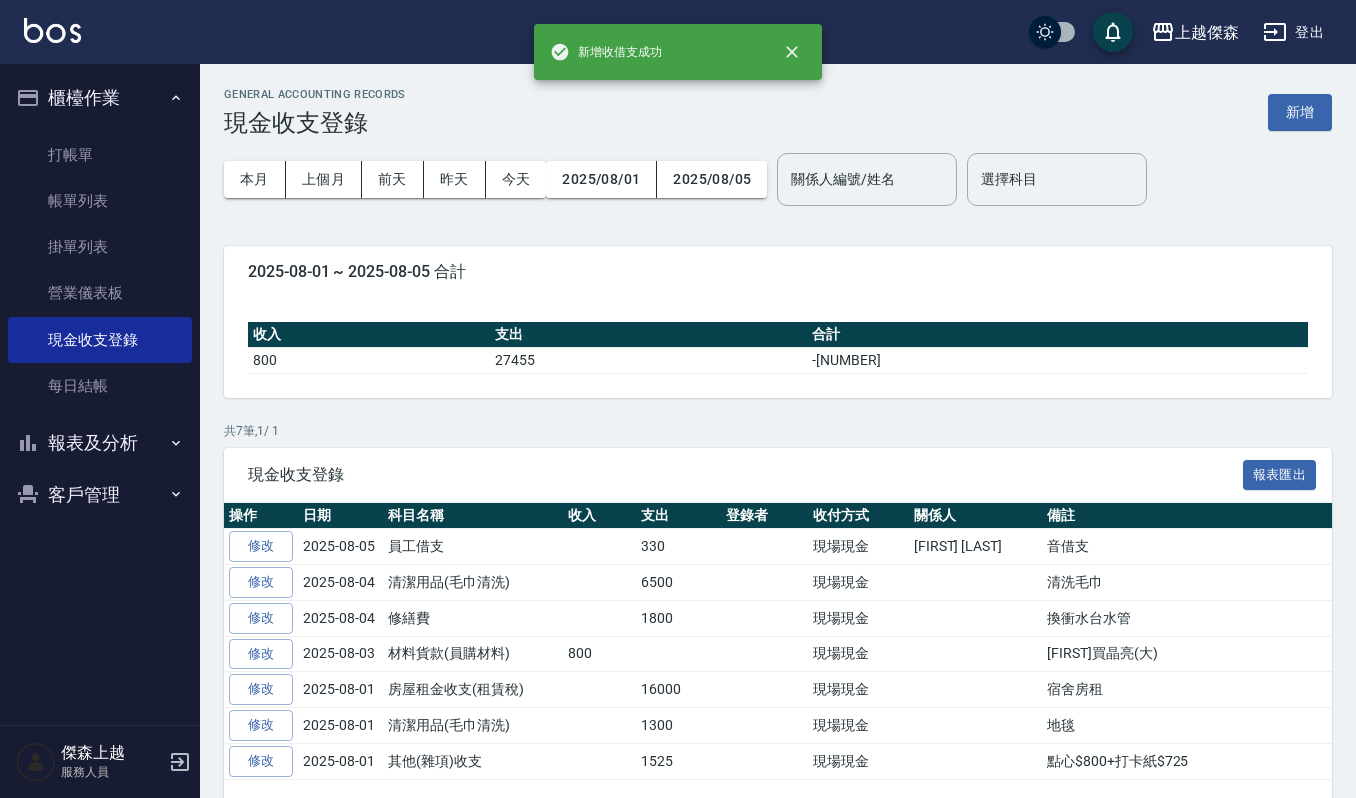 click on "GENERAL ACCOUNTING RECORDS 現金收支登錄 新增" at bounding box center (778, 112) 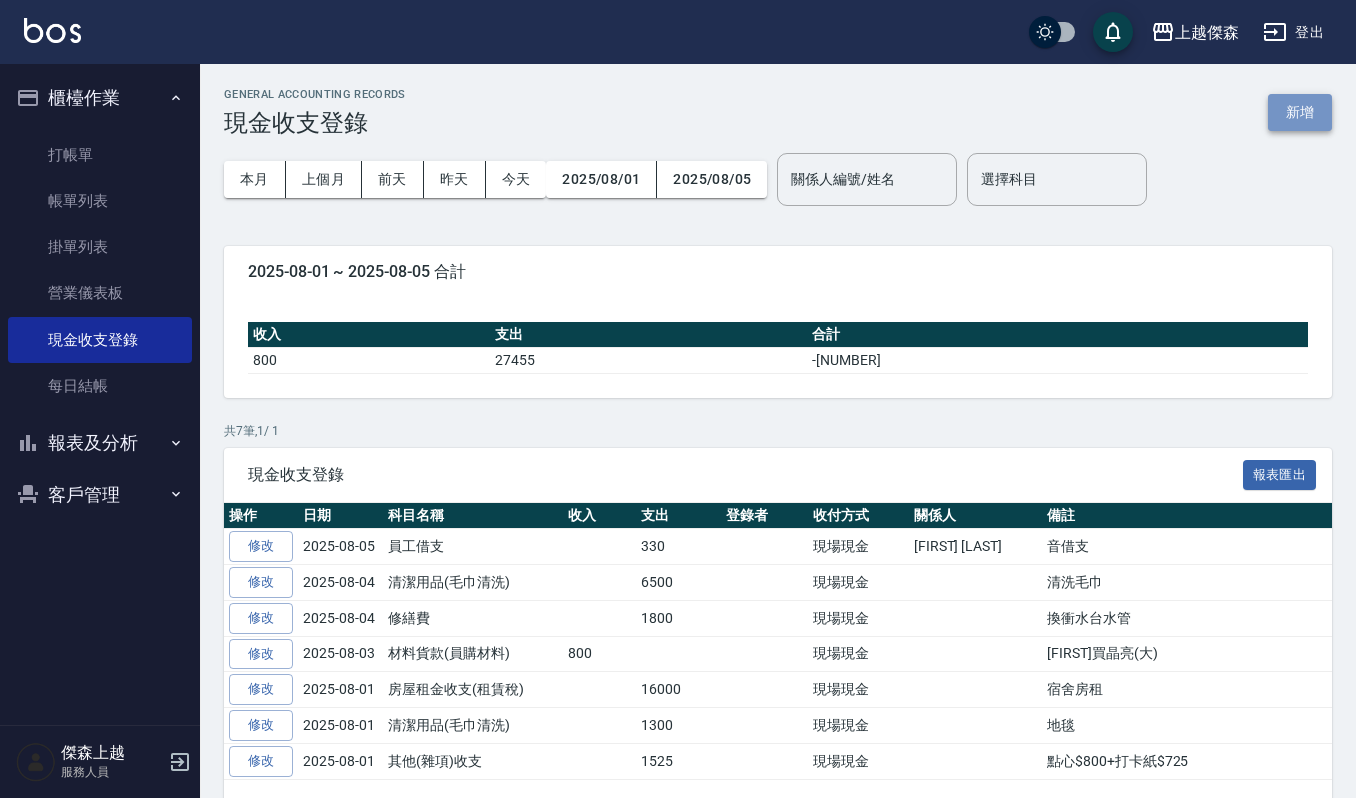 click on "新增" at bounding box center [1300, 112] 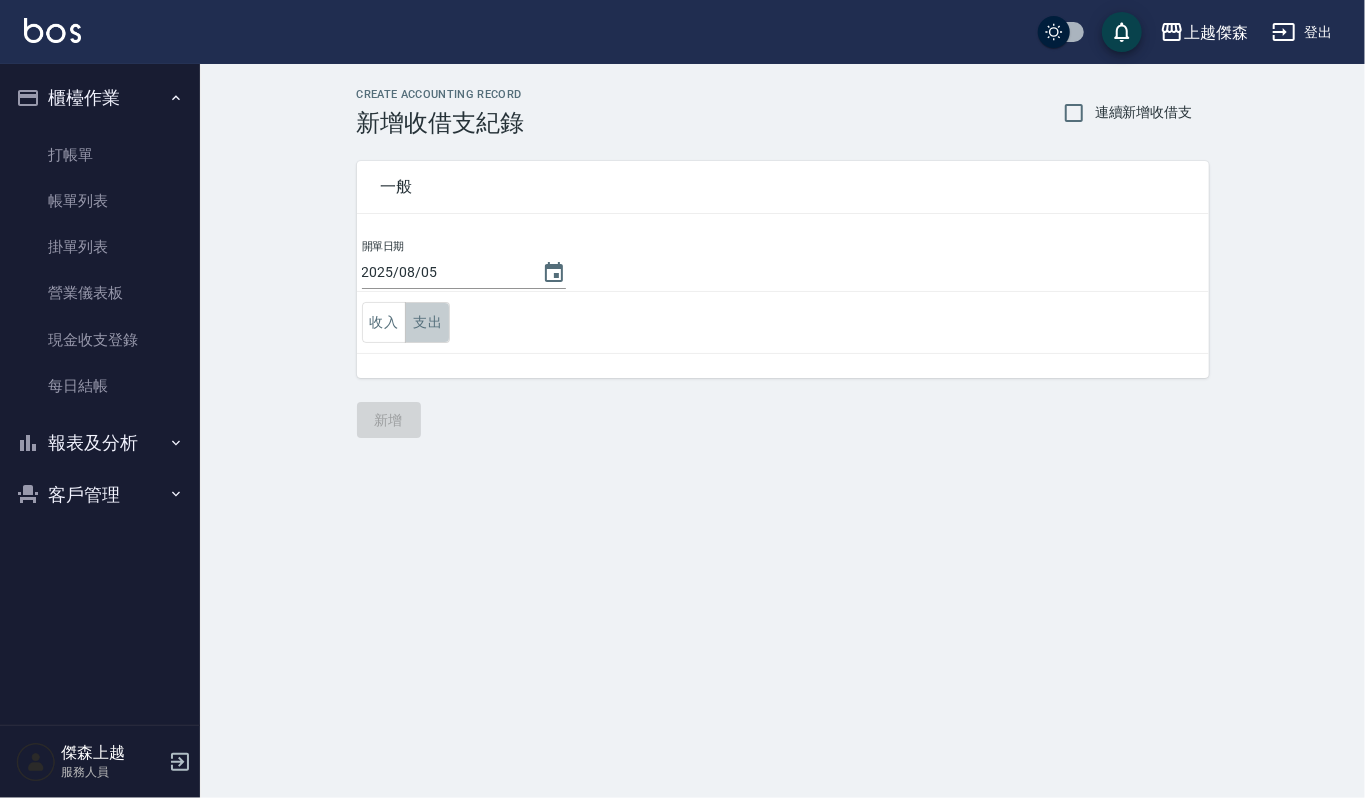 click on "支出" at bounding box center (427, 322) 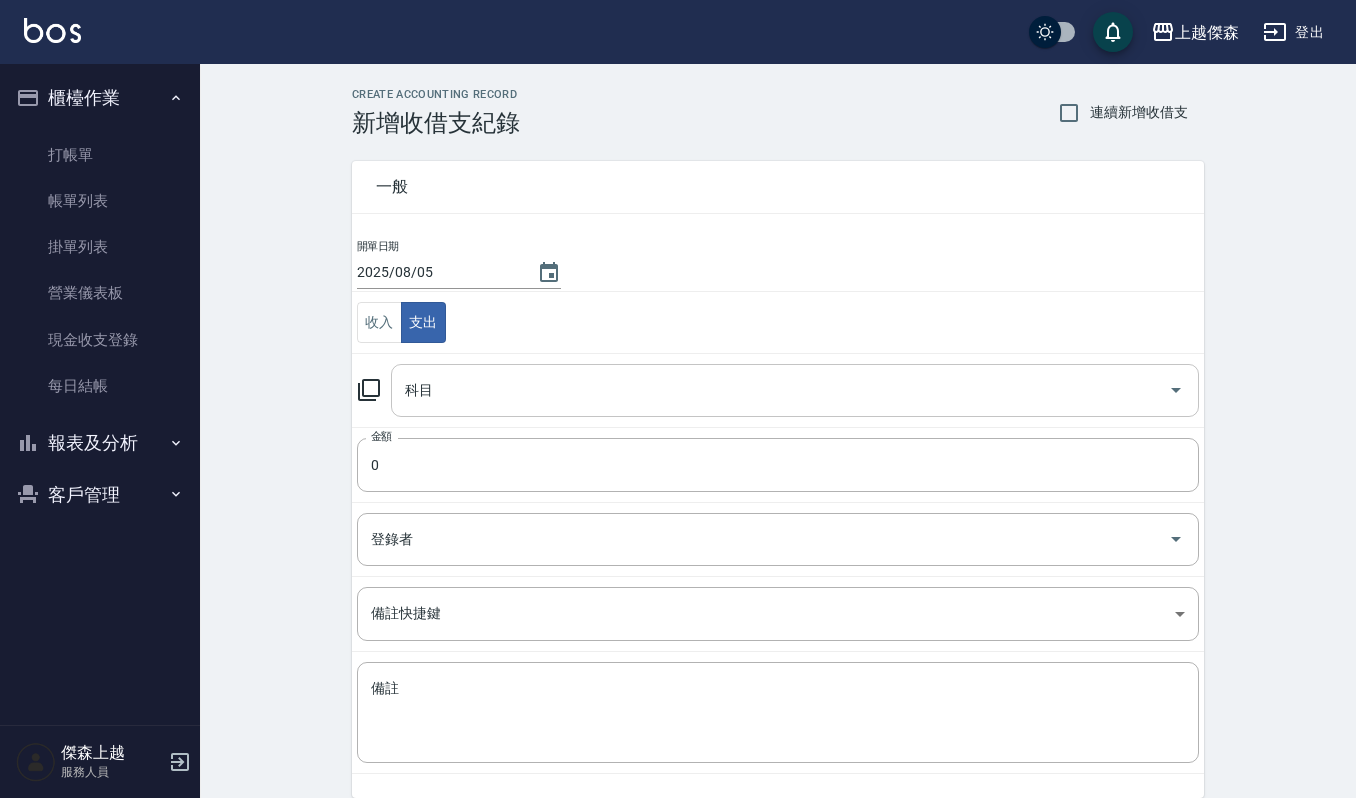 click on "科目" at bounding box center (795, 390) 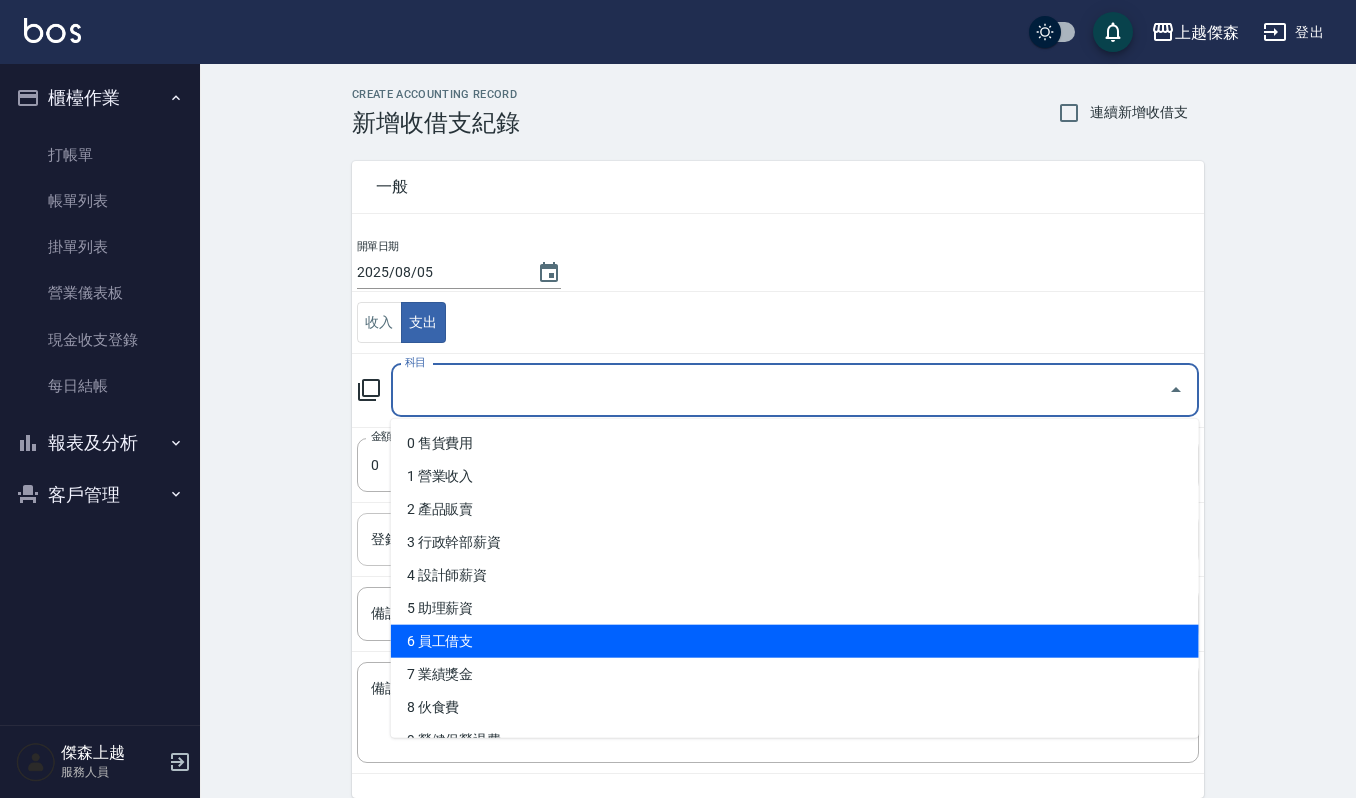 drag, startPoint x: 500, startPoint y: 640, endPoint x: 502, endPoint y: 604, distance: 36.05551 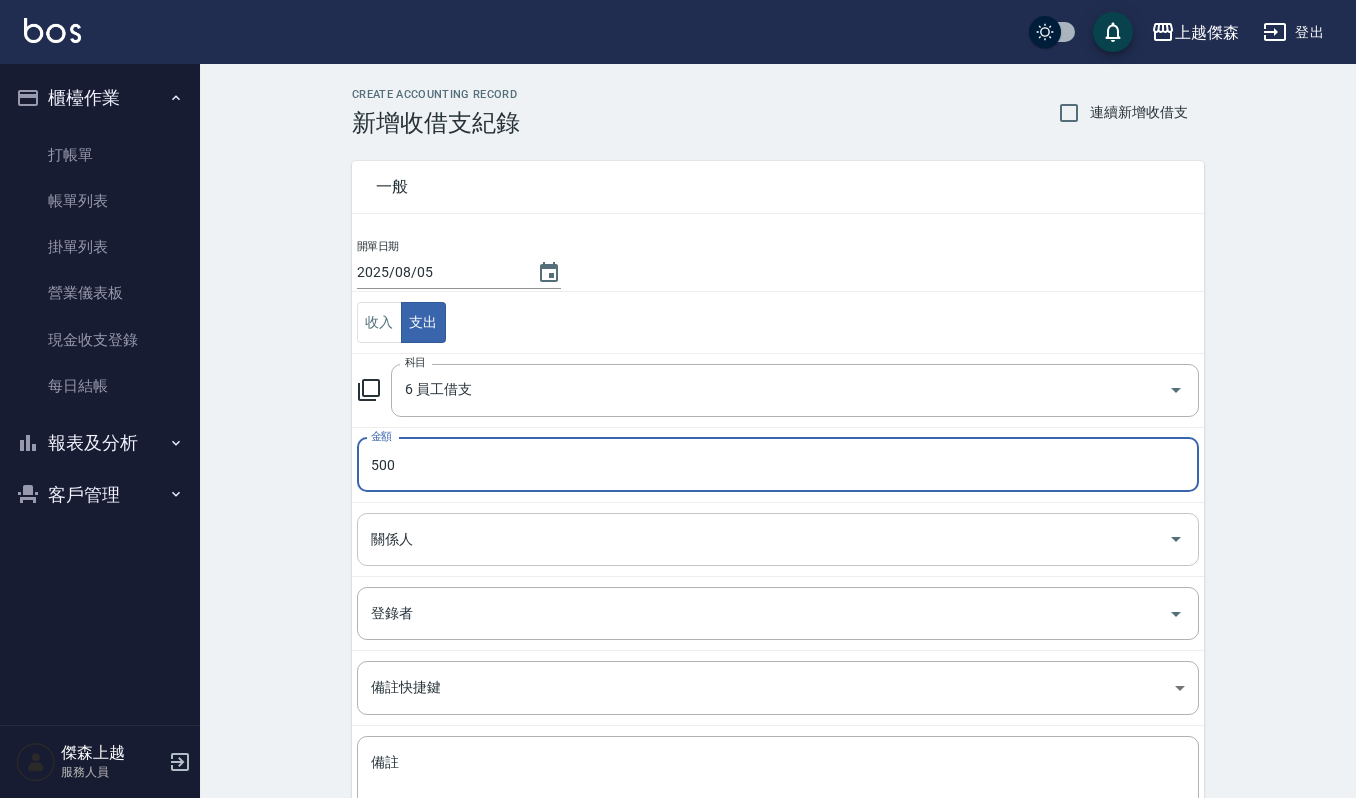 type on "500" 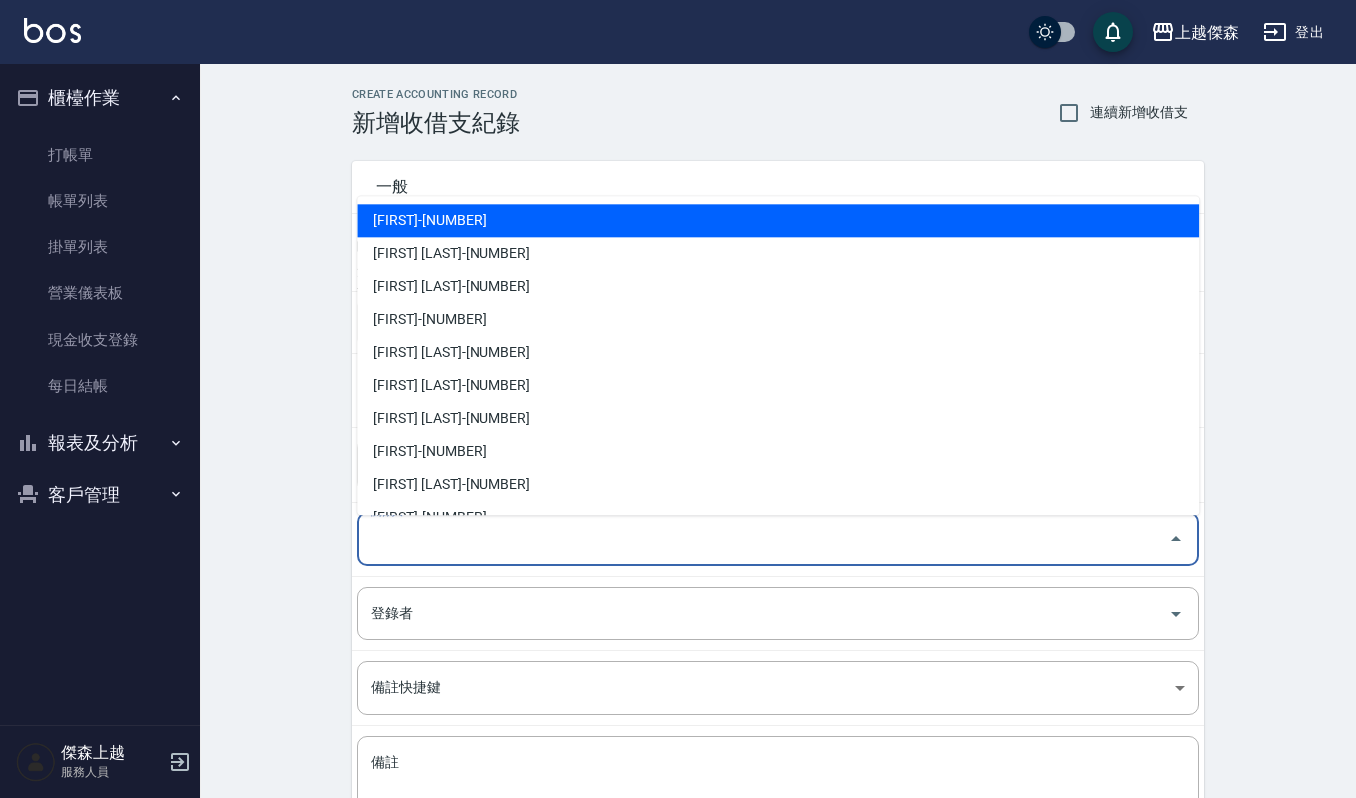 click on "關係人" at bounding box center [763, 539] 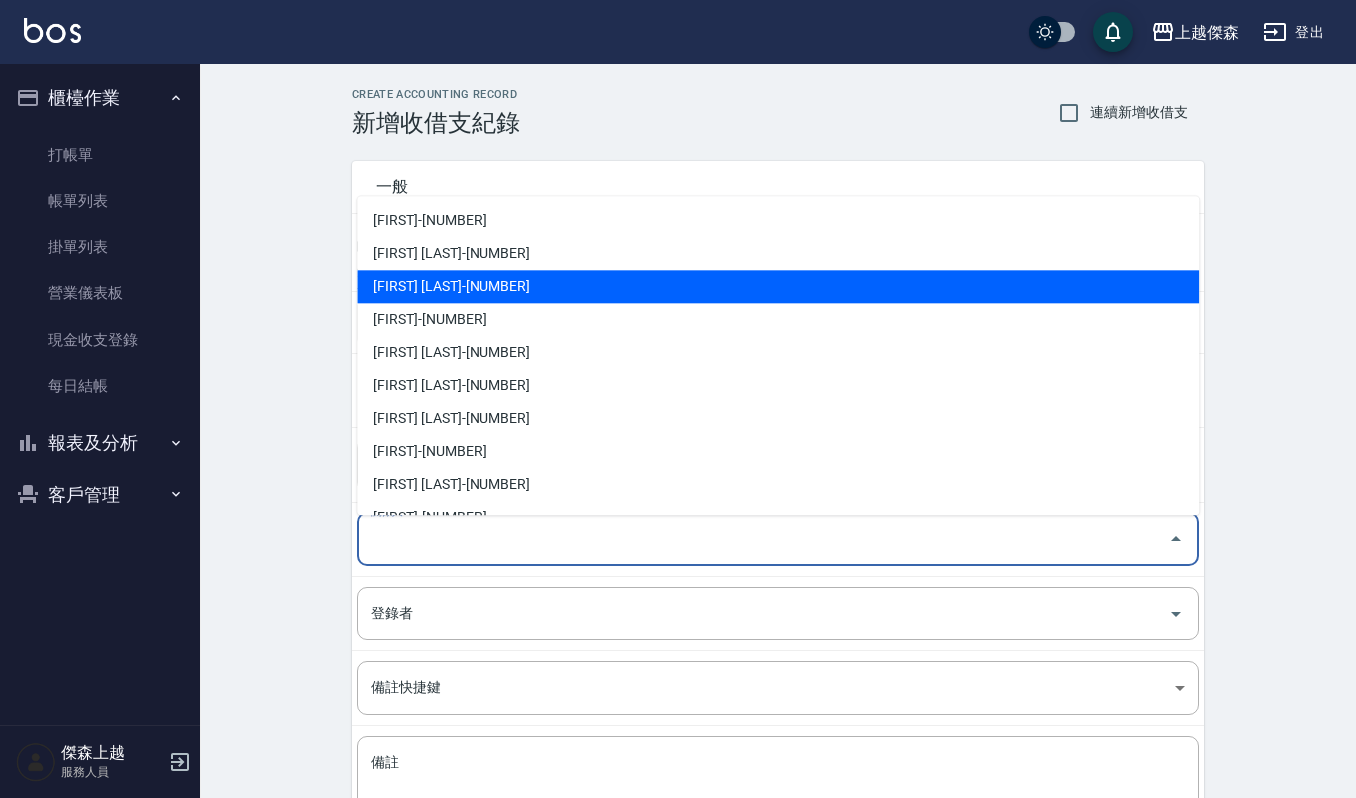click on "李淑英-8" at bounding box center [778, 286] 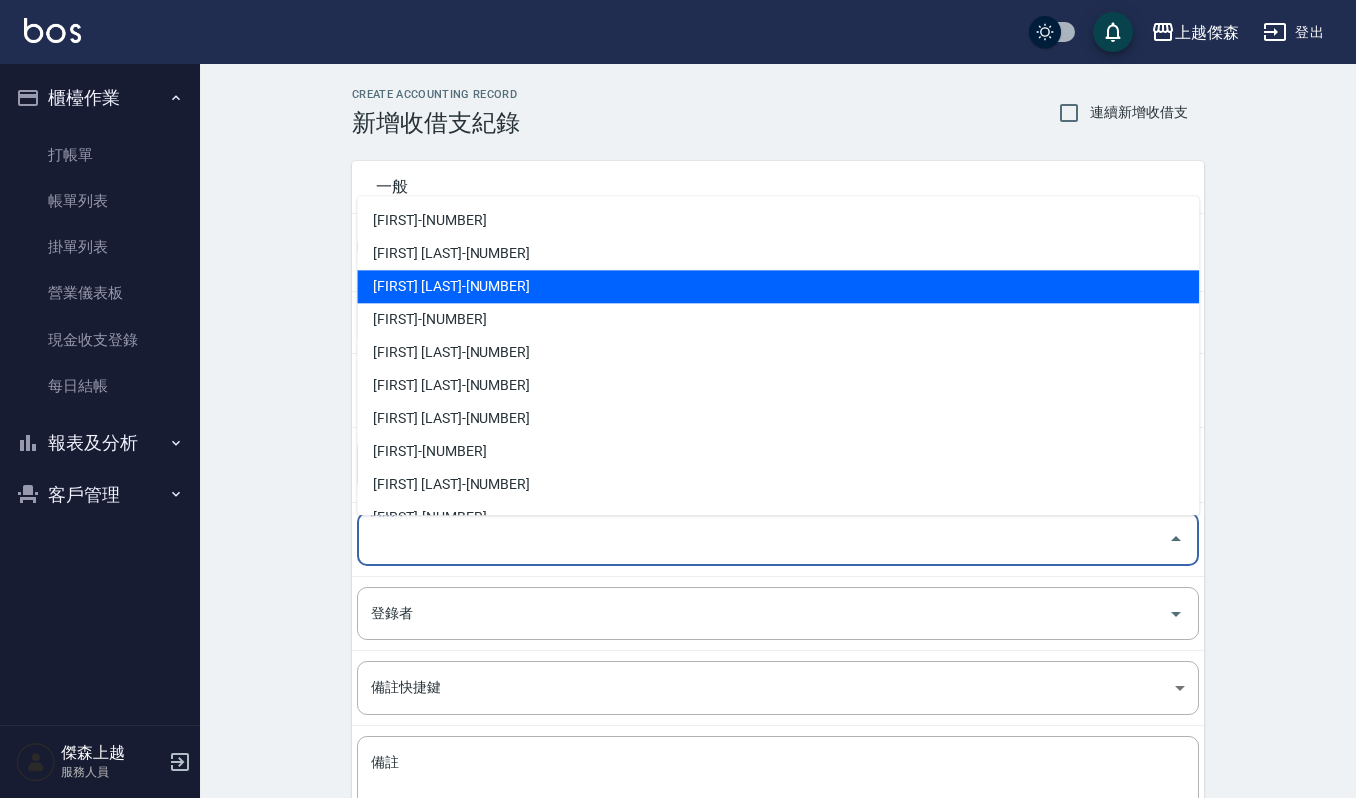 type on "李淑英-8" 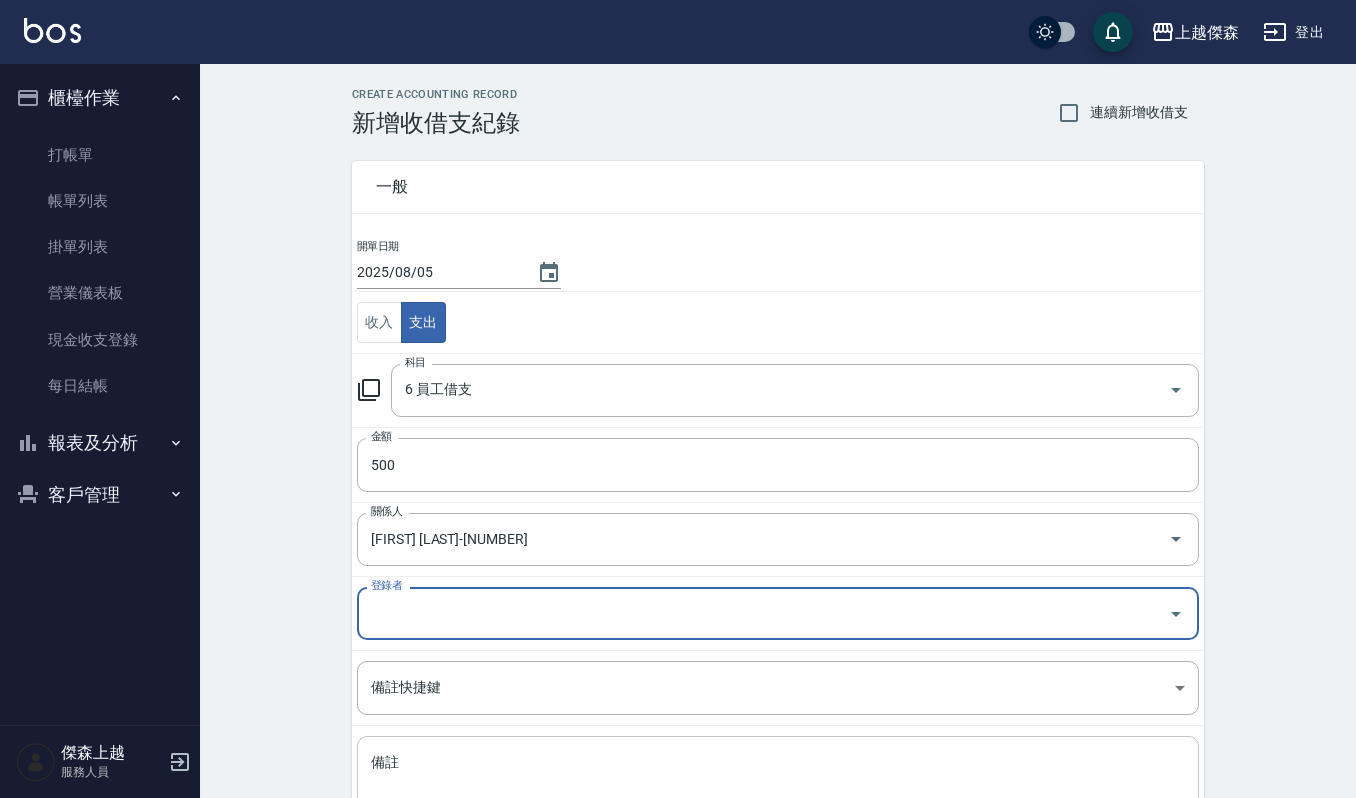 click on "x 備註" at bounding box center [778, 786] 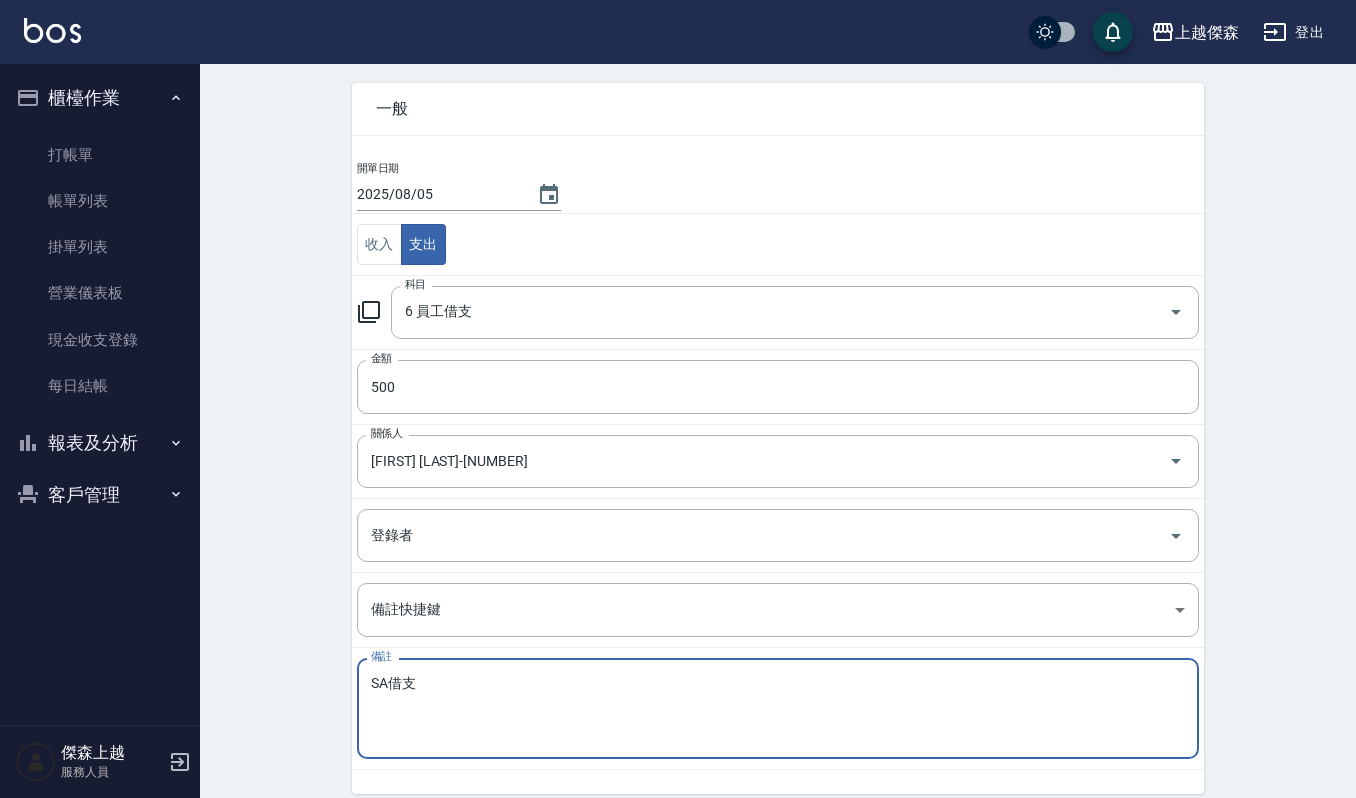 scroll, scrollTop: 161, scrollLeft: 0, axis: vertical 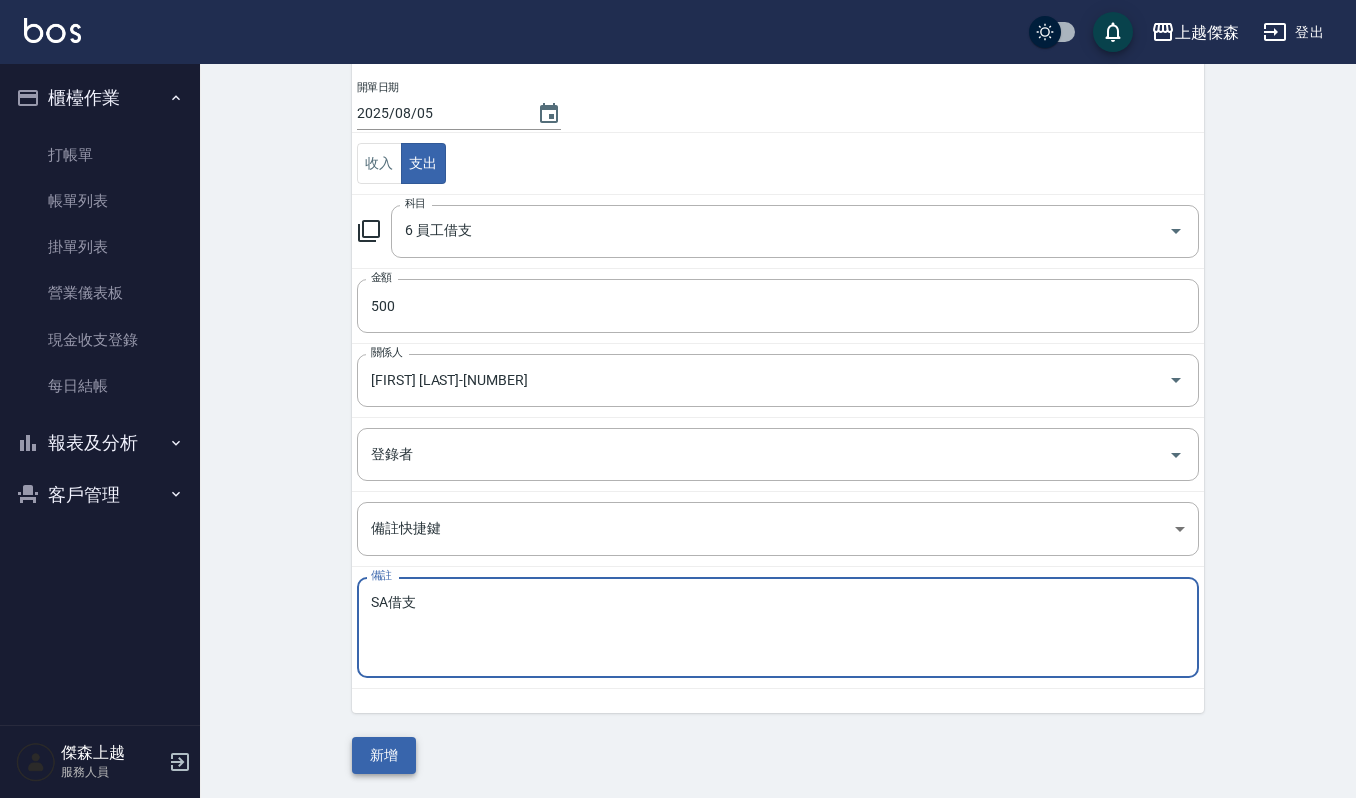 type on "SA借支" 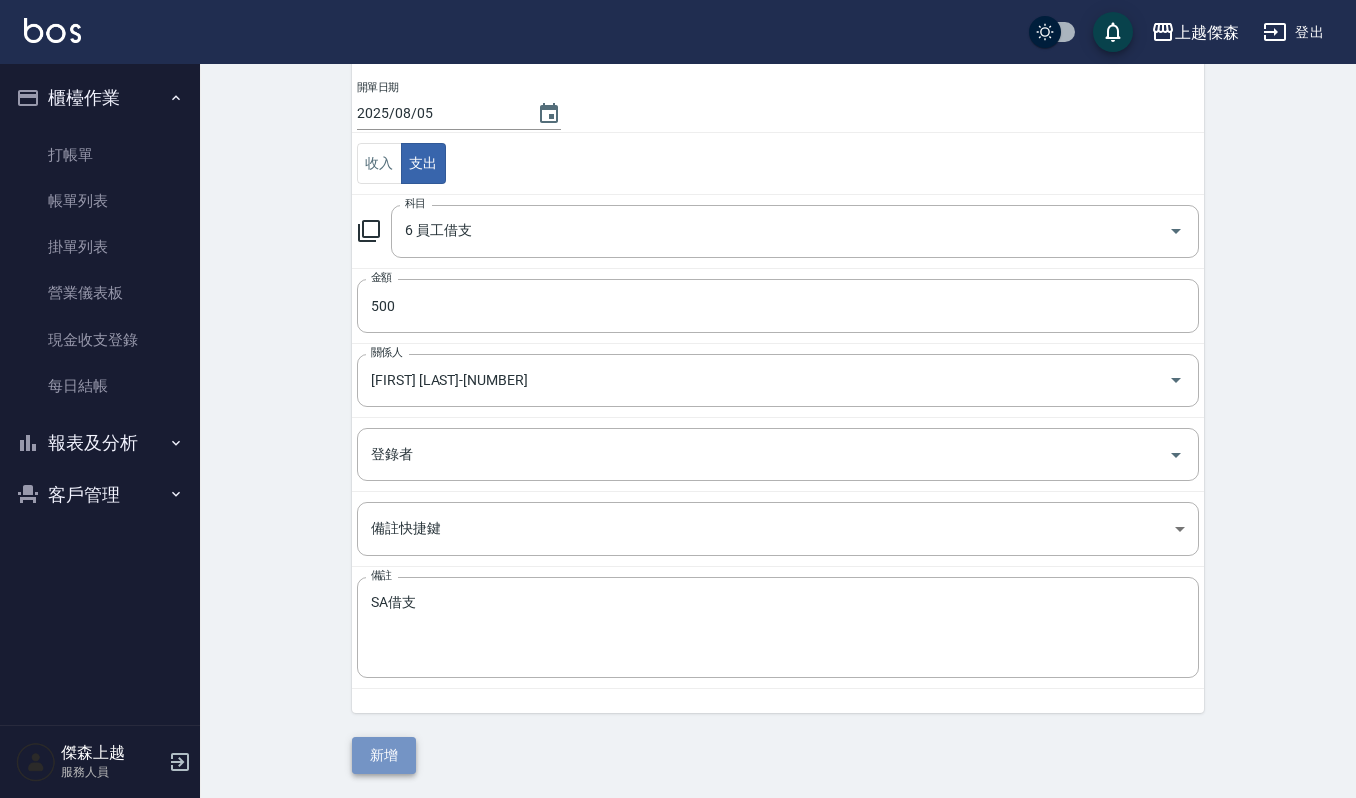 click on "新增" at bounding box center (384, 755) 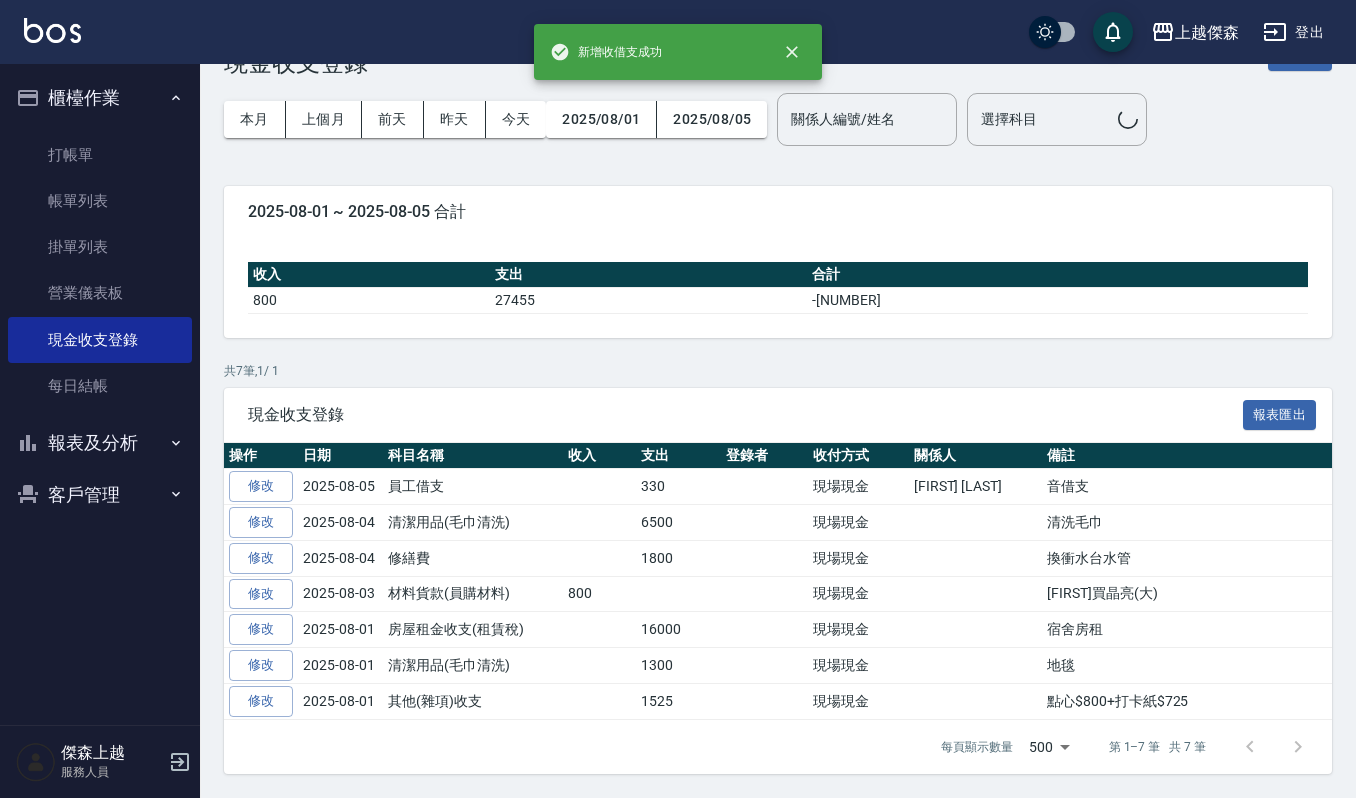 scroll, scrollTop: 0, scrollLeft: 0, axis: both 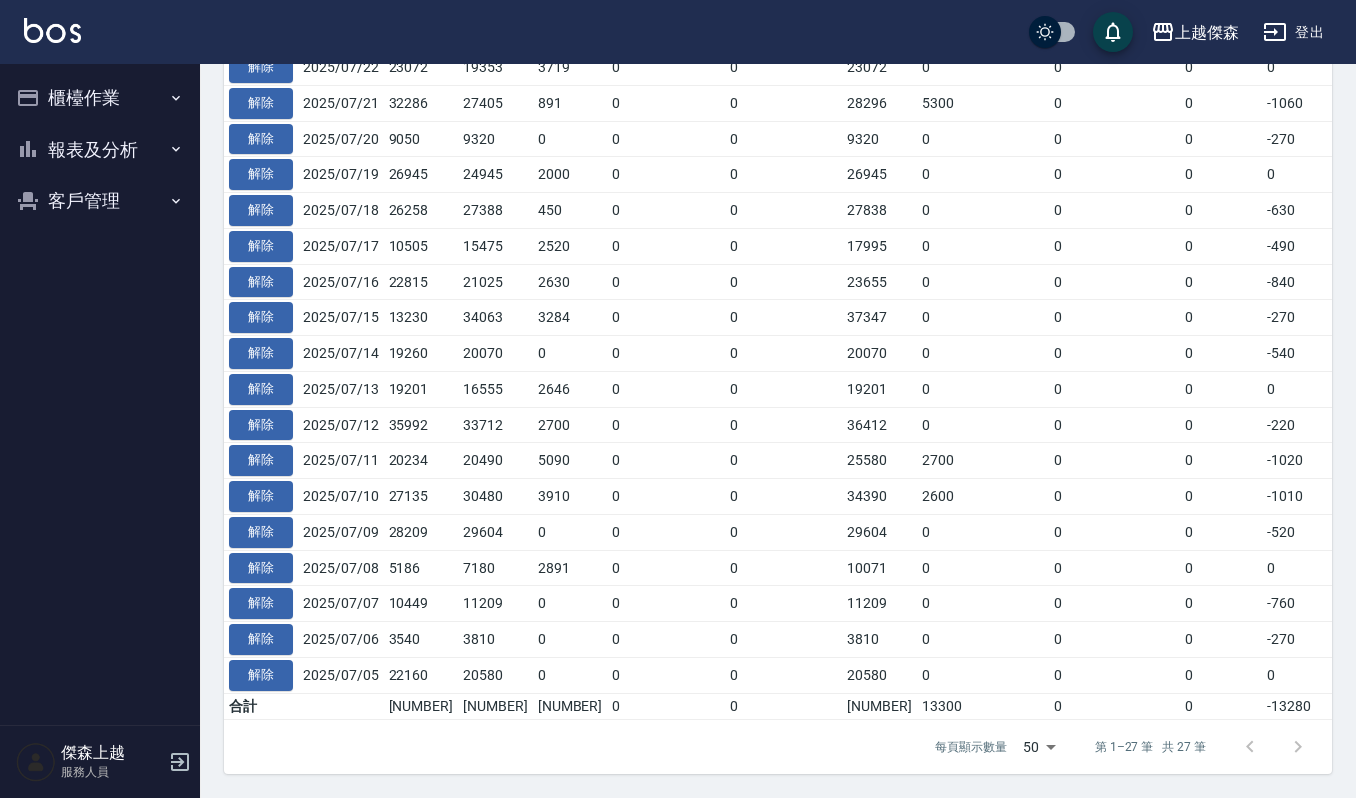 click on "報表及分析" at bounding box center [100, 150] 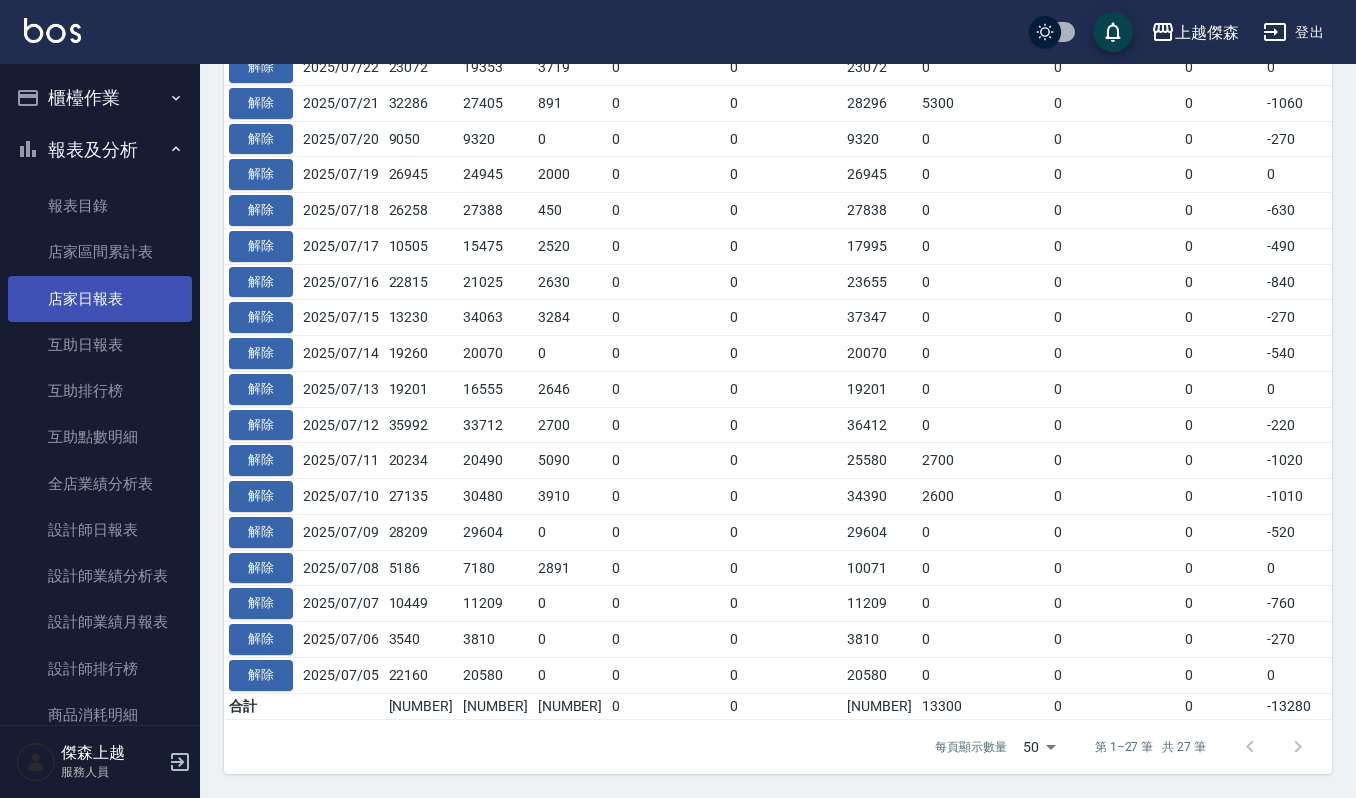 click on "店家日報表" at bounding box center [100, 299] 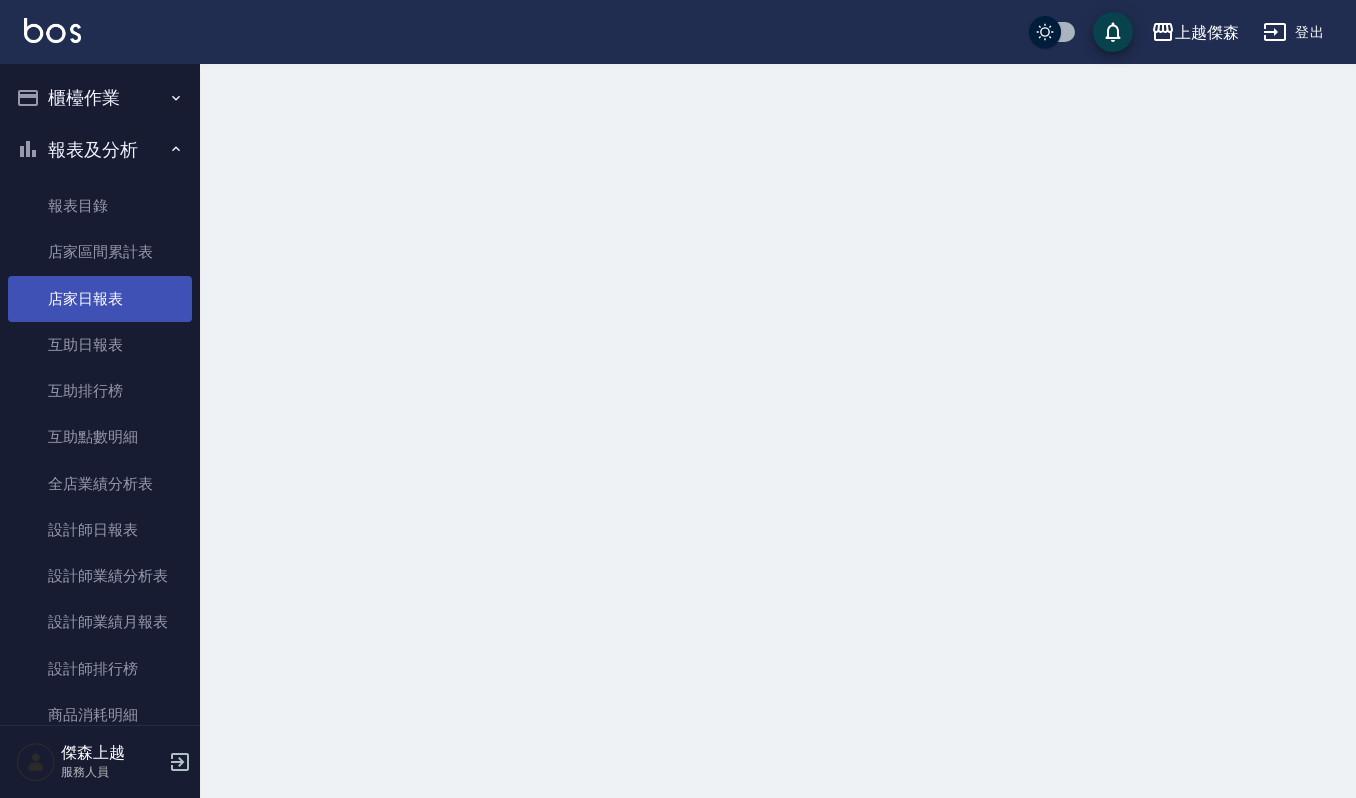 scroll, scrollTop: 0, scrollLeft: 0, axis: both 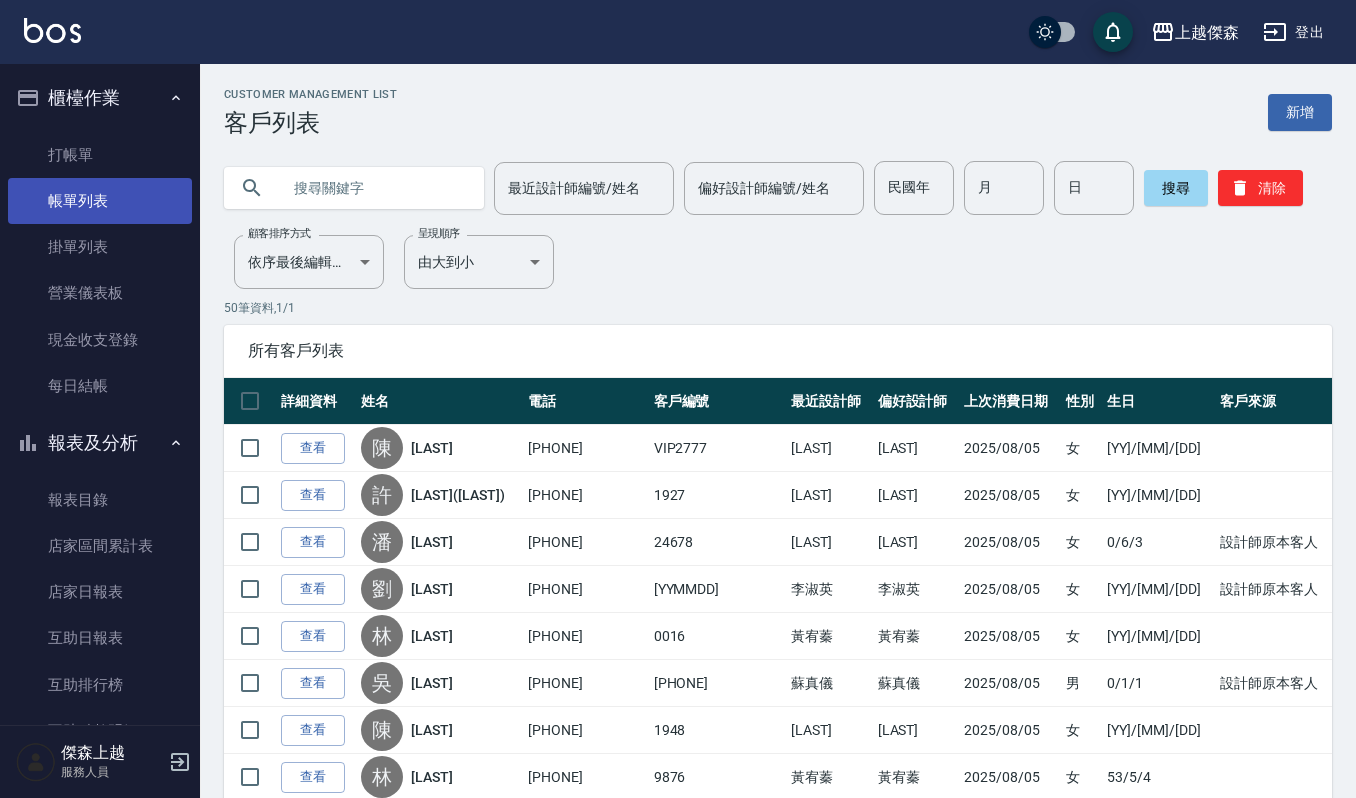 click on "帳單列表" at bounding box center [100, 201] 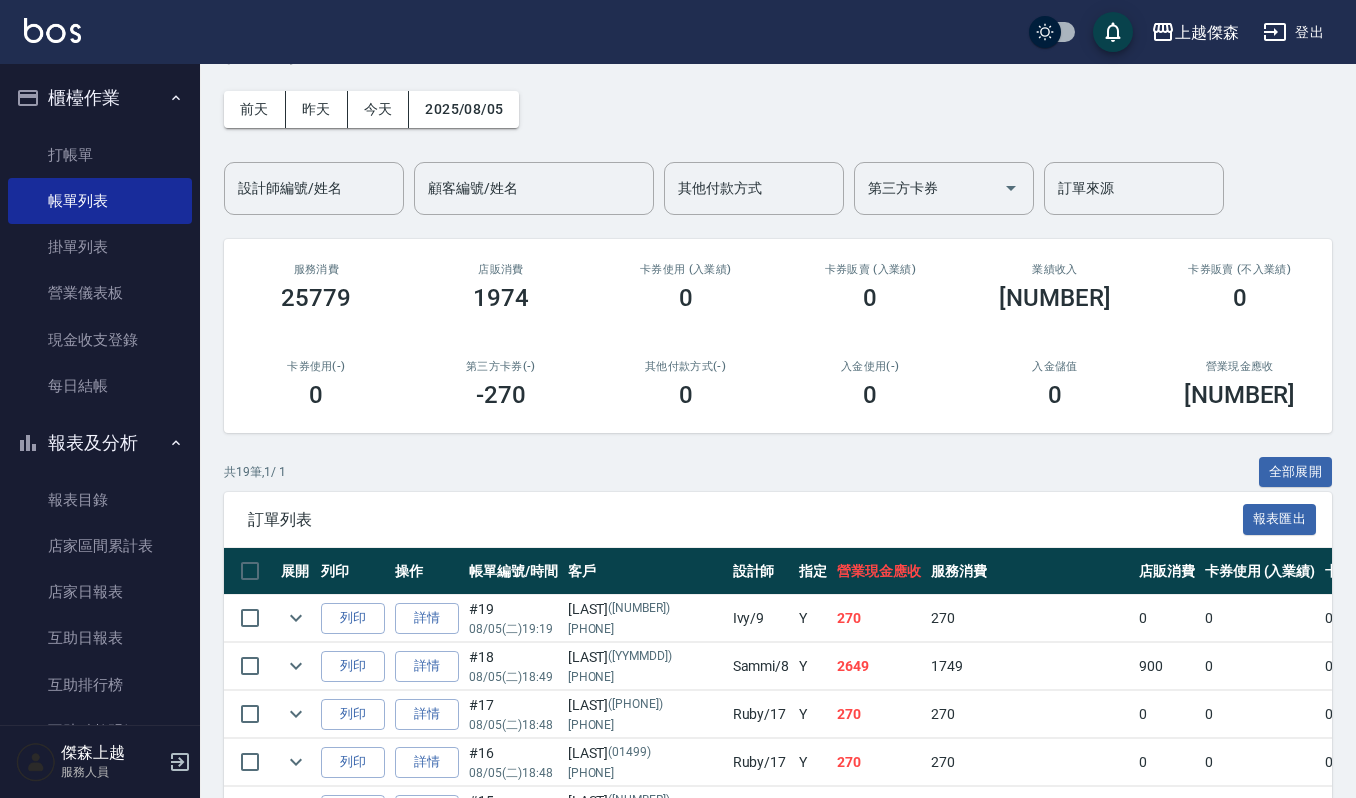 scroll, scrollTop: 133, scrollLeft: 0, axis: vertical 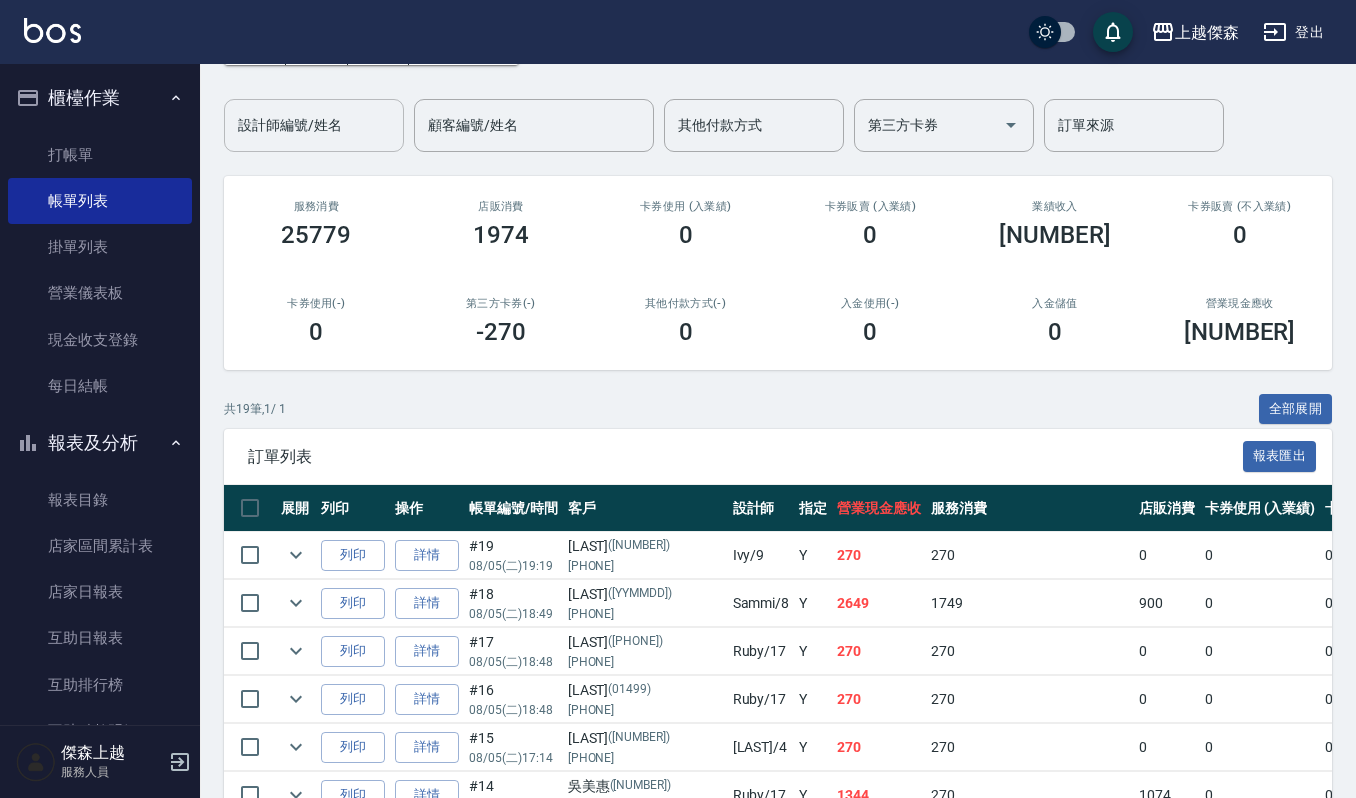 click on "設計師編號/姓名" at bounding box center (314, 125) 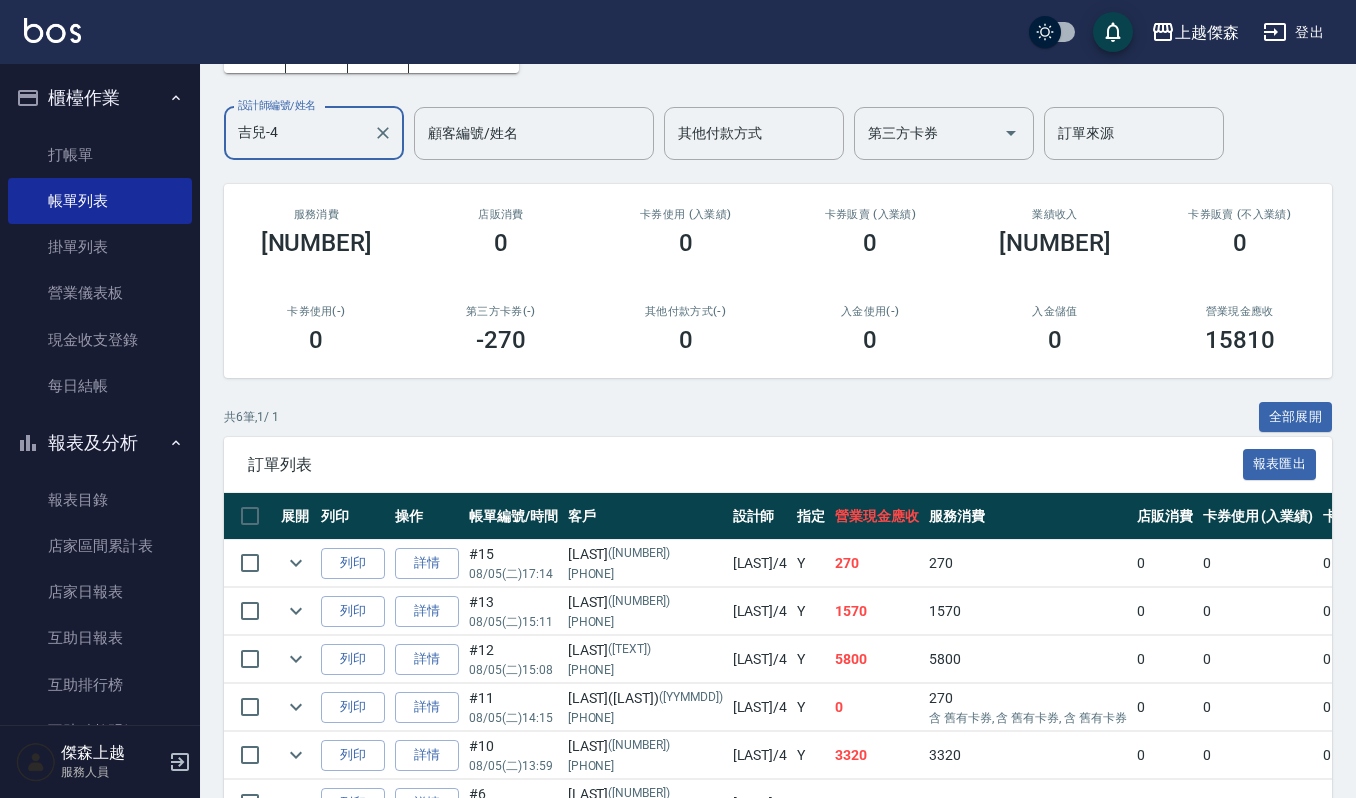 scroll, scrollTop: 0, scrollLeft: 0, axis: both 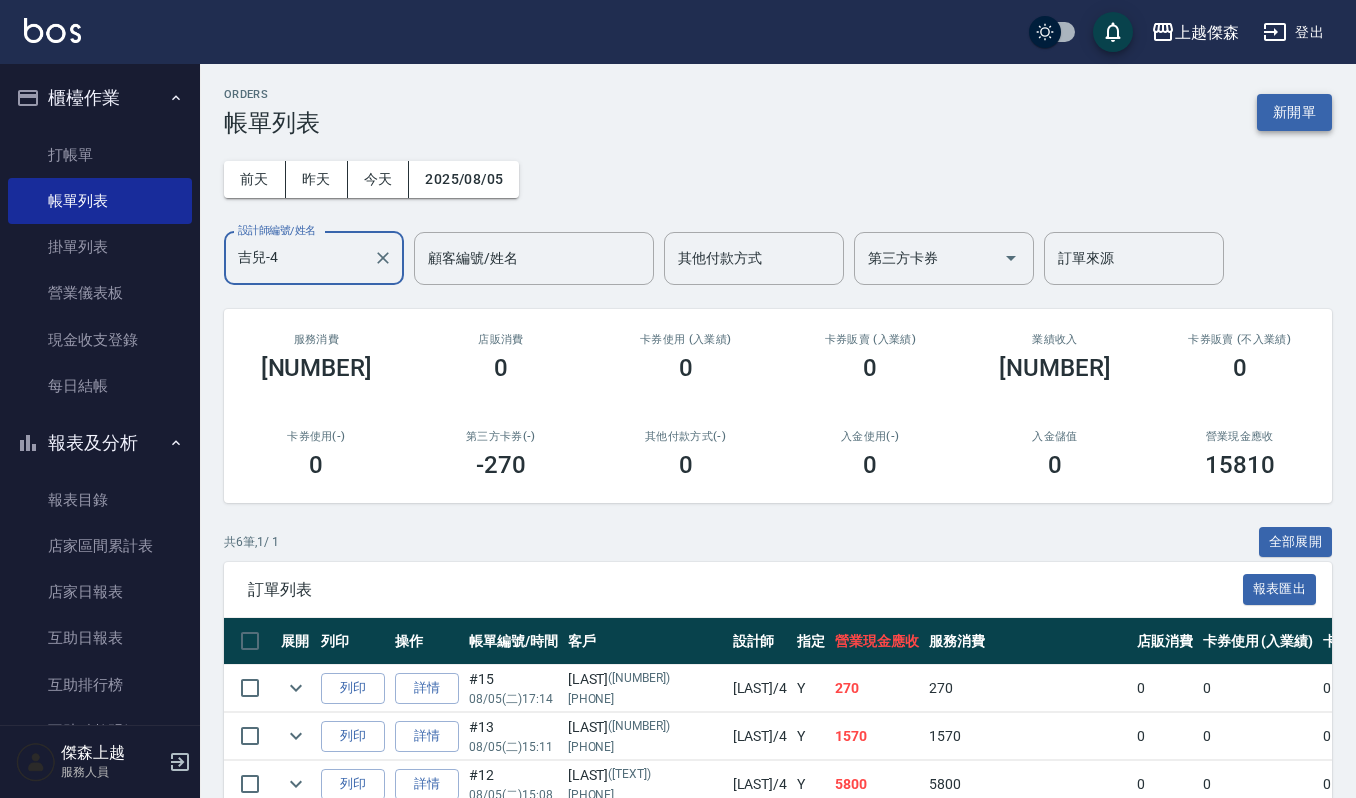 type on "吉兒-4" 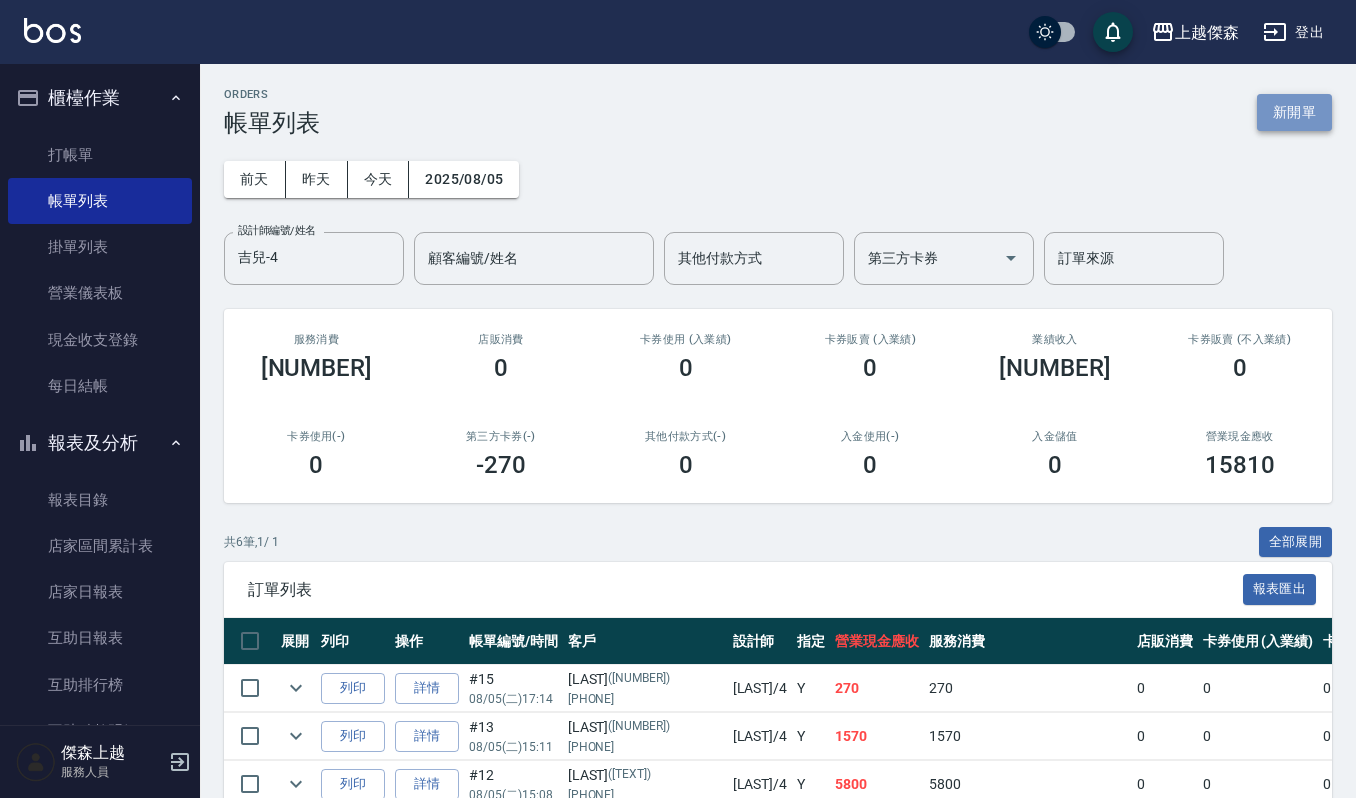 click on "新開單" at bounding box center [1294, 112] 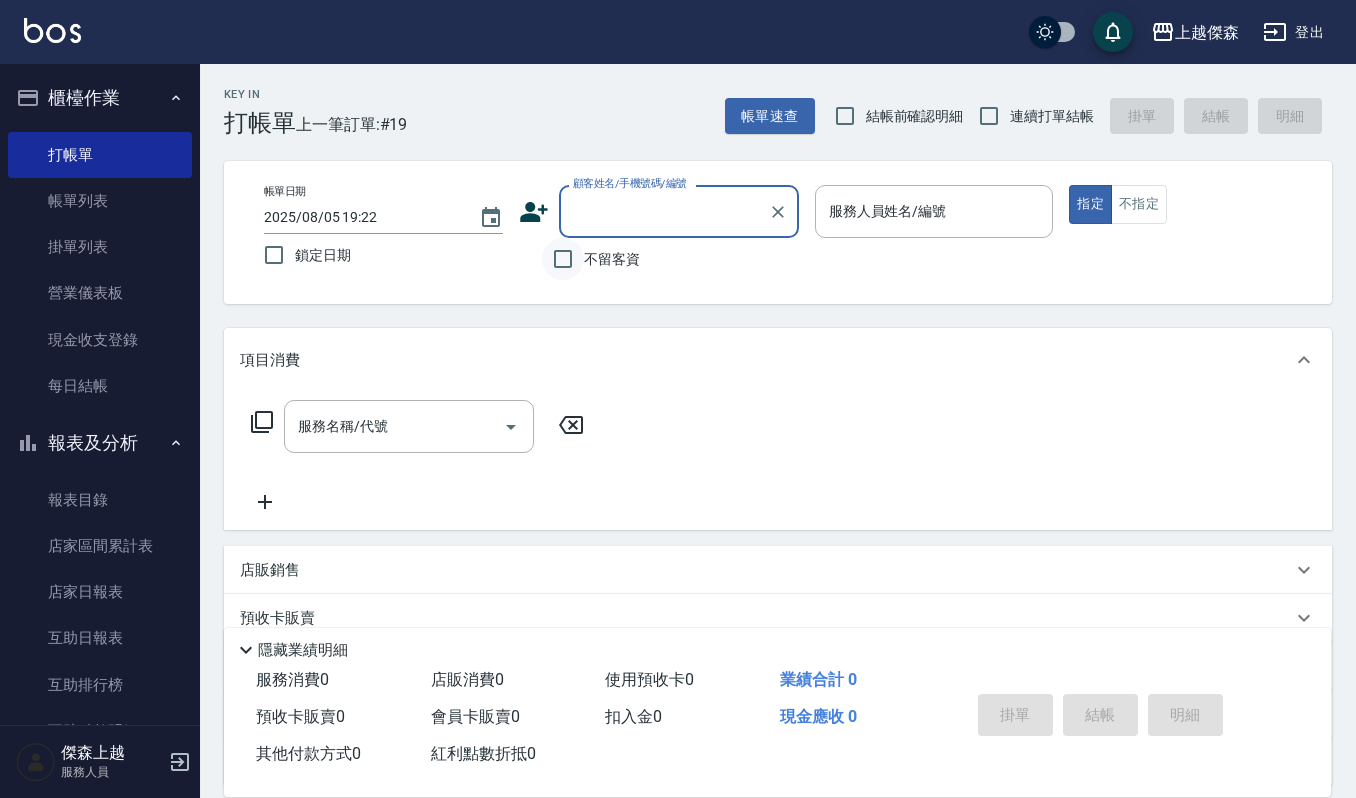 click on "不留客資" at bounding box center [563, 259] 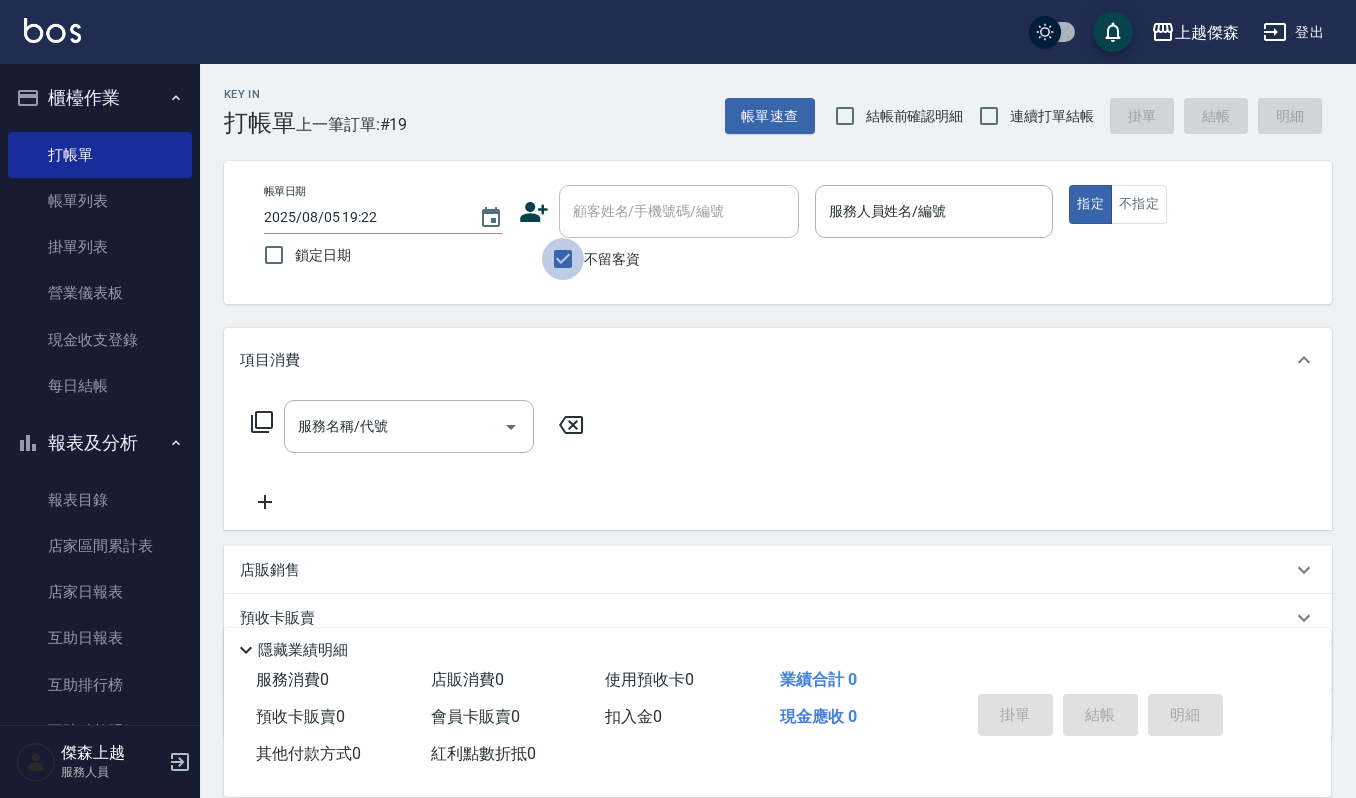 click on "不留客資" at bounding box center (563, 259) 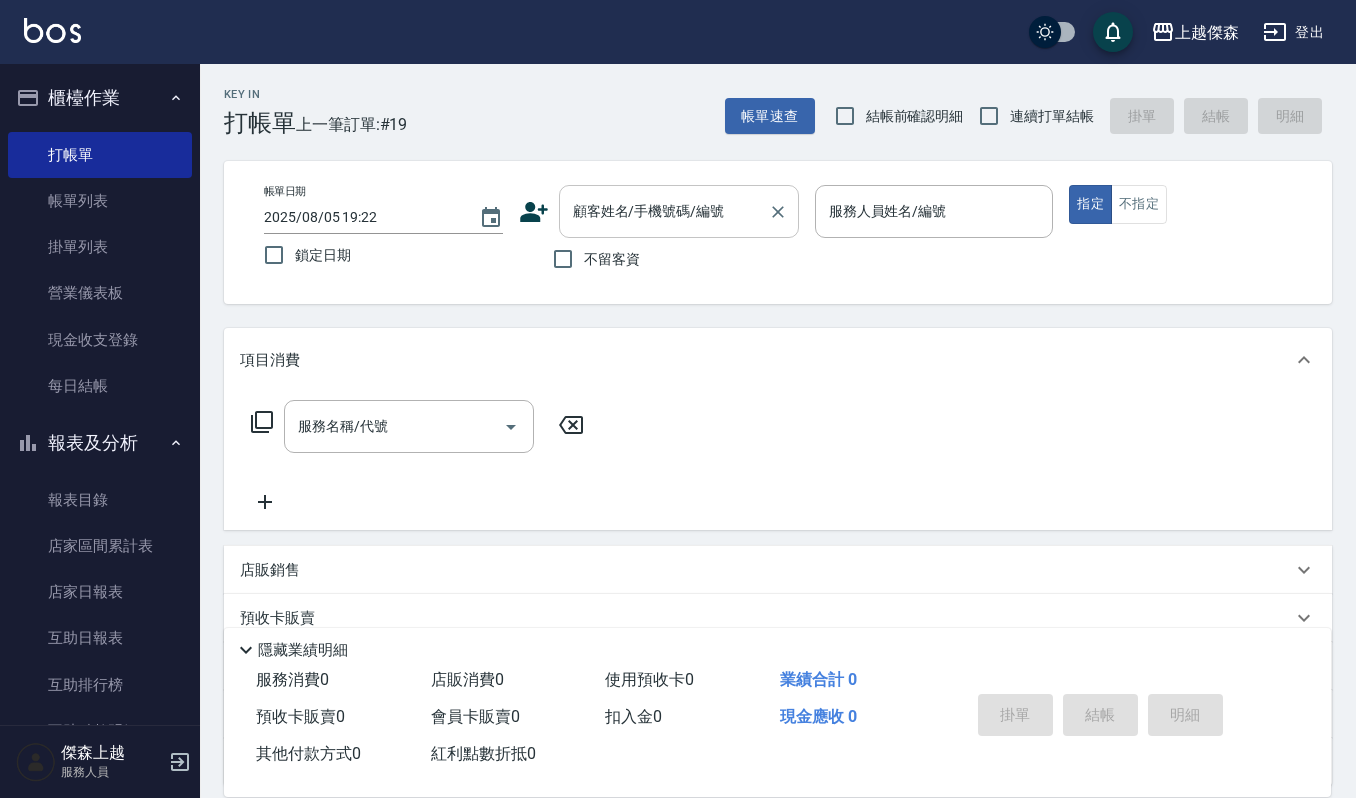 click on "顧客姓名/手機號碼/編號" at bounding box center [664, 211] 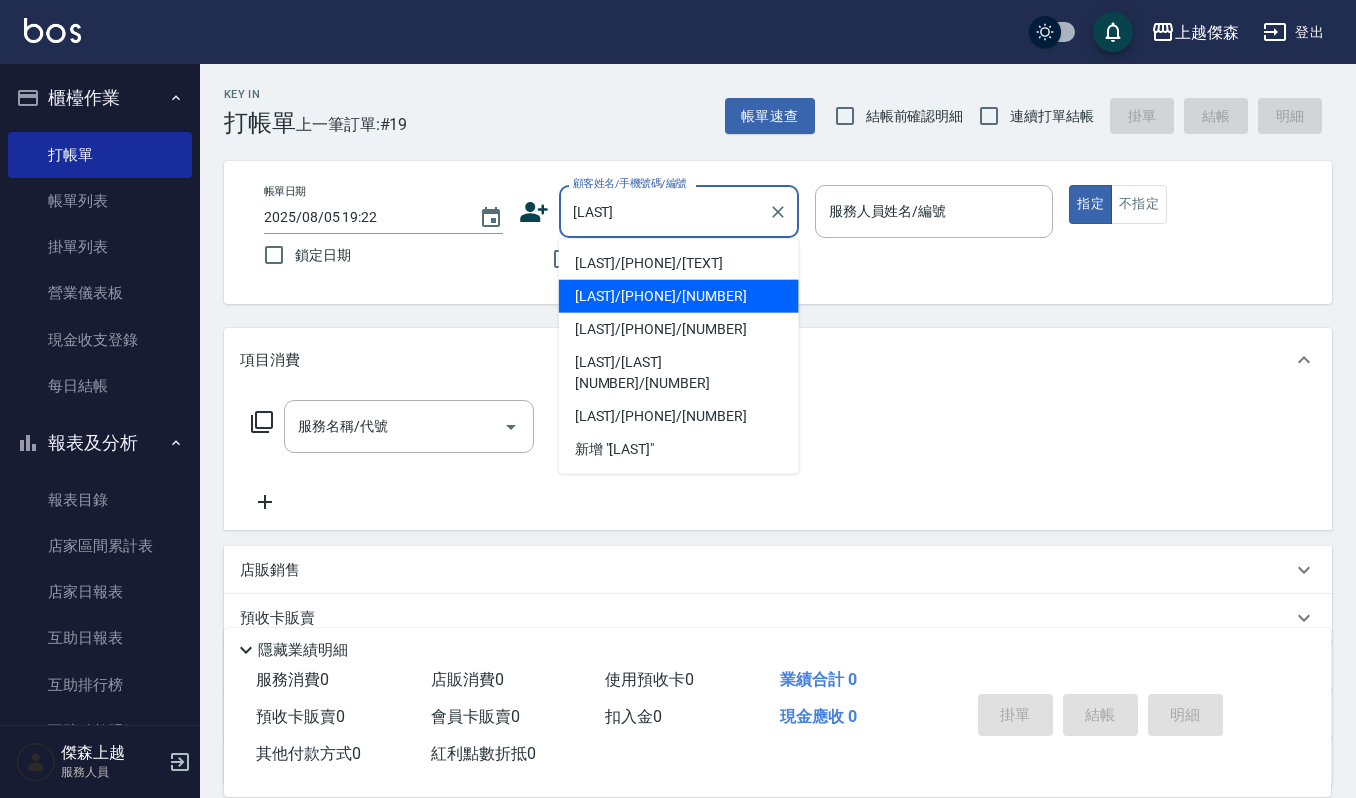 drag, startPoint x: 702, startPoint y: 294, endPoint x: 702, endPoint y: 306, distance: 12 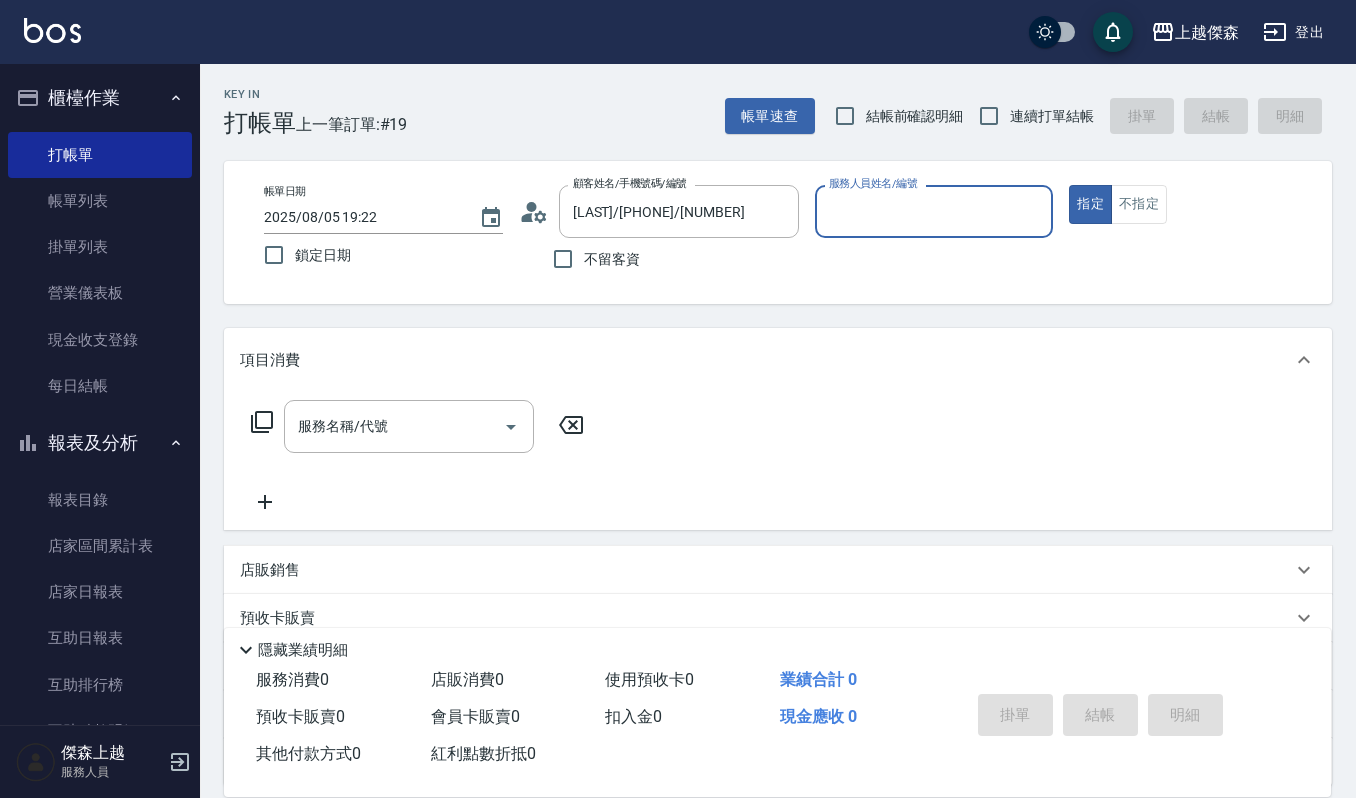 type on "吉兒-4" 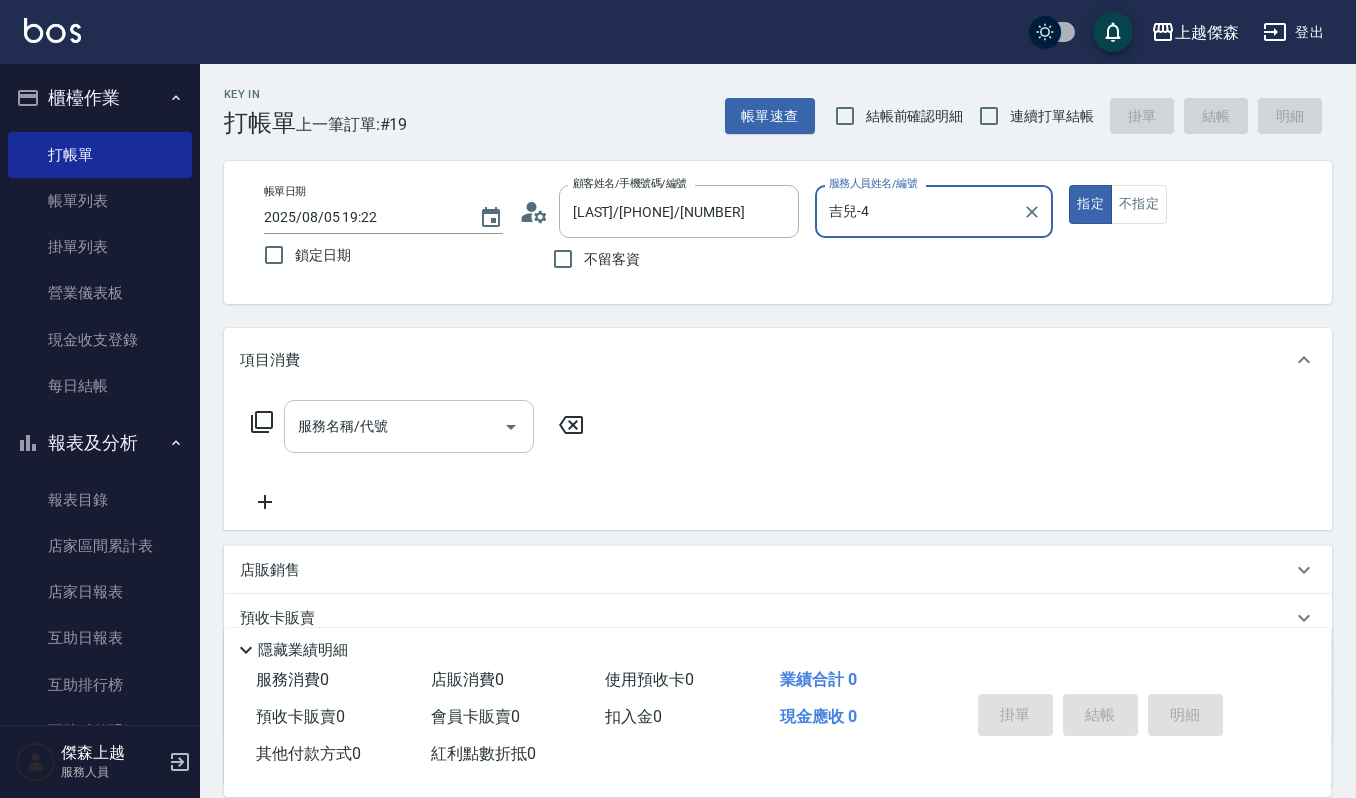 click on "服務名稱/代號" at bounding box center [394, 426] 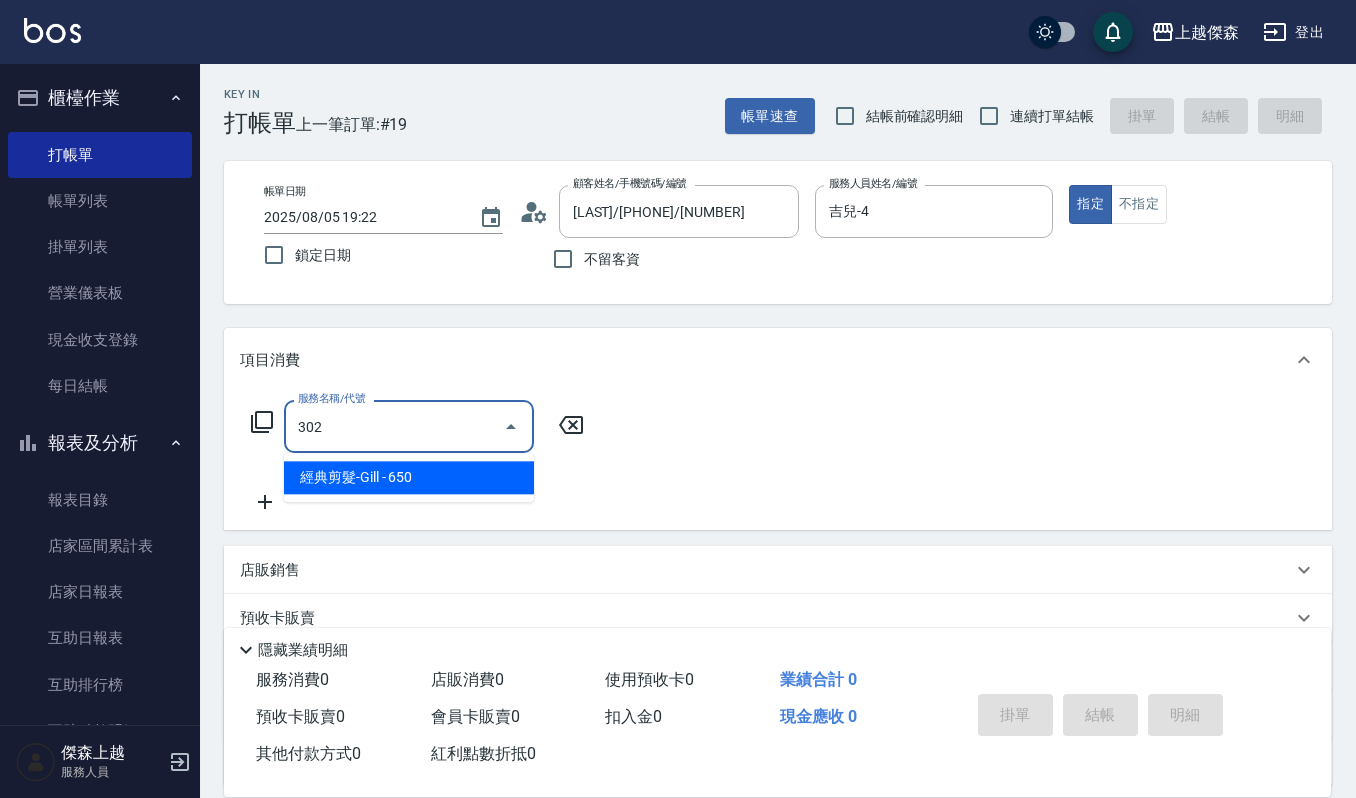 type on "經典剪髮-Gill(302)" 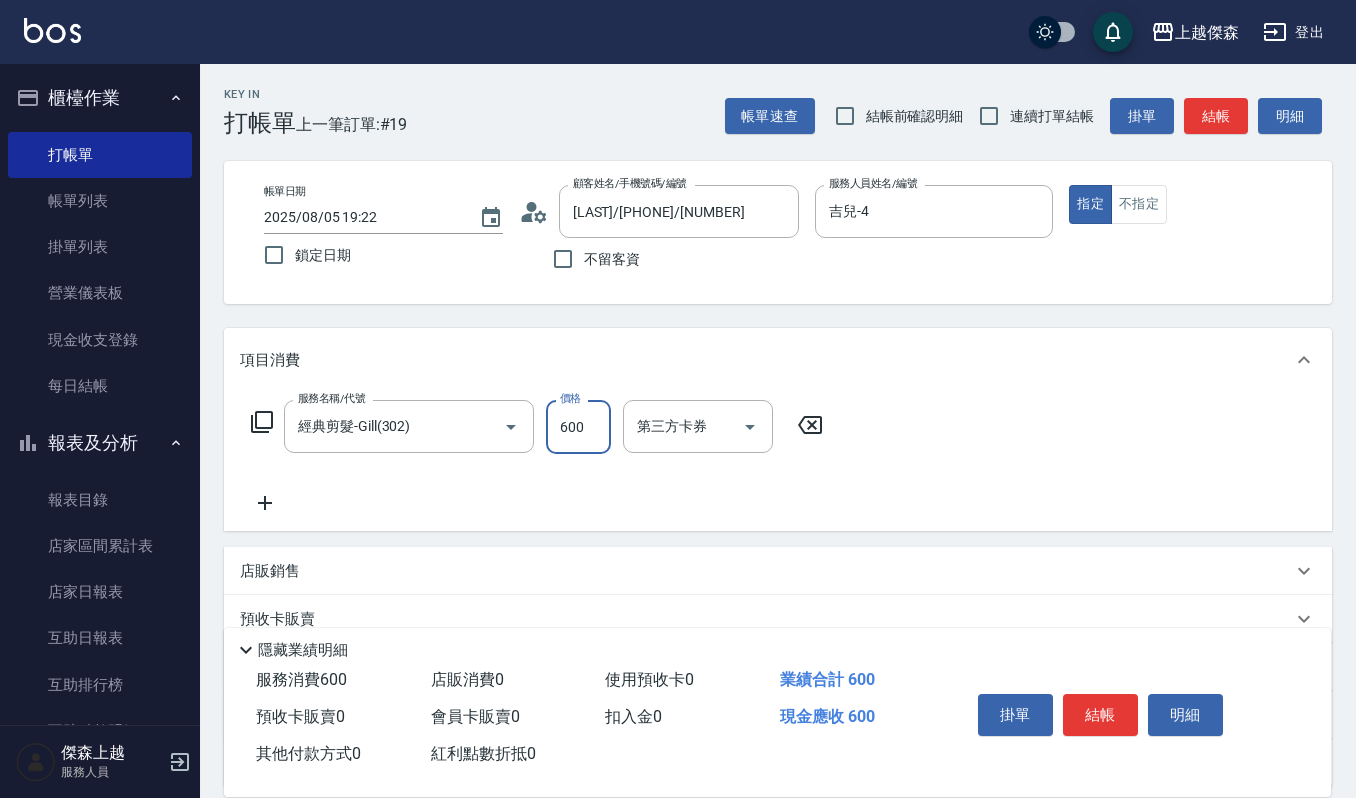 click on "600" at bounding box center (578, 427) 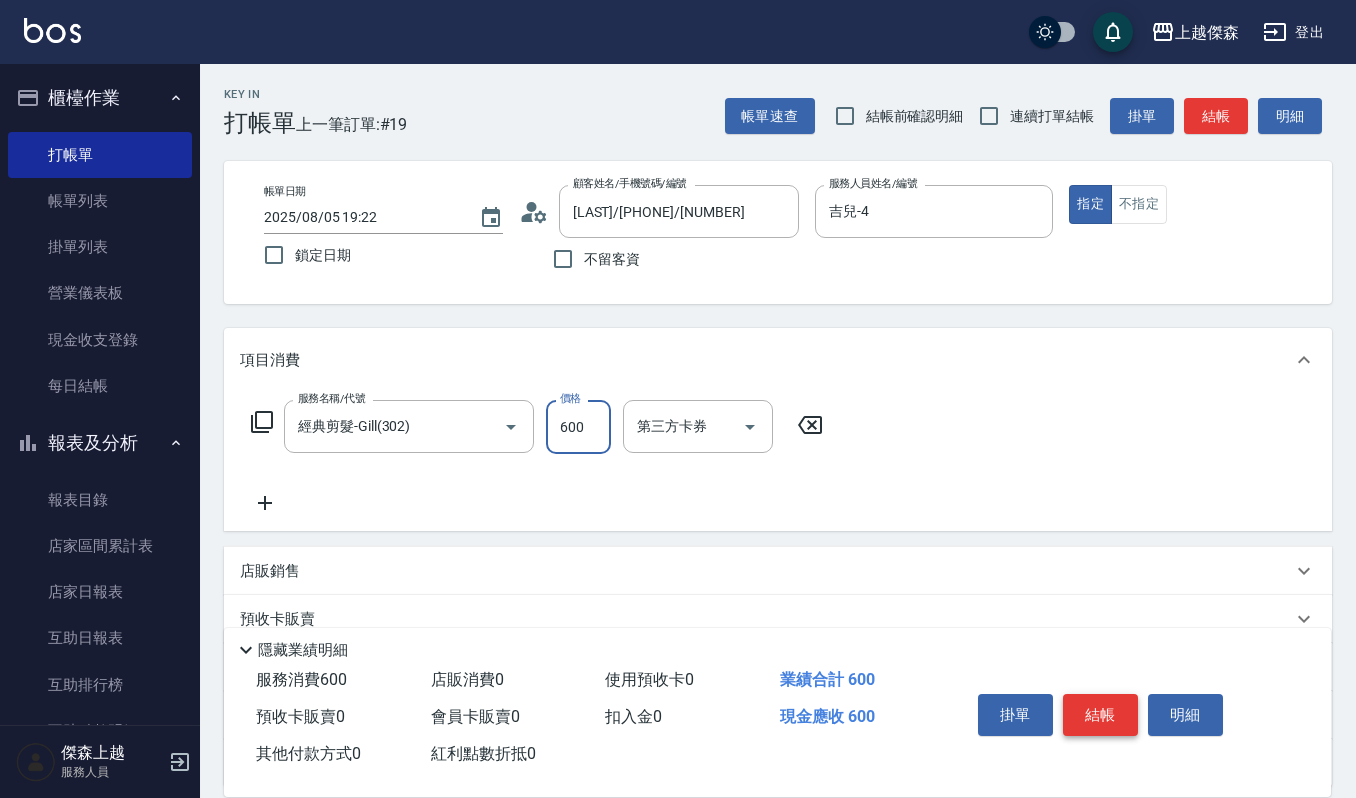 type on "600" 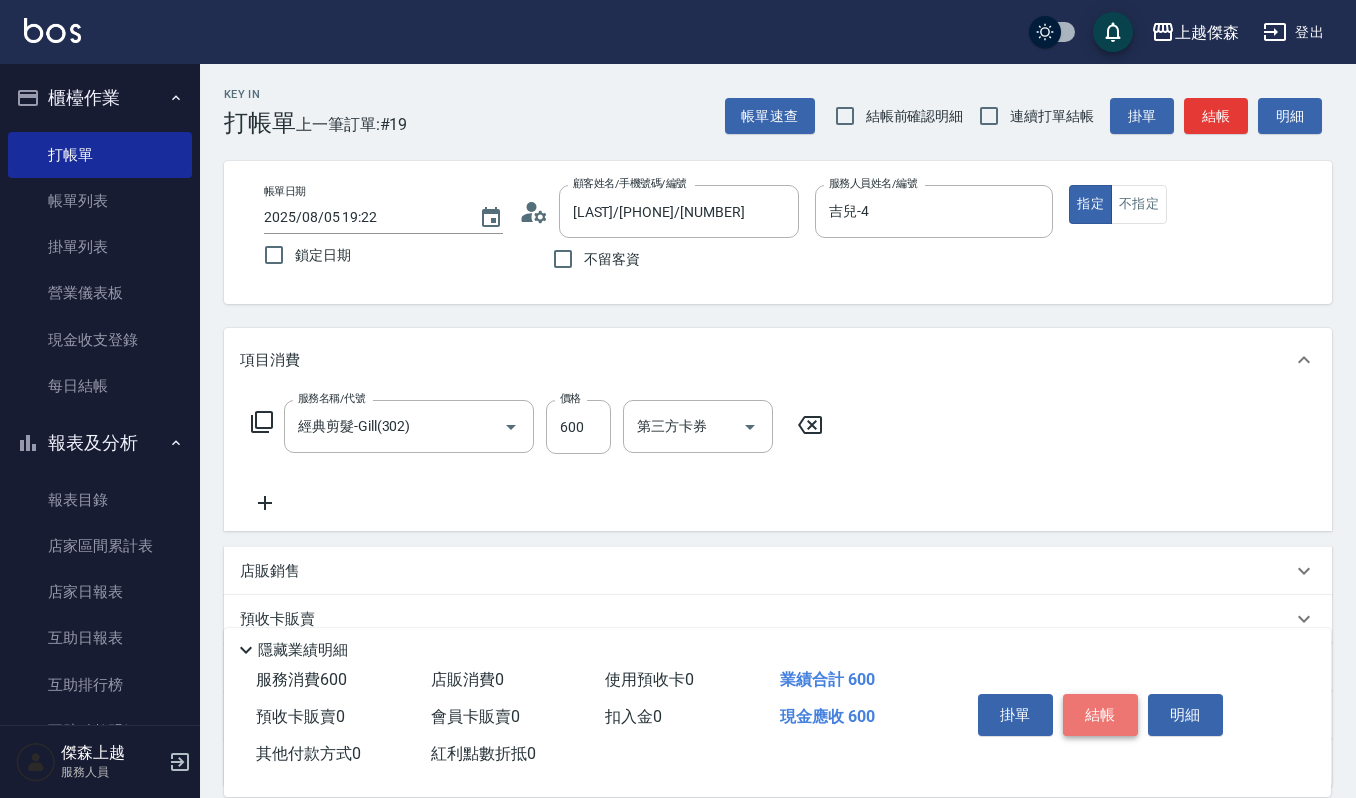 click on "結帳" at bounding box center (1100, 715) 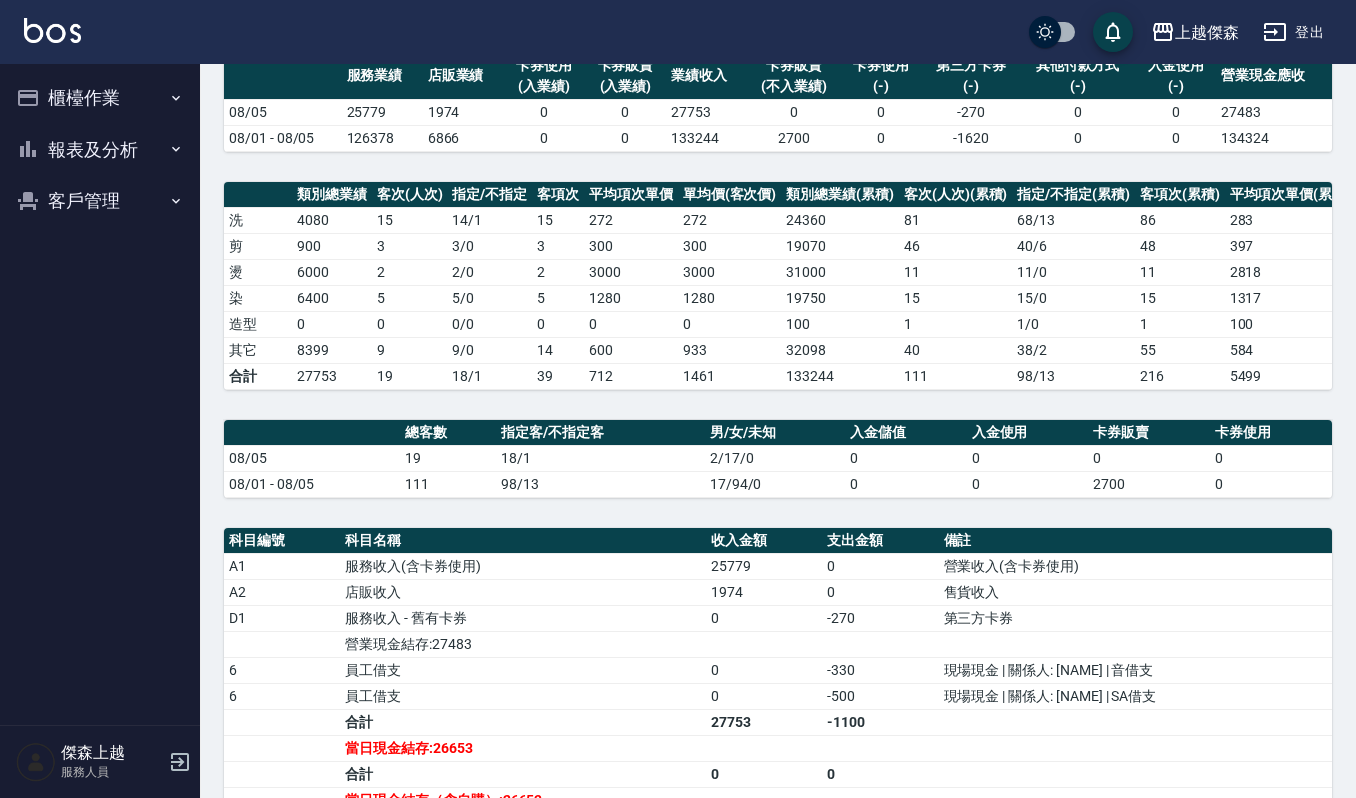 scroll, scrollTop: 400, scrollLeft: 0, axis: vertical 